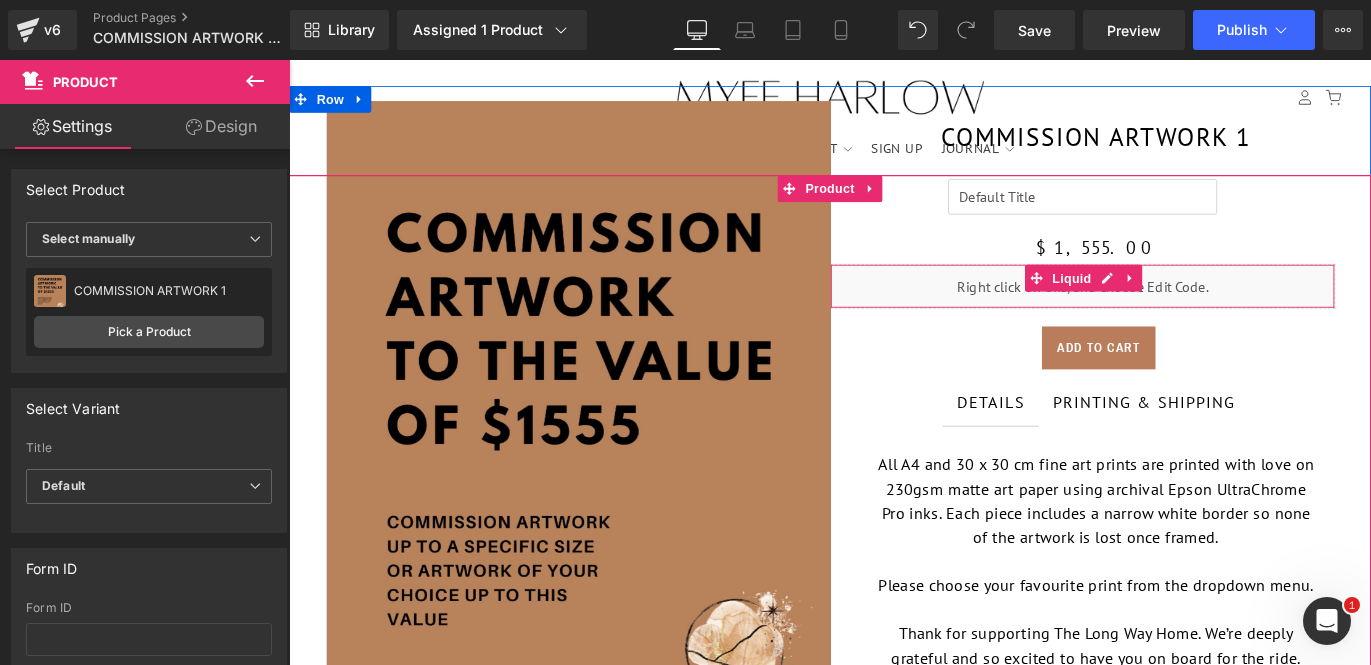 scroll, scrollTop: 190, scrollLeft: 0, axis: vertical 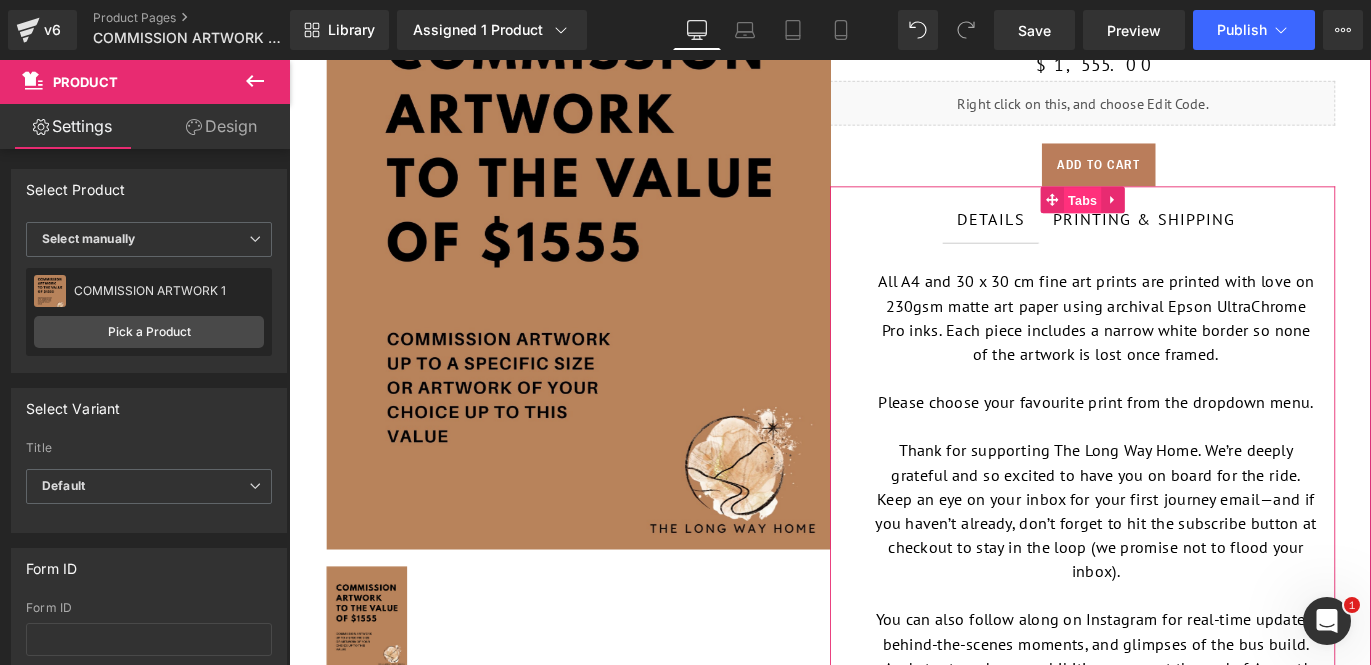 click on "Tabs" at bounding box center [1176, 217] 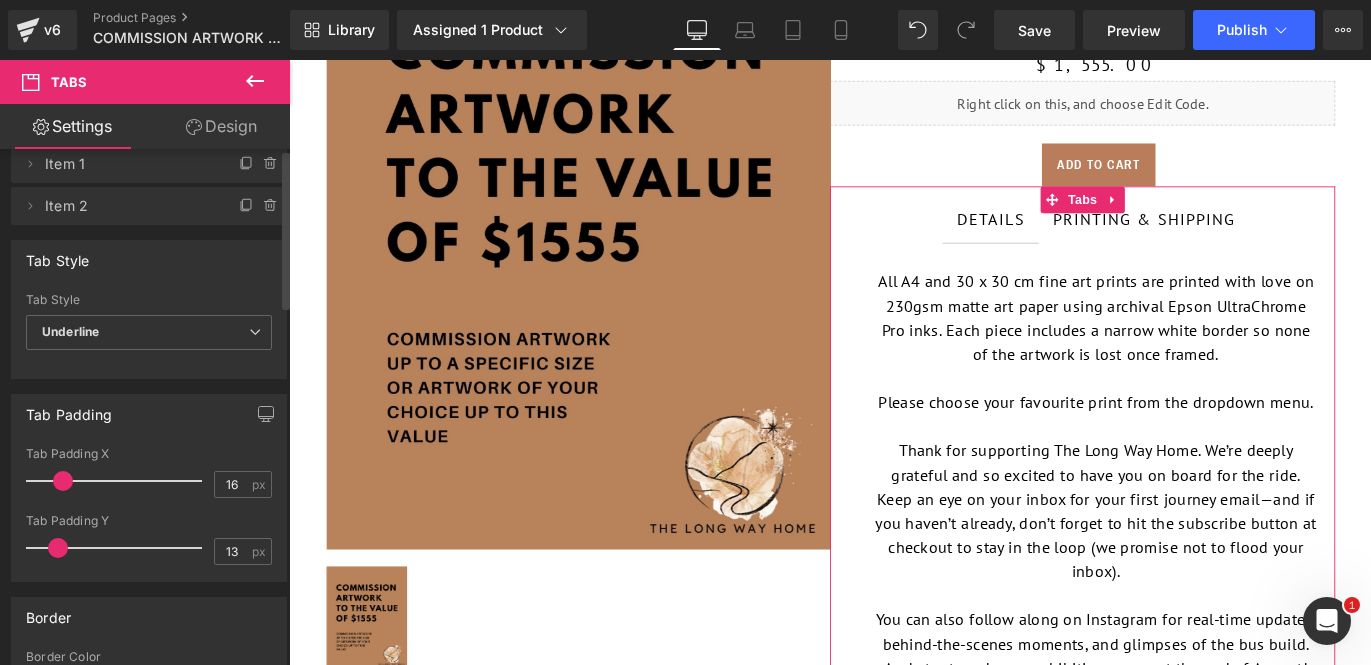scroll, scrollTop: 0, scrollLeft: 0, axis: both 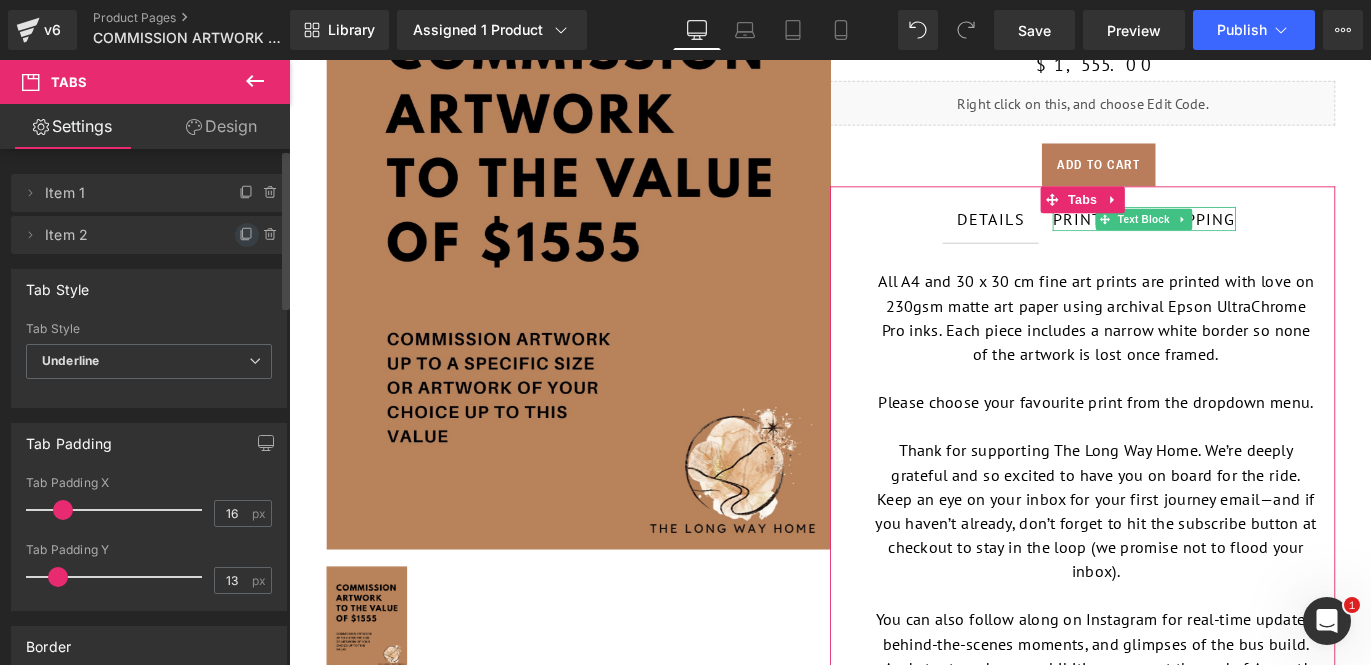 click 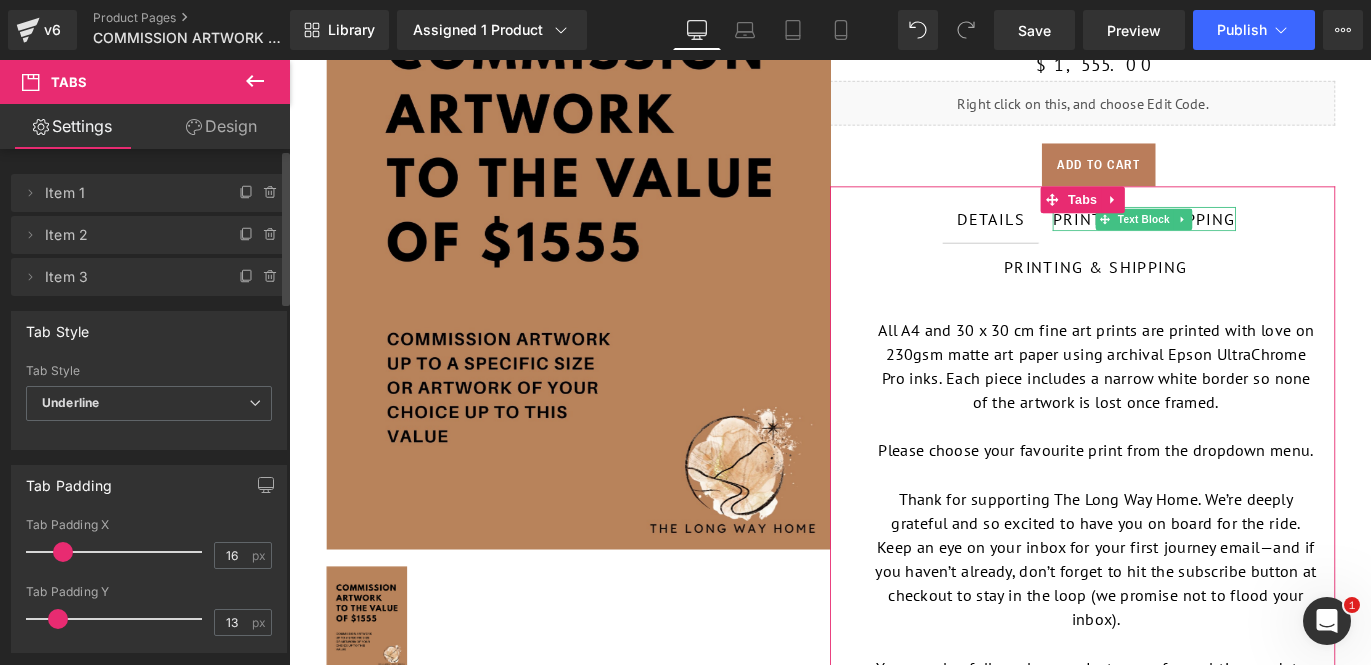 click on "Item 2" at bounding box center [129, 235] 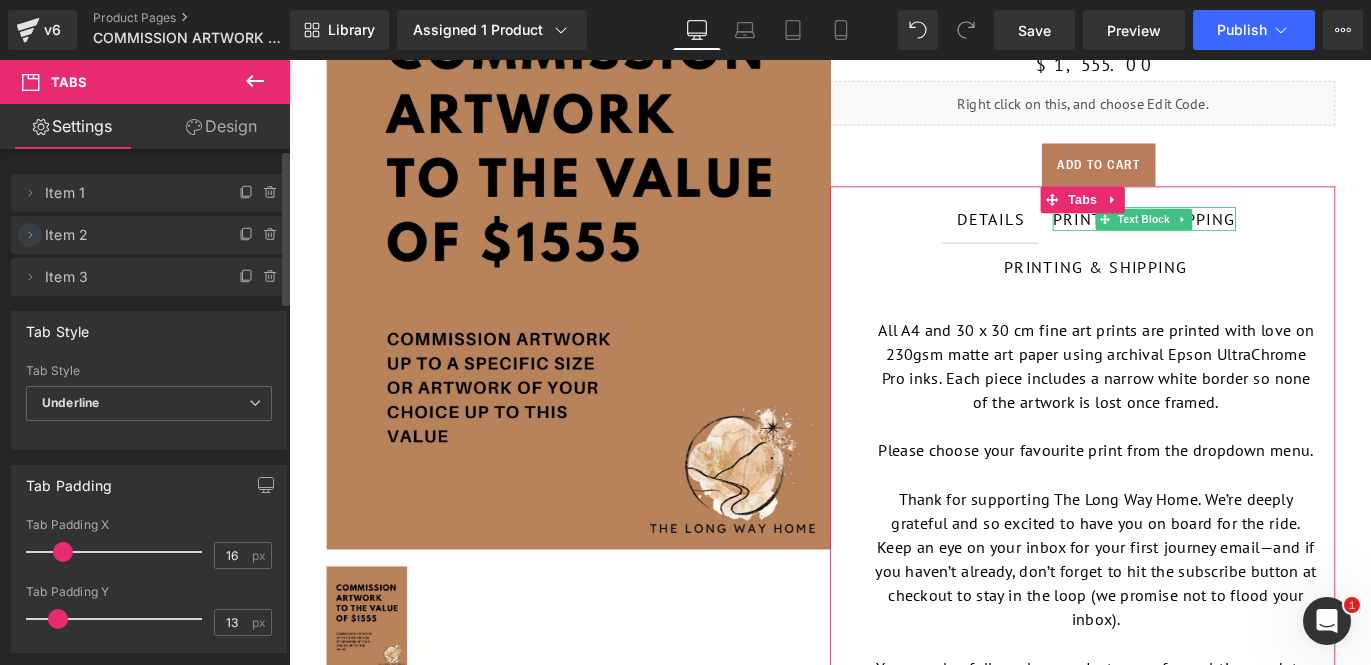 click at bounding box center [30, 235] 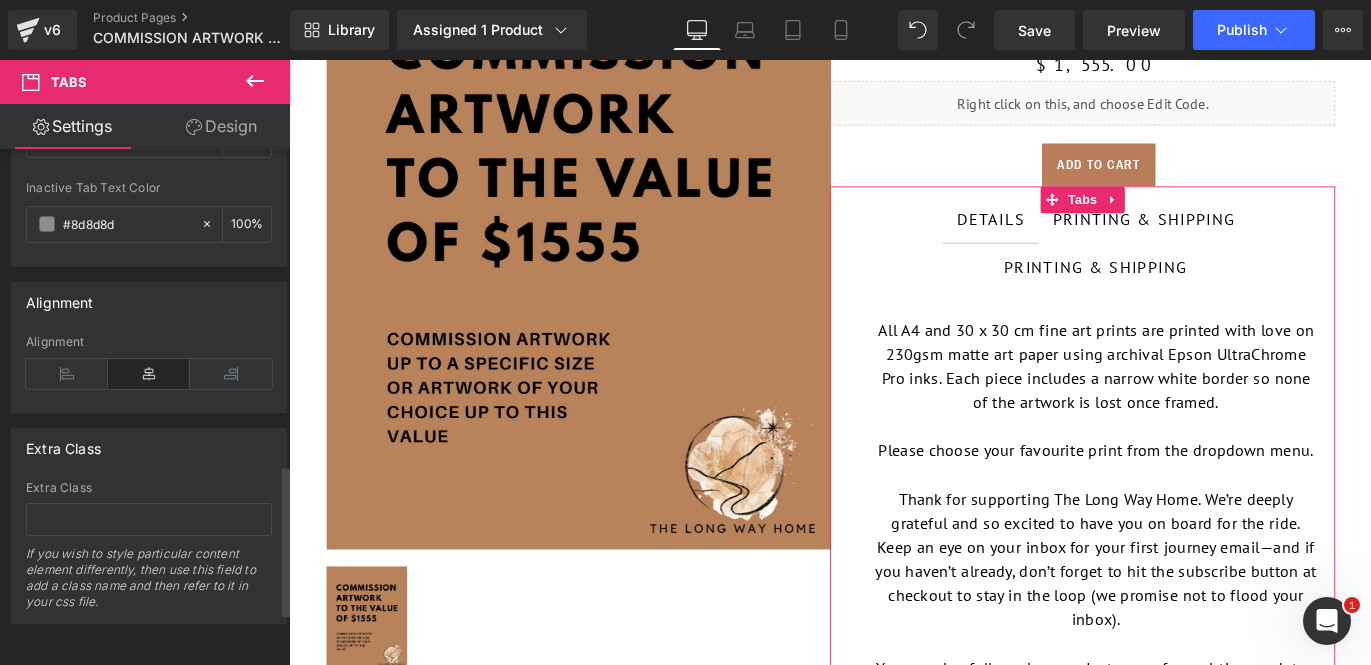 scroll, scrollTop: 0, scrollLeft: 0, axis: both 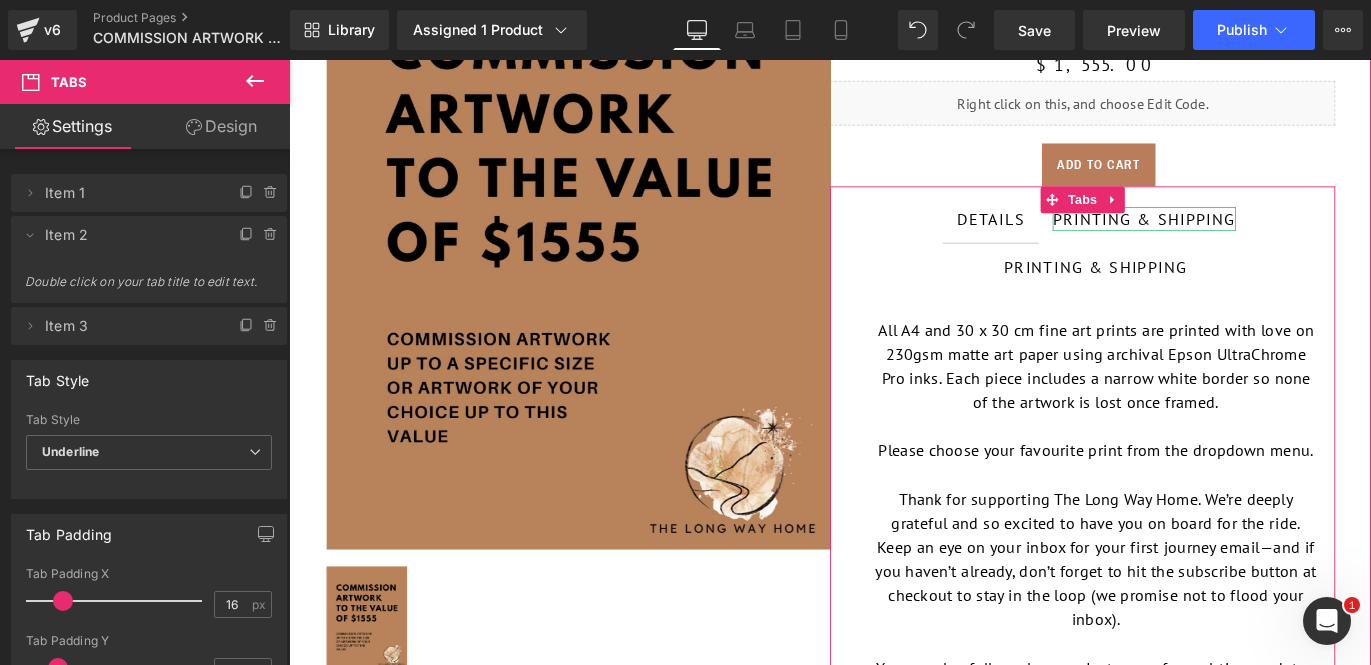 click on "PRINTING & SHIPPING" at bounding box center [1245, 237] 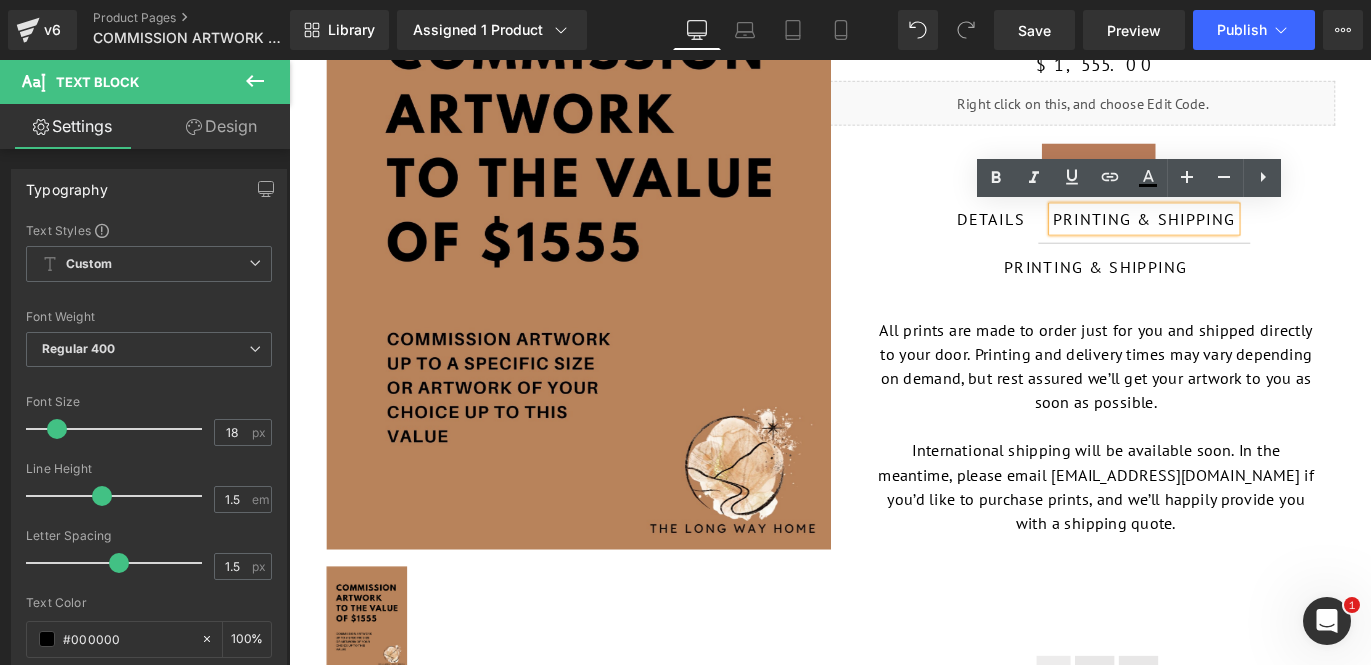 click on "PRINTING & SHIPPING" at bounding box center [1245, 237] 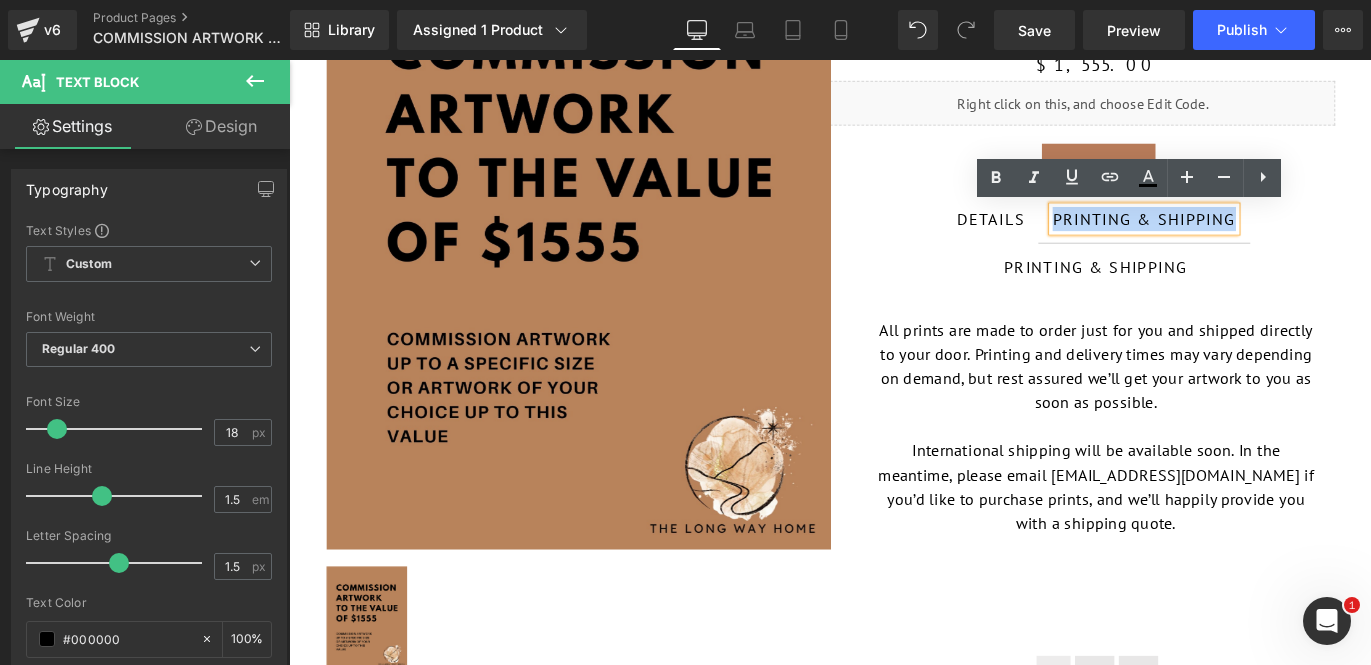 drag, startPoint x: 1347, startPoint y: 237, endPoint x: 1124, endPoint y: 233, distance: 223.03587 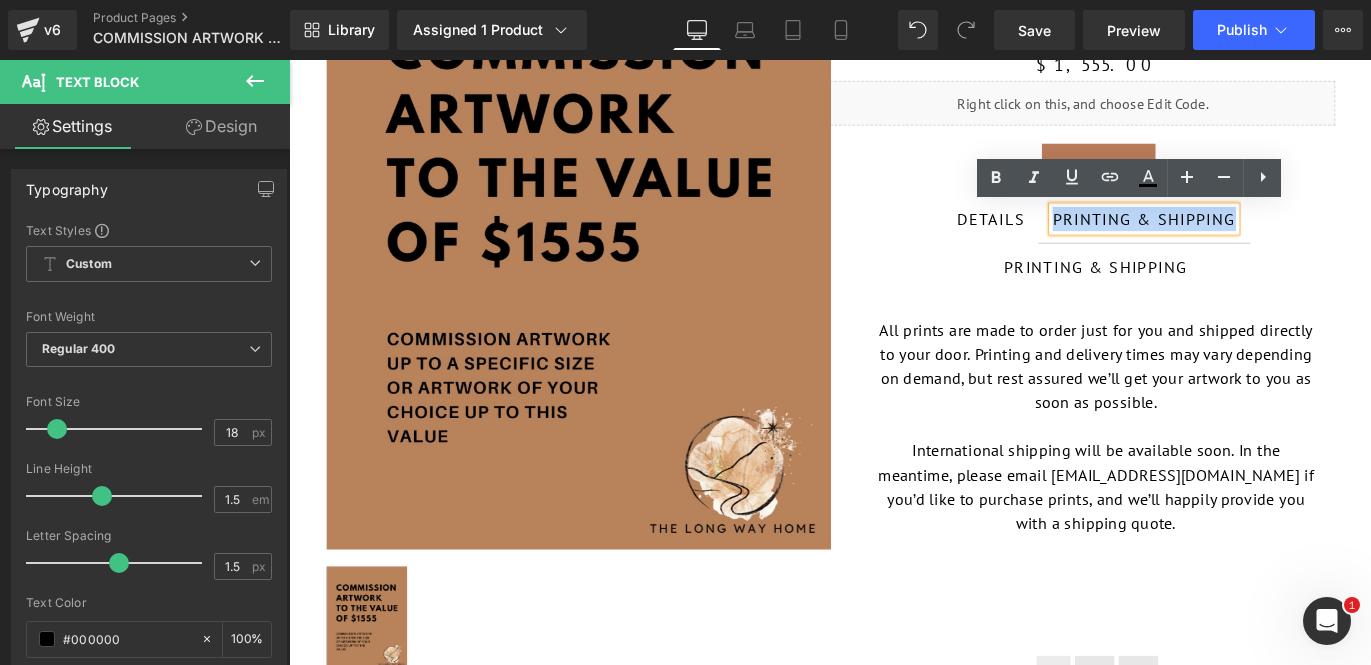 type 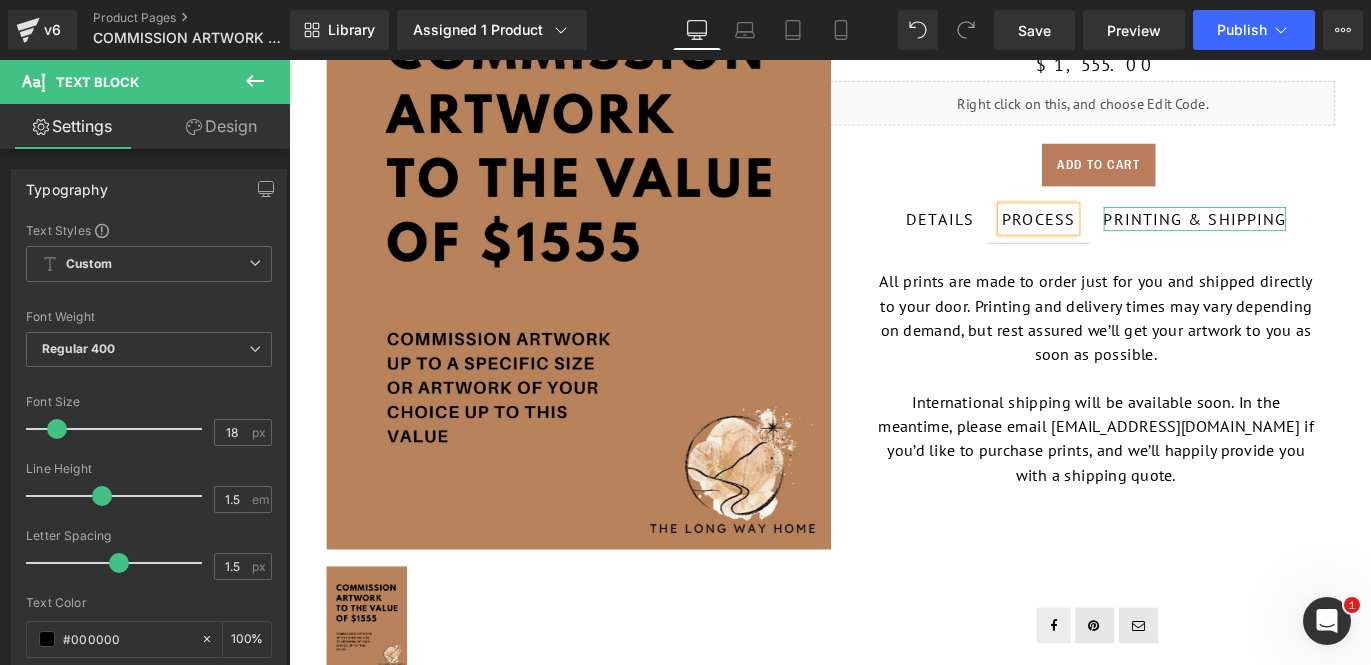 click on "PRINTING & SHIPPING" at bounding box center [1302, 237] 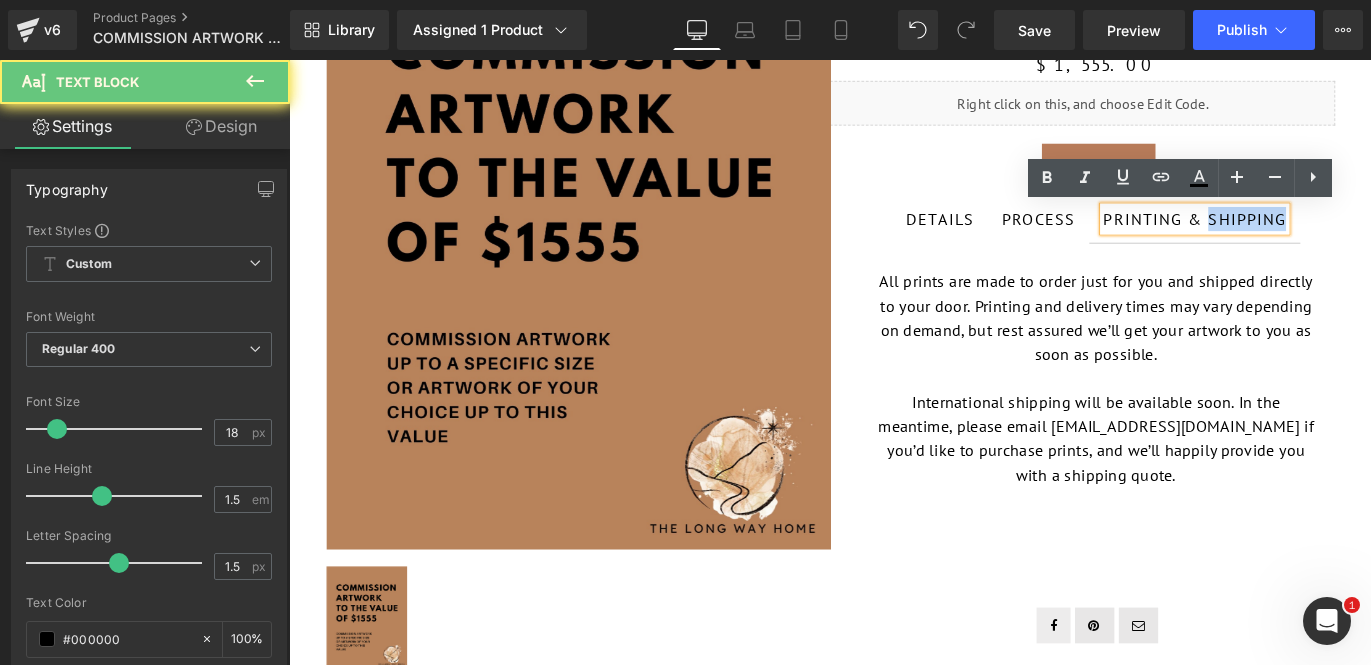 click on "PRINTING & SHIPPING" at bounding box center (1302, 237) 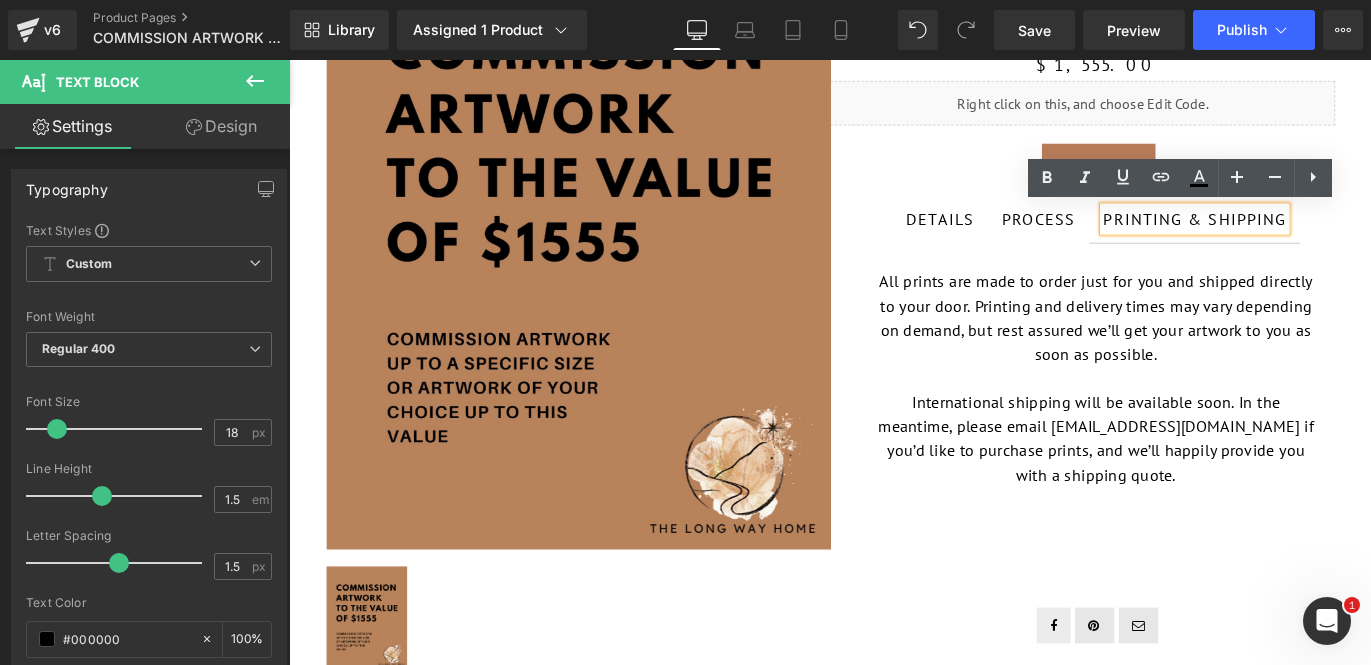 type 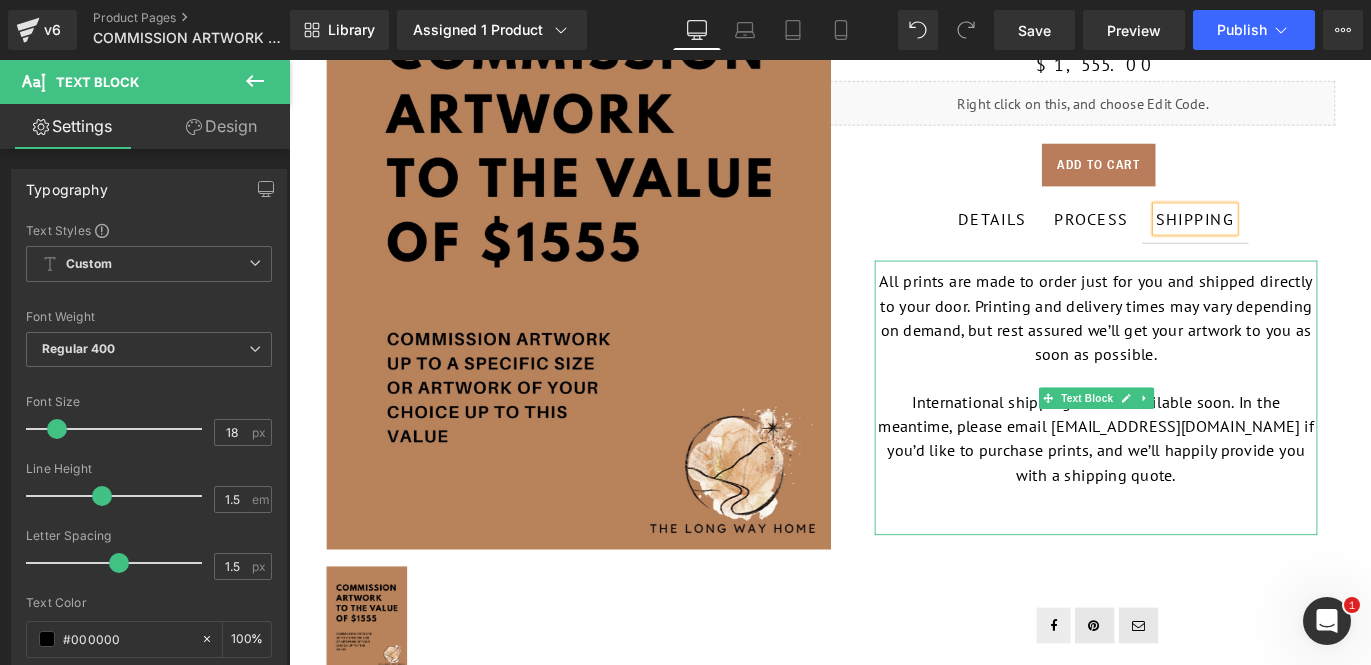 click at bounding box center (1191, 550) 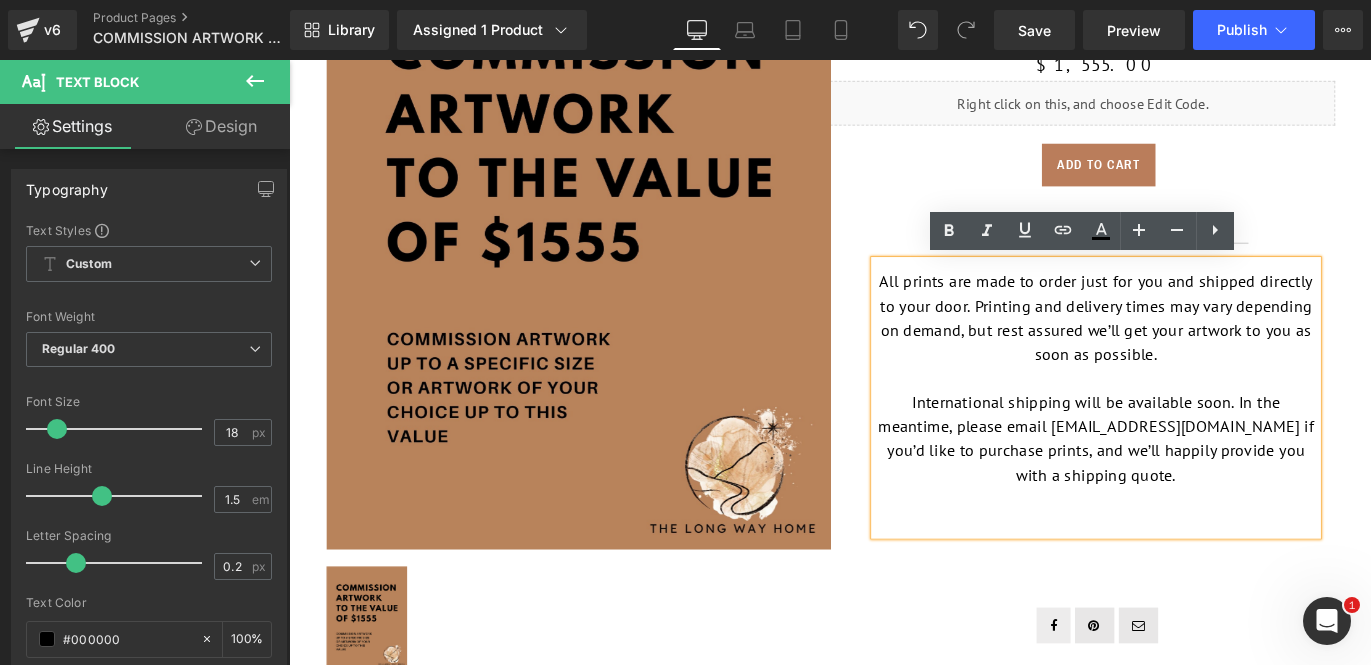 click on "DETAILS
Text Block
PROCESS Text Block
SHIPPING Text Block" at bounding box center [1191, 238] 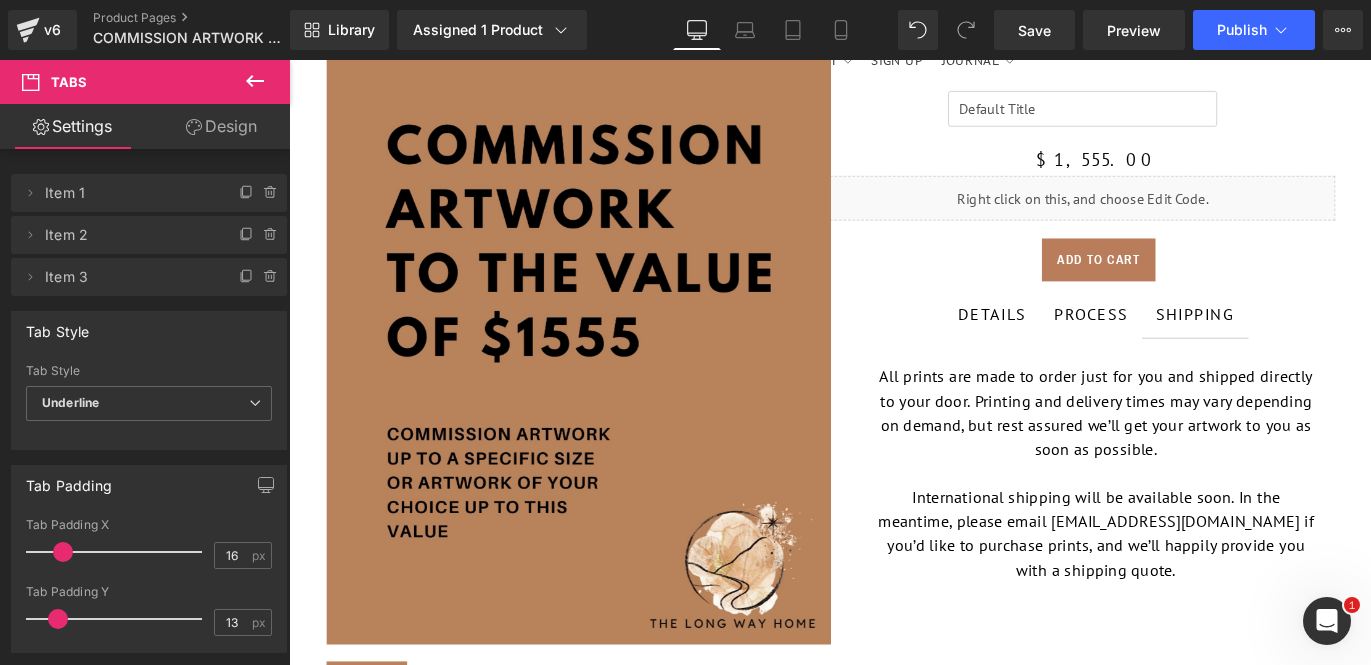 scroll, scrollTop: 100, scrollLeft: 0, axis: vertical 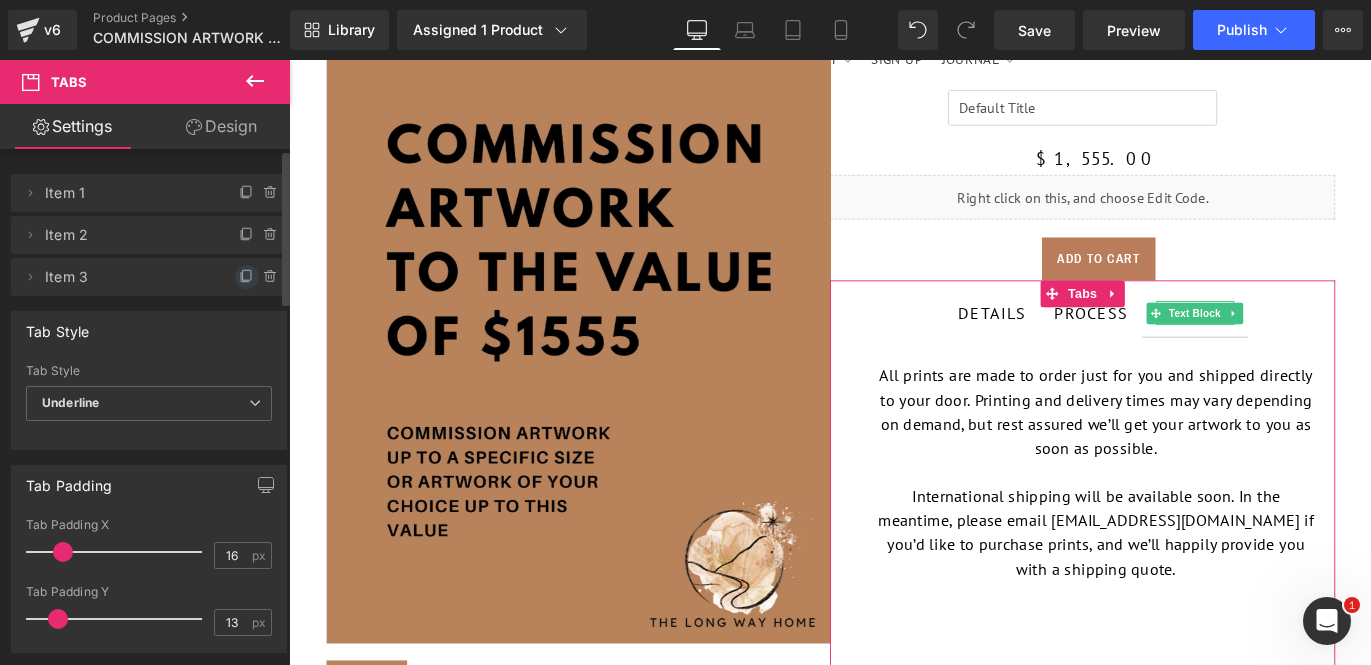 click 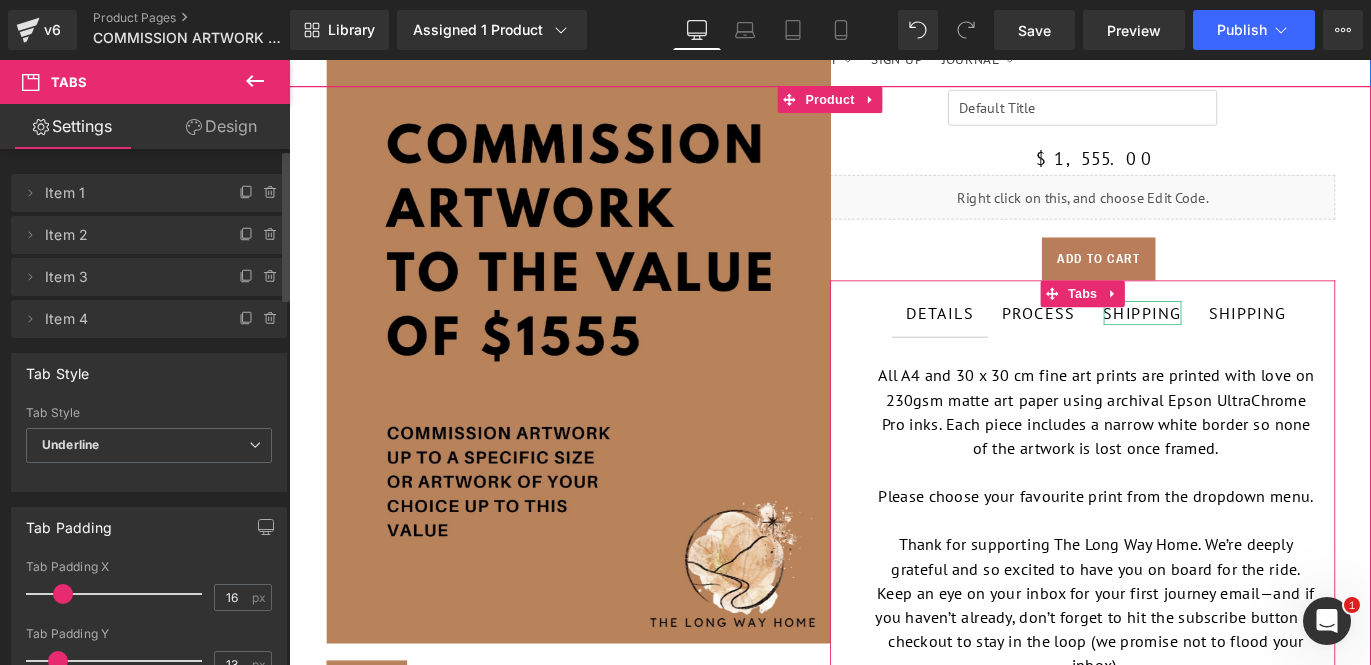click on "SHIPPING" at bounding box center [1243, 342] 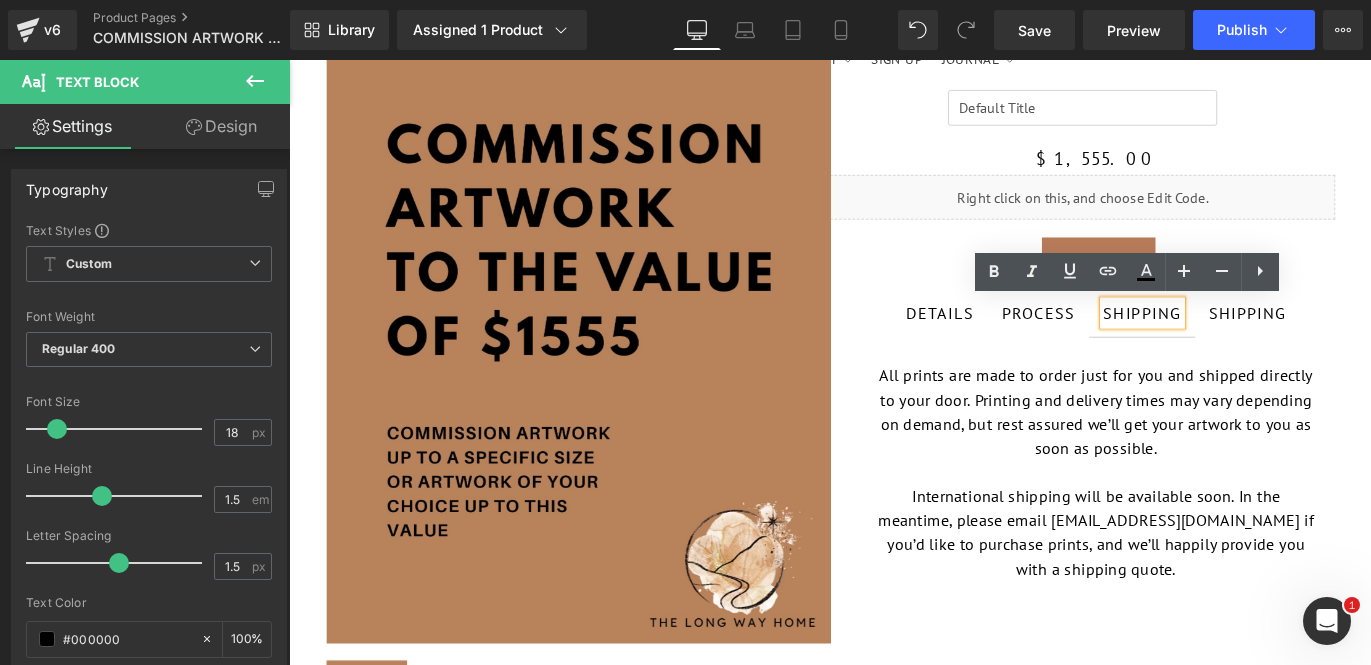 click on "SHIPPING" at bounding box center [1243, 342] 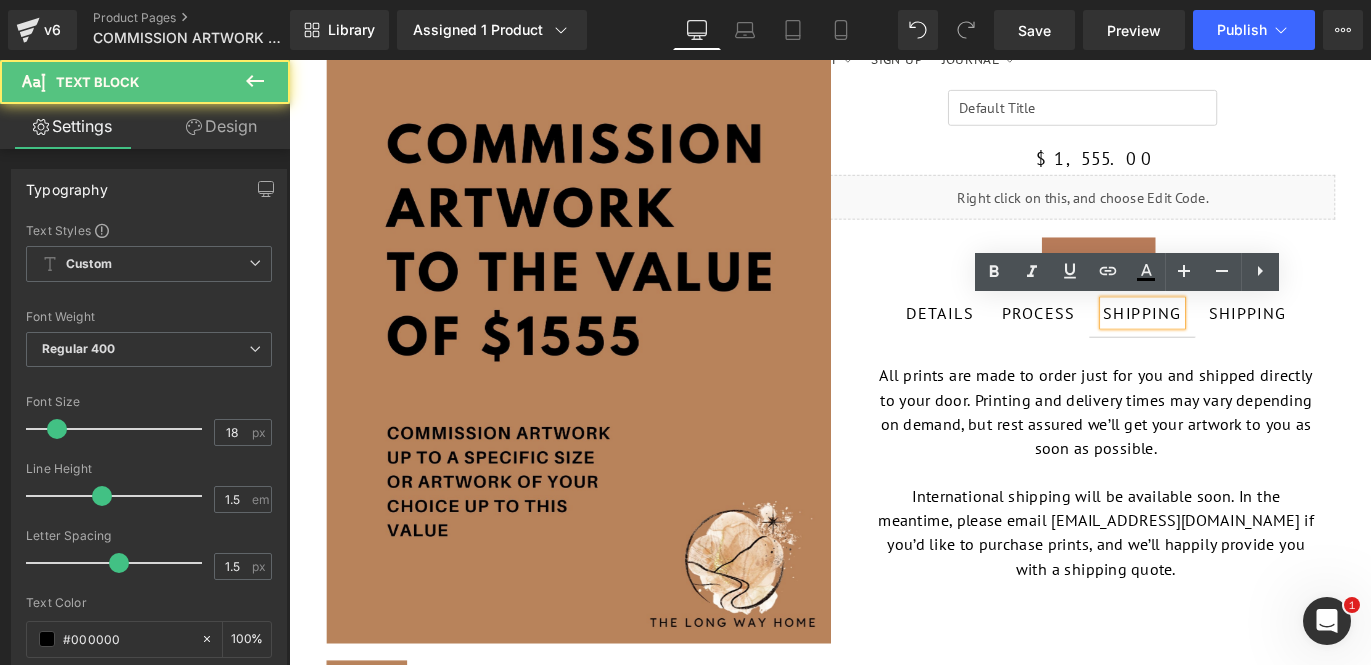 type 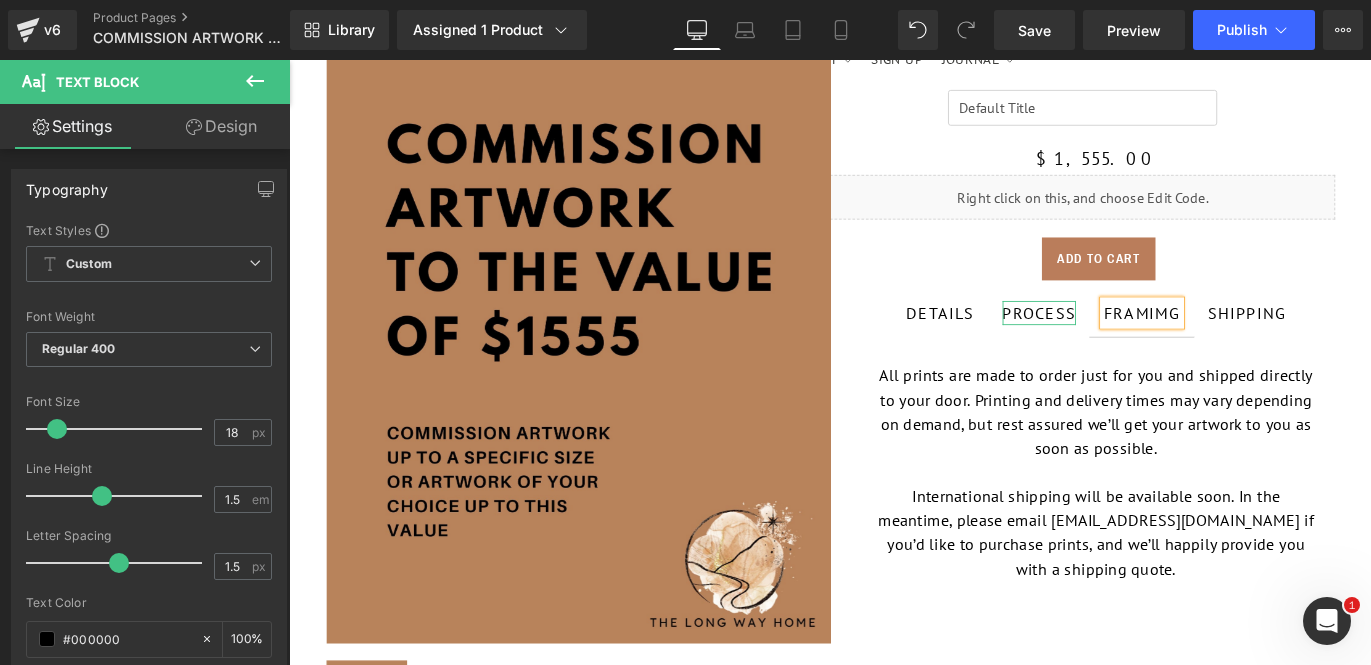 click on "PROCESS" at bounding box center [1128, 342] 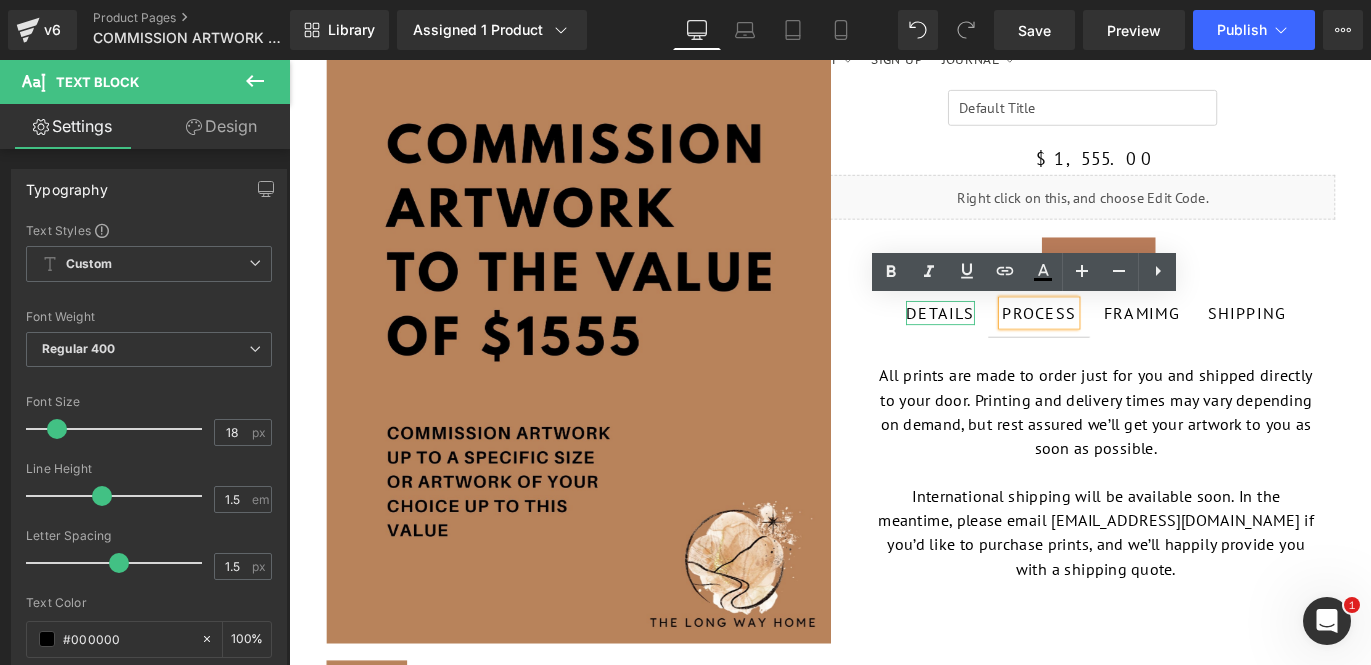 click on "DETAILS" at bounding box center [1017, 342] 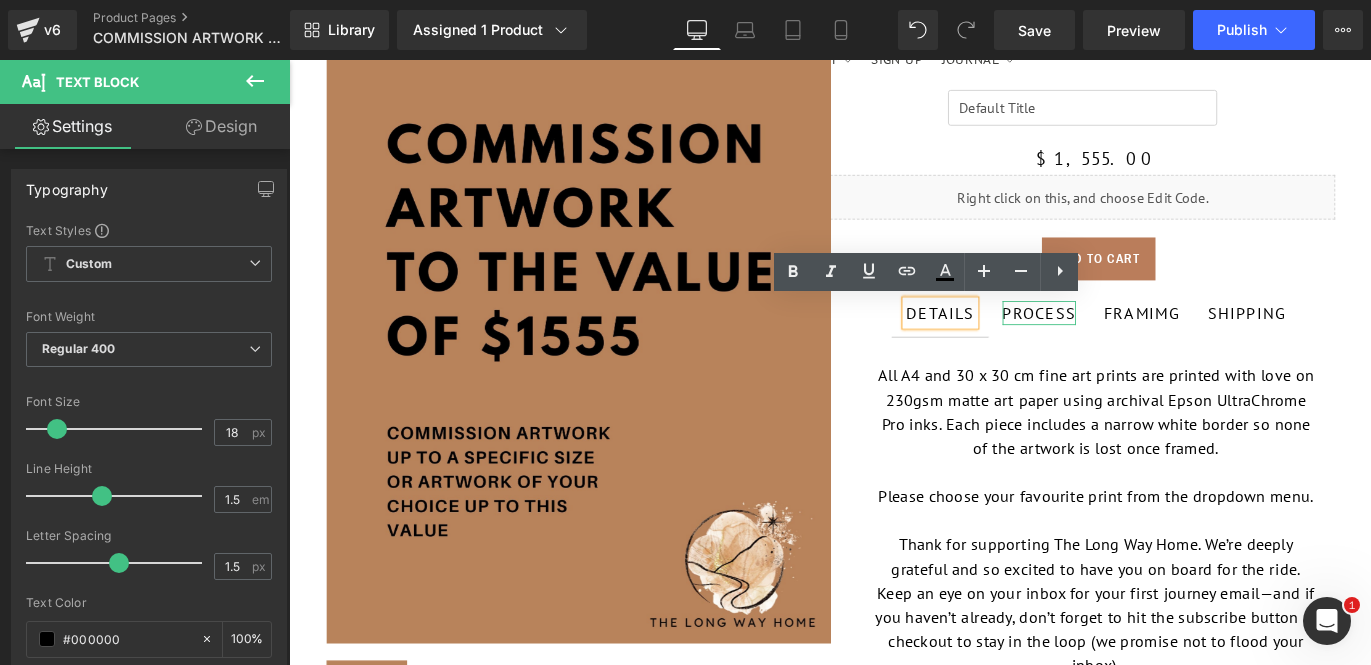 click on "PROCESS" at bounding box center (1128, 342) 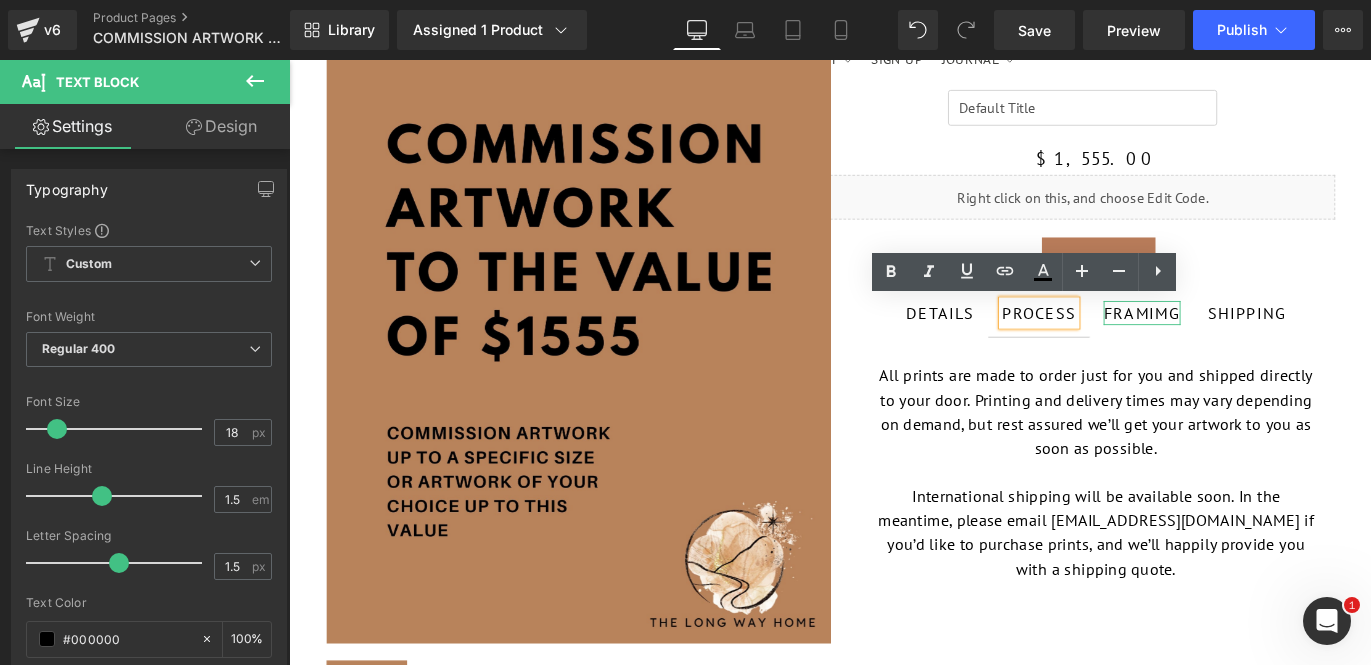 click on "FRAMIMG" at bounding box center [1243, 342] 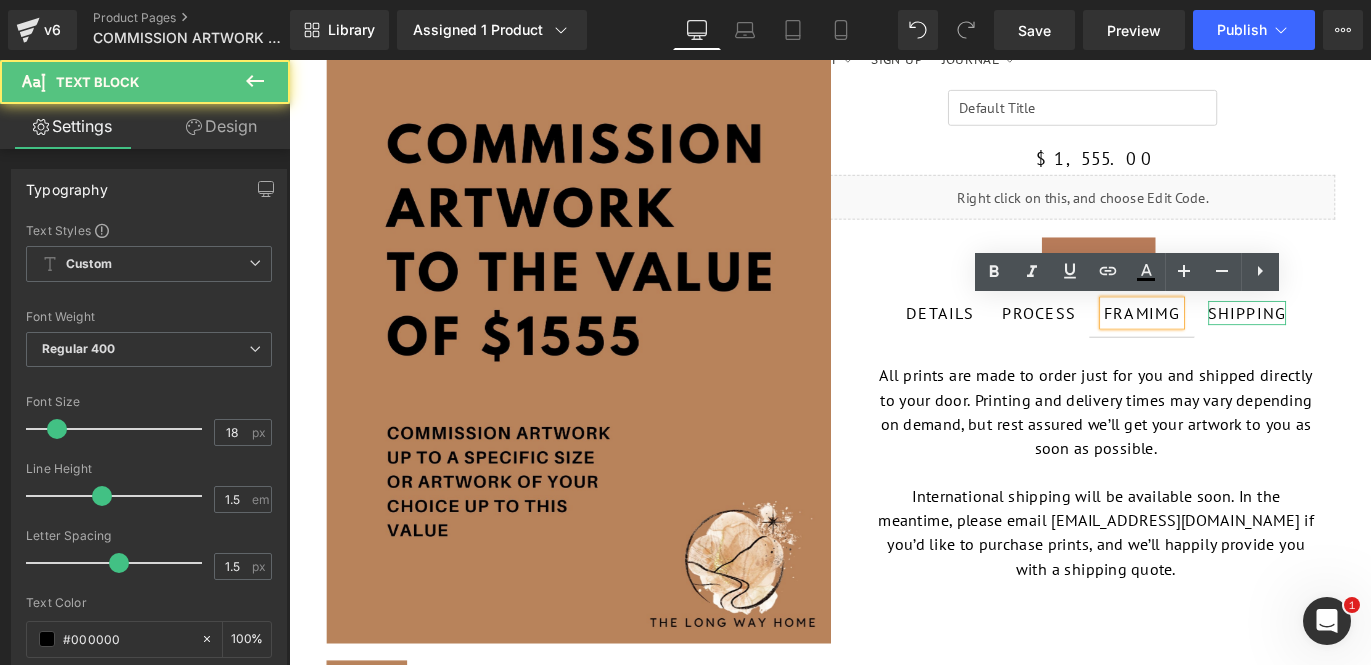 click on "SHIPPING" at bounding box center [1360, 342] 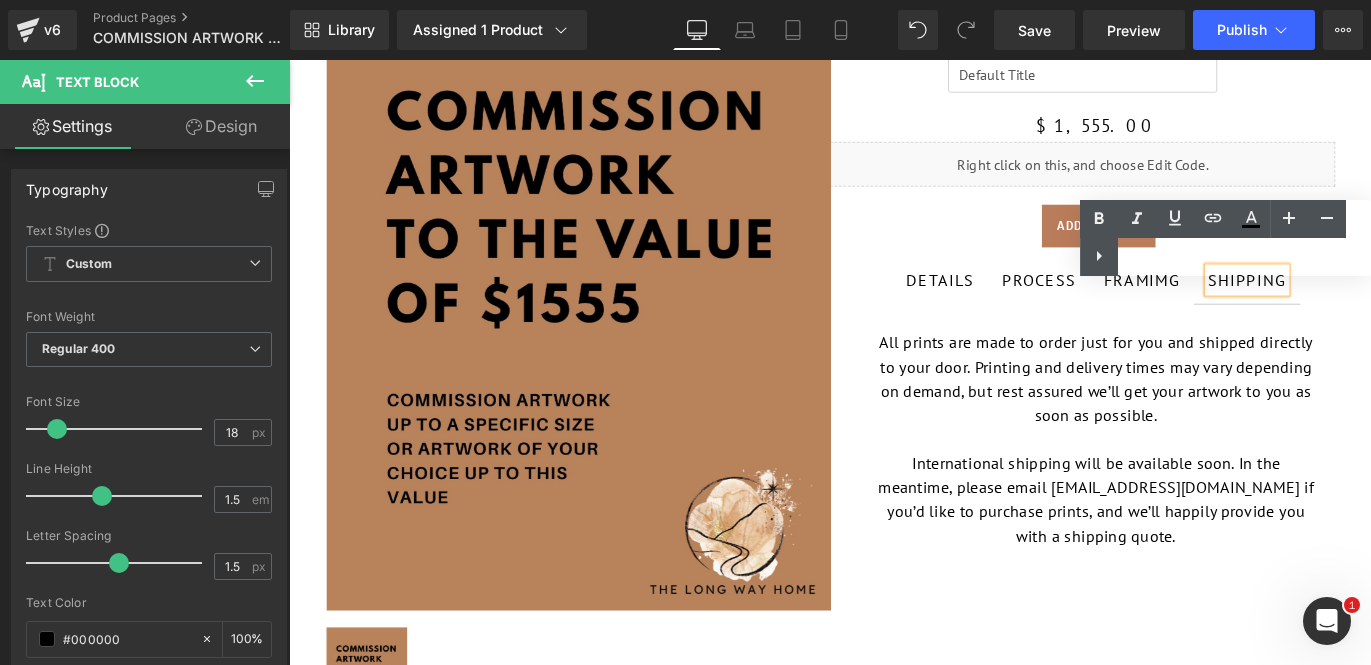 scroll, scrollTop: 159, scrollLeft: 0, axis: vertical 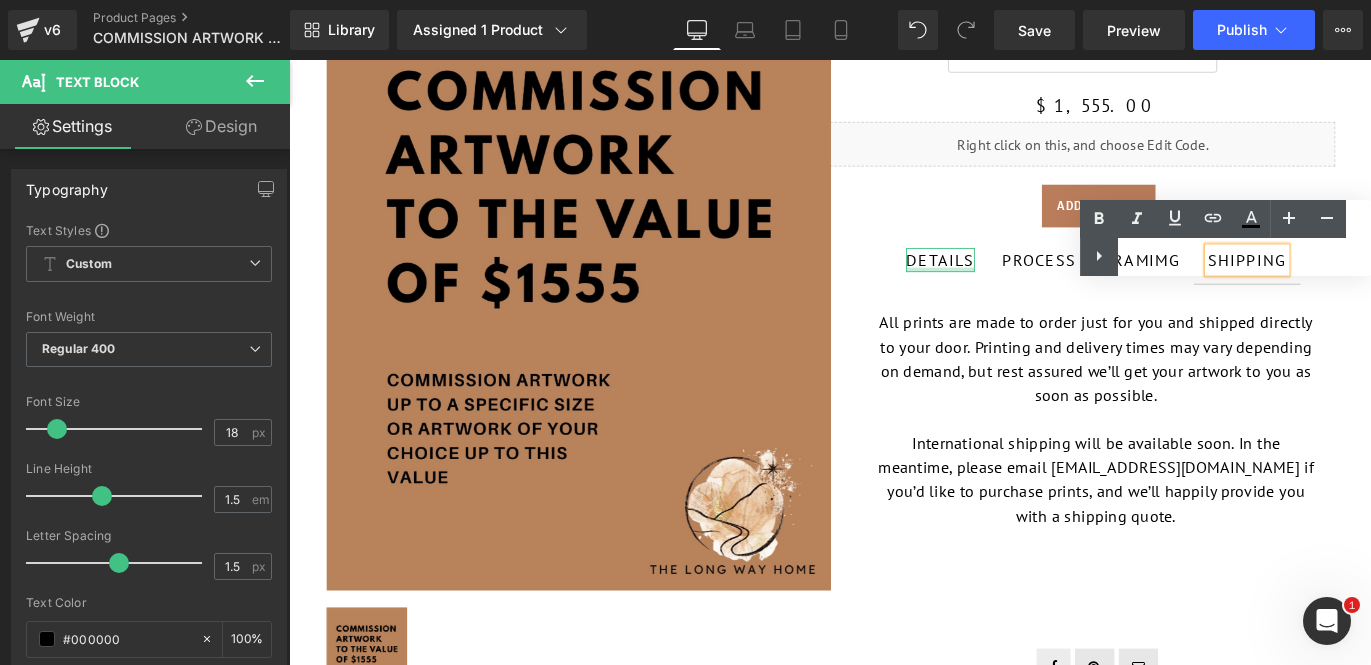 click at bounding box center [1017, 294] 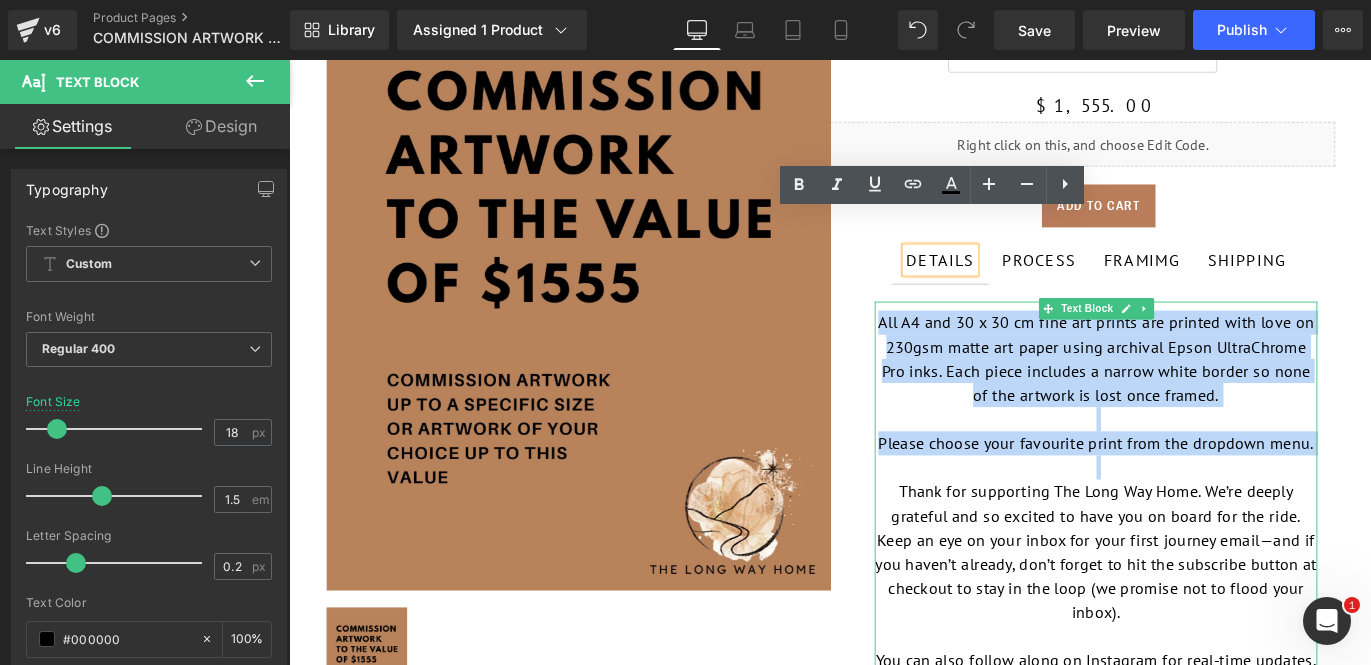 drag, startPoint x: 953, startPoint y: 351, endPoint x: 1414, endPoint y: 504, distance: 485.72626 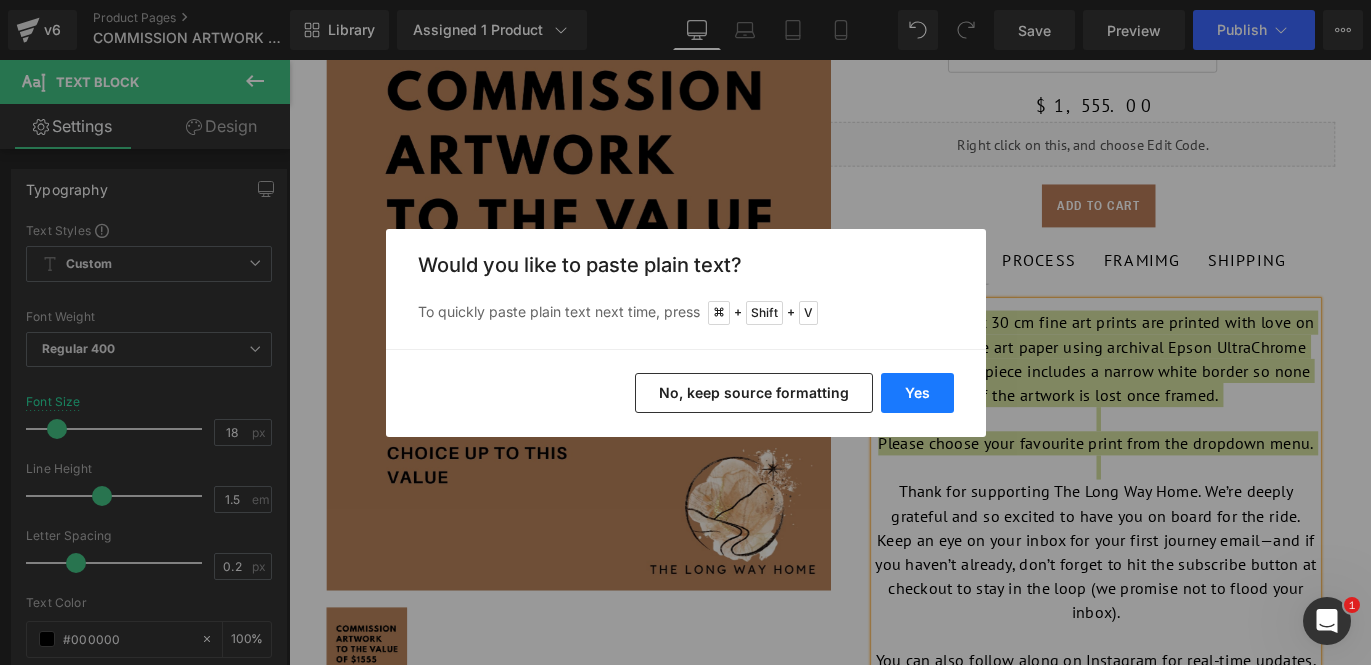 click on "Yes" at bounding box center (917, 393) 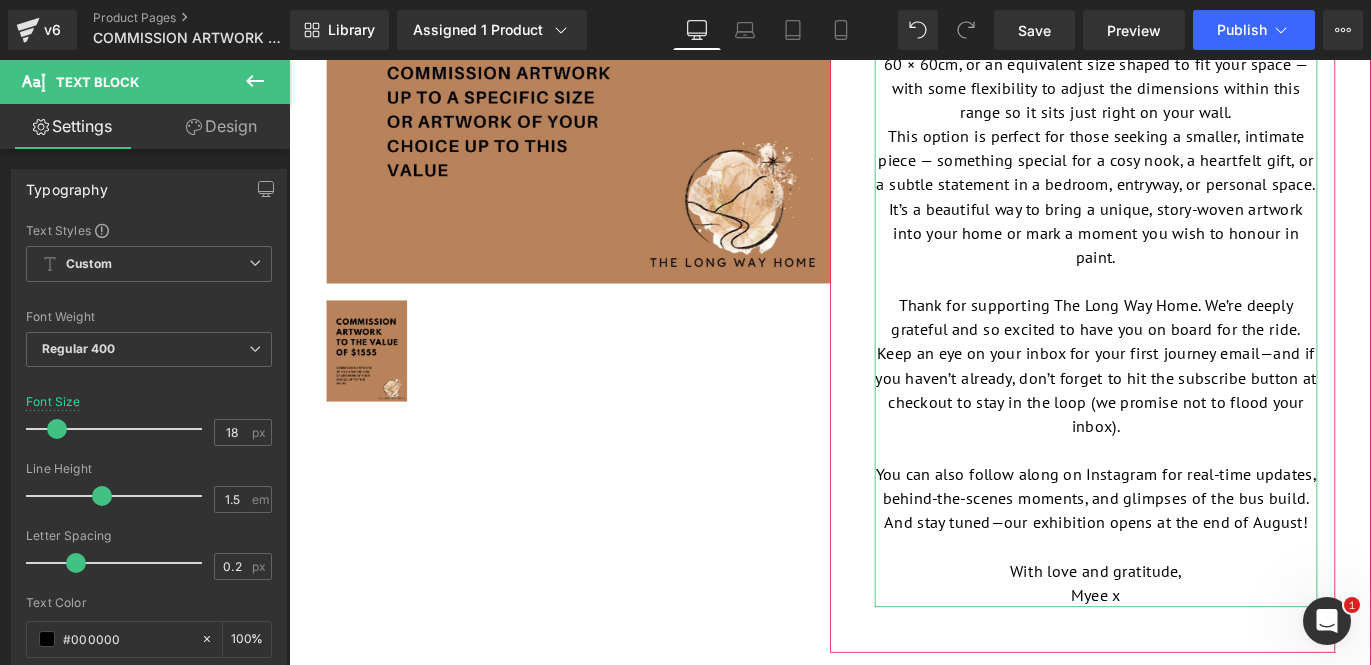 scroll, scrollTop: 567, scrollLeft: 0, axis: vertical 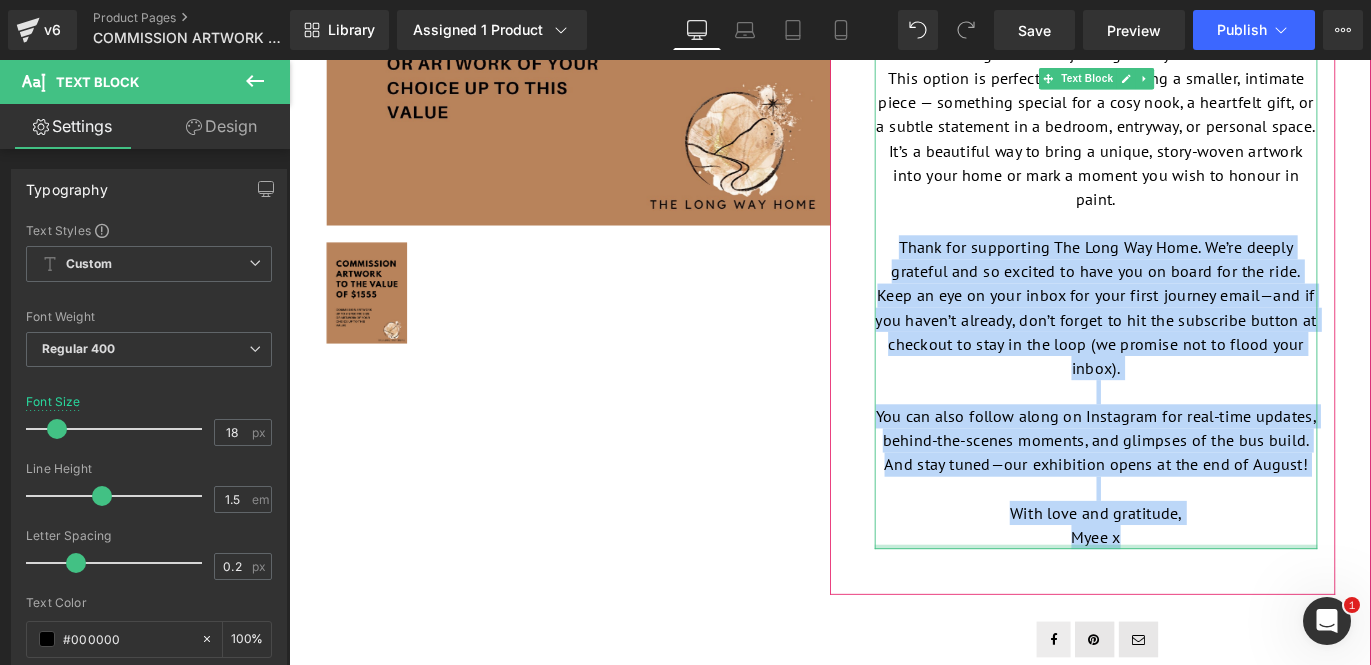 drag, startPoint x: 966, startPoint y: 239, endPoint x: 1349, endPoint y: 579, distance: 512.1416 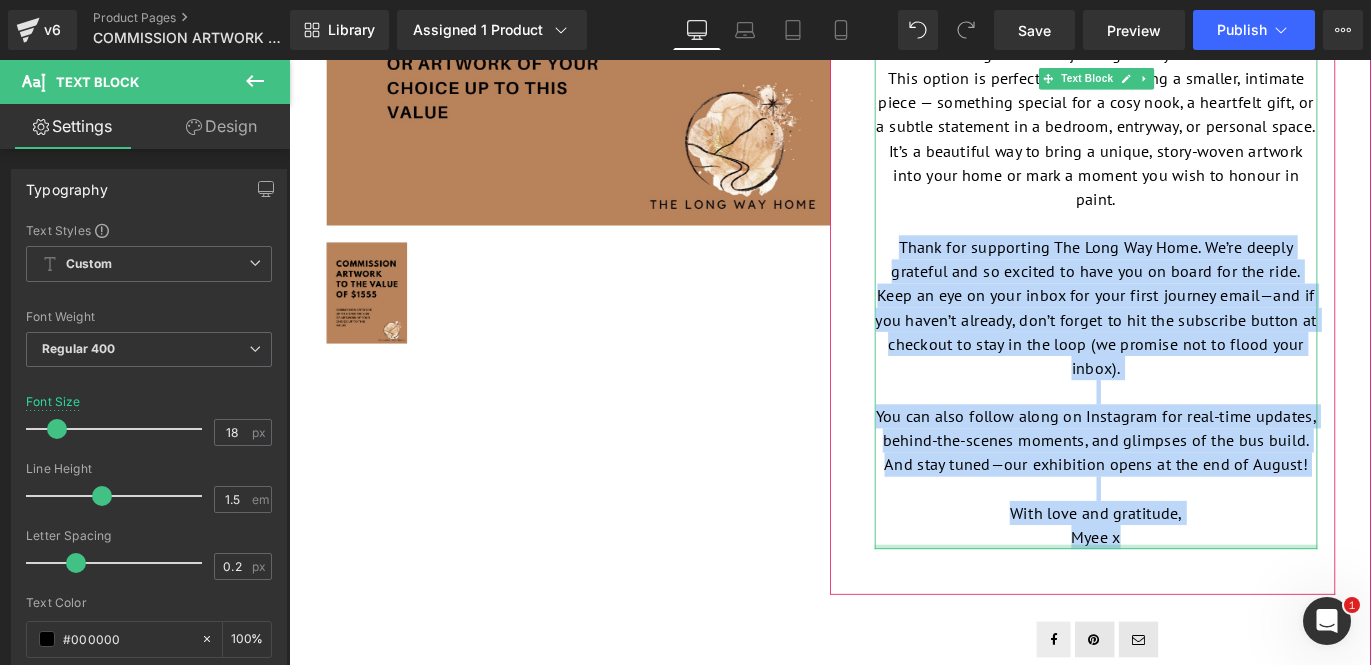 click on "Commission an Artwork — $1,555  This tier invites you to commission a custom artwork up to 60 × 60cm, or an equivalent size shaped to fit your space — with some flexibility to adjust the dimensions within this range so it sits just right on your wall. This option is perfect for those seeking a smaller, intimate piece — something special for a cosy nook, a heartfelt gift, or a subtle statement in a bedroom, entryway, or personal space. It’s a beautiful way to bring a unique, story-woven artwork into your home or mark a moment you wish to honour in paint. Thank for supporting The Long Way Home. We’re deeply grateful and so excited to have you on board for the ride. Keep an eye on your inbox for your first journey email—and if you haven’t already, don’t forget to hit the subscribe button at checkout to stay in the loop (we promise not to flood your inbox). With love and gratitude, Myee x
Text Block" at bounding box center [1191, 264] 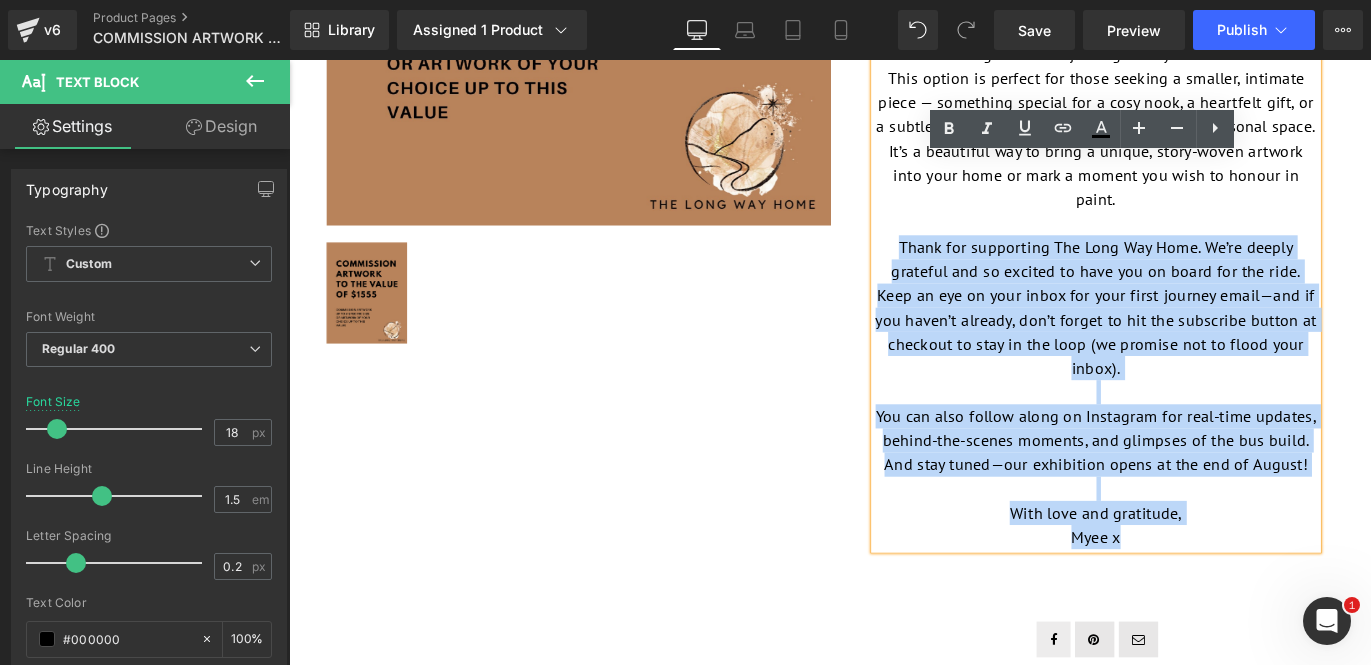 copy on "Thank for supporting The Long Way Home. We’re deeply grateful and so excited to have you on board for the ride. Keep an eye on your inbox for your first journey email—and if you haven’t already, don’t forget to hit the subscribe button at checkout to stay in the loop (we promise not to flood your inbox). You can also follow along on Instagram for real-time updates, behind-the-scenes moments, and glimpses of the bus build. And stay tuned—our exhibition opens at the end of August! With love and gratitude, Myee x" 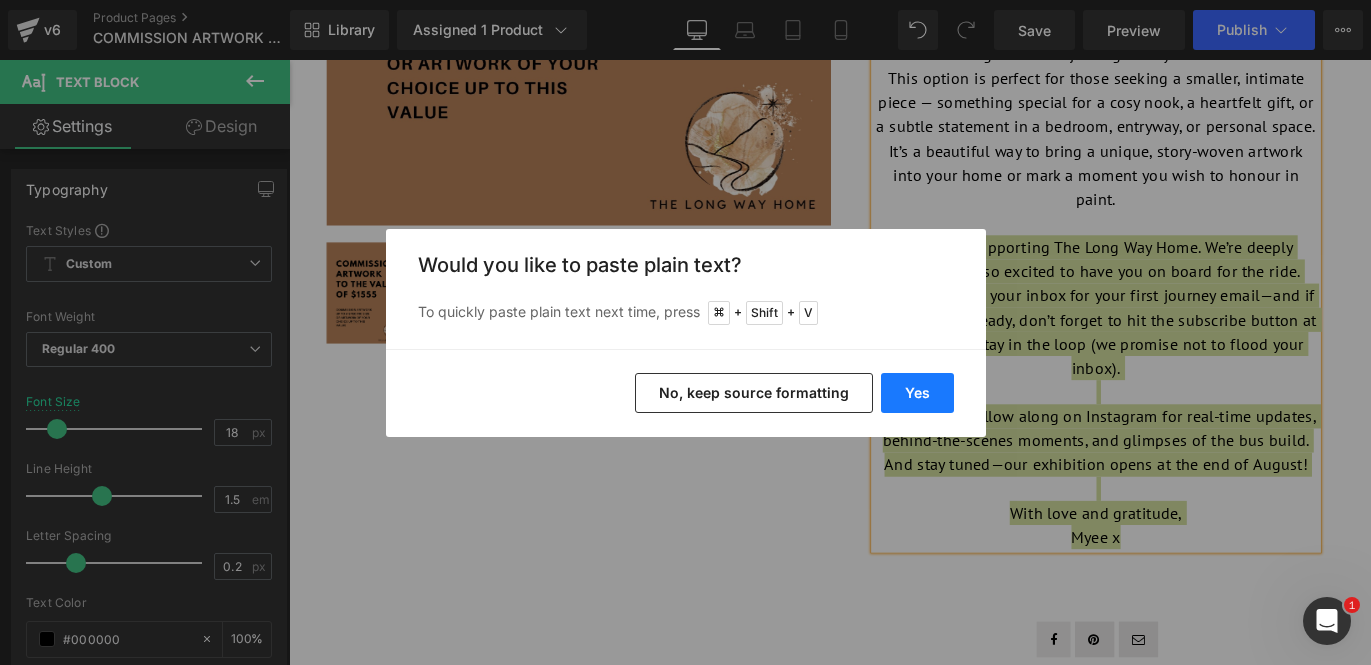 click on "Yes" at bounding box center (917, 393) 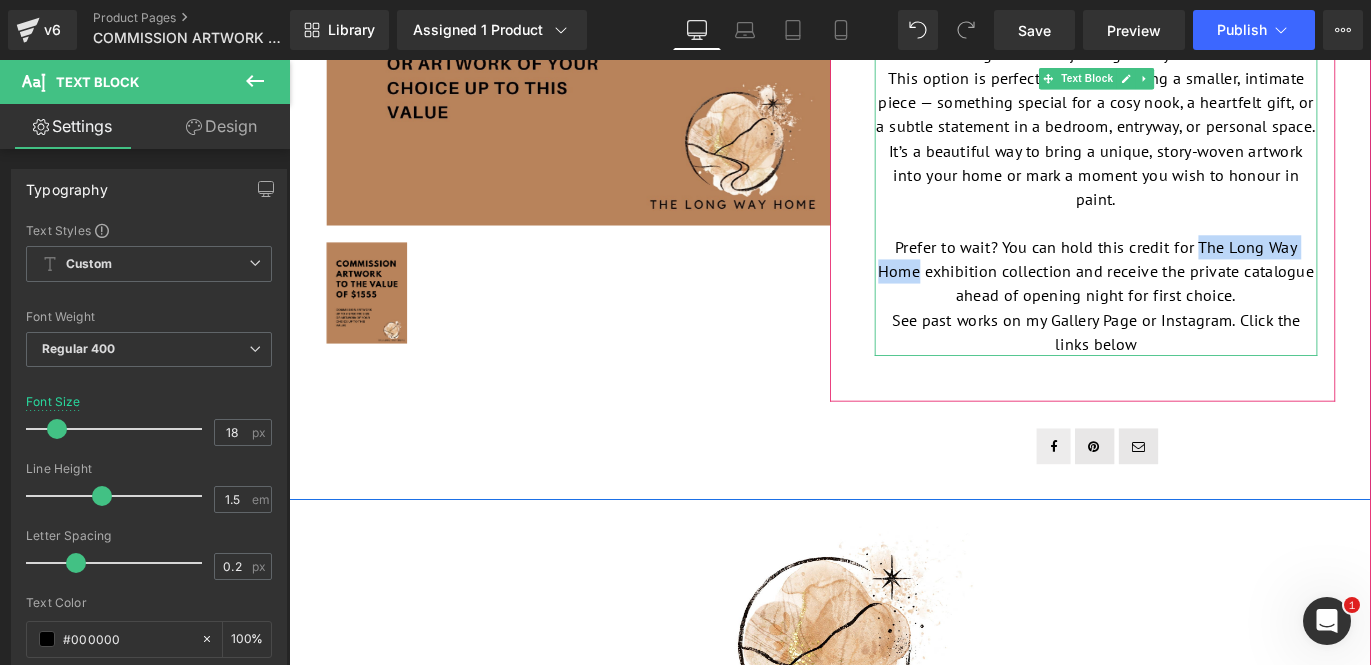 drag, startPoint x: 1309, startPoint y: 241, endPoint x: 998, endPoint y: 277, distance: 313.07666 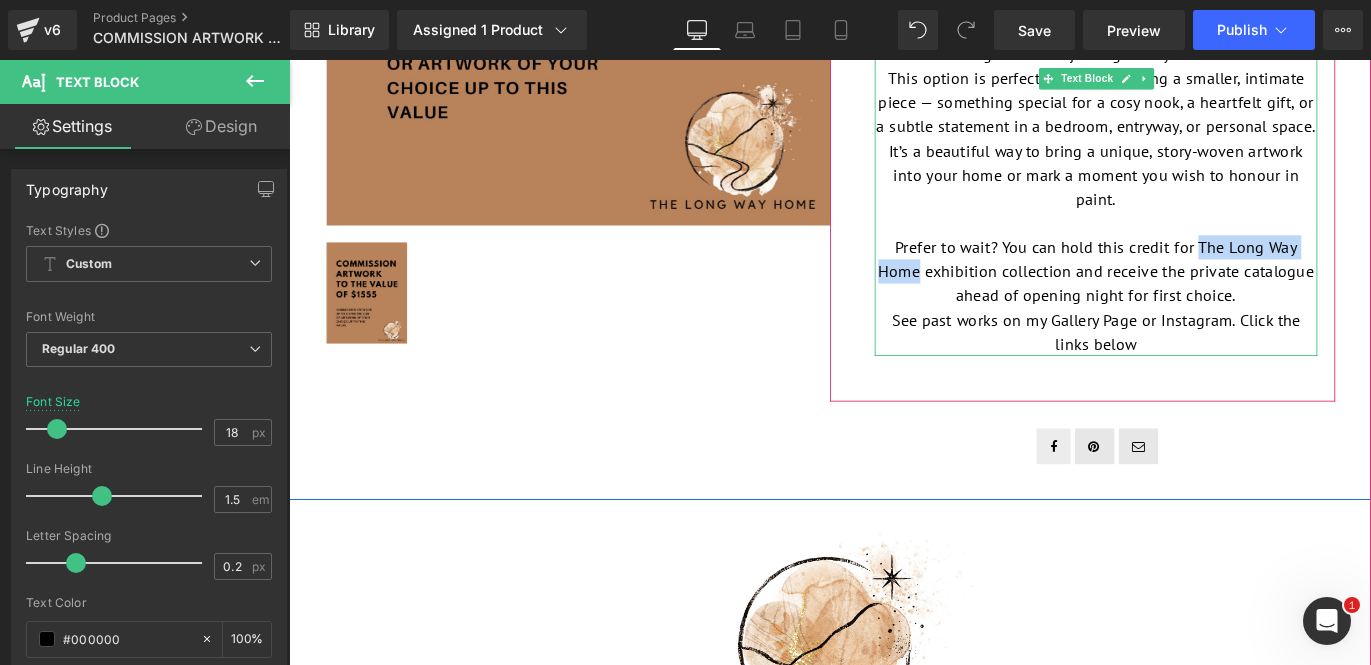 click on "Prefer to wait? You can hold this credit for The Long Way Home exhibition collection and receive the private catalogue ahead of opening night for first choice." at bounding box center (1191, 296) 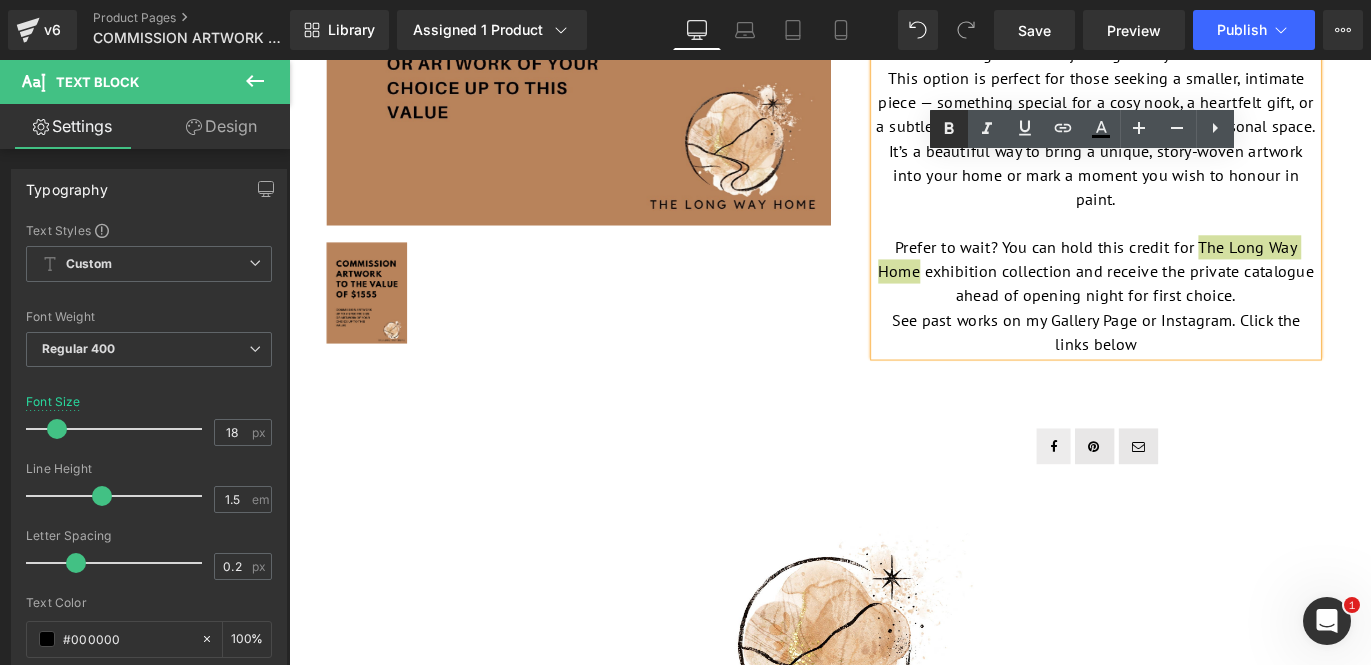 click 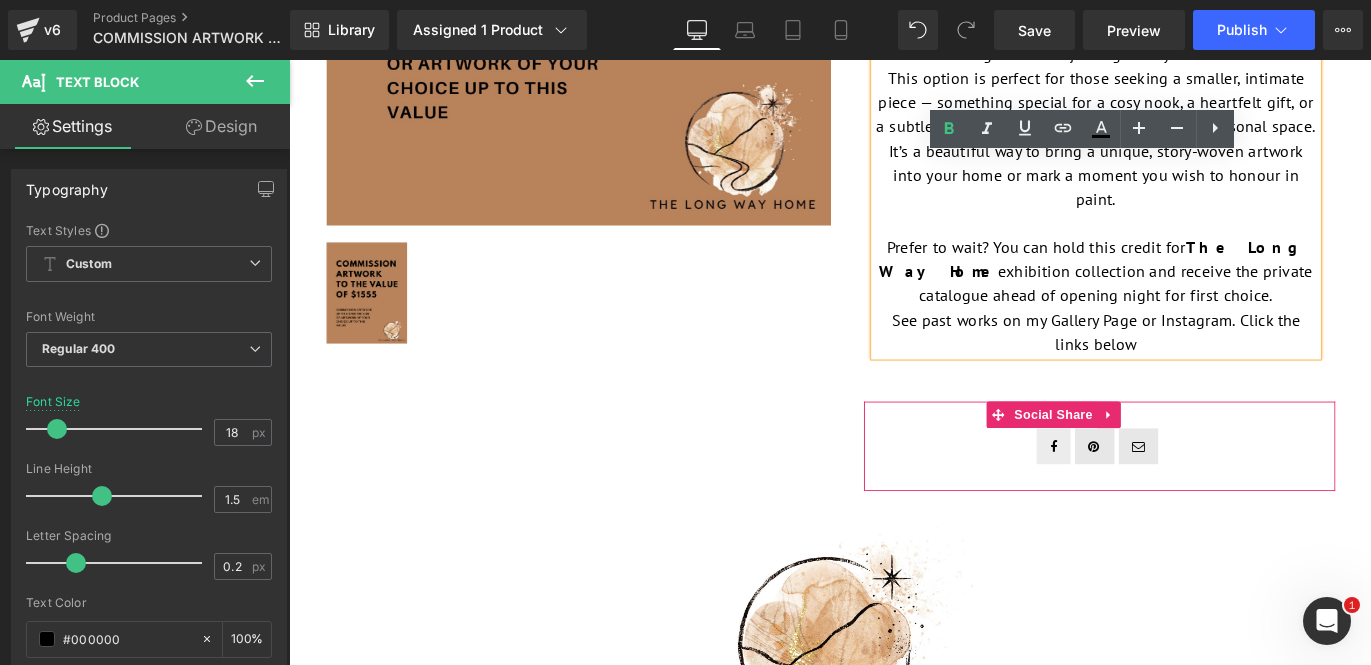 click on "Social Share" at bounding box center (1195, 492) 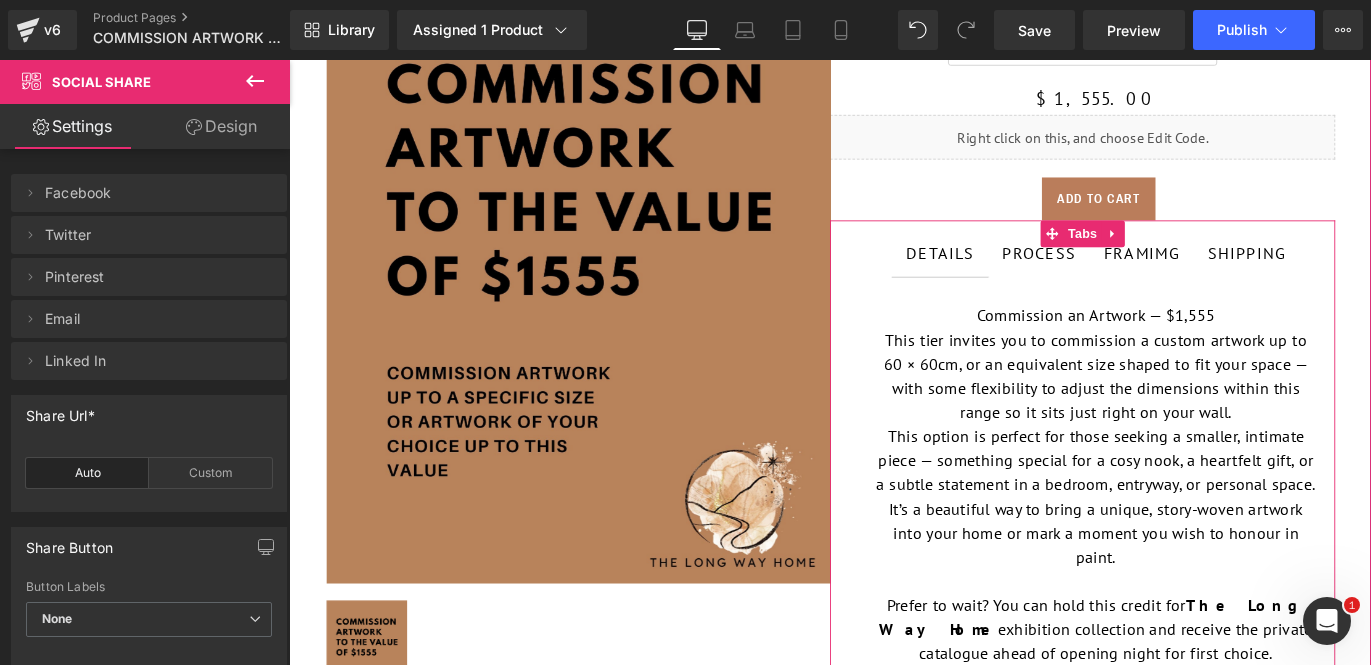 scroll, scrollTop: 0, scrollLeft: 0, axis: both 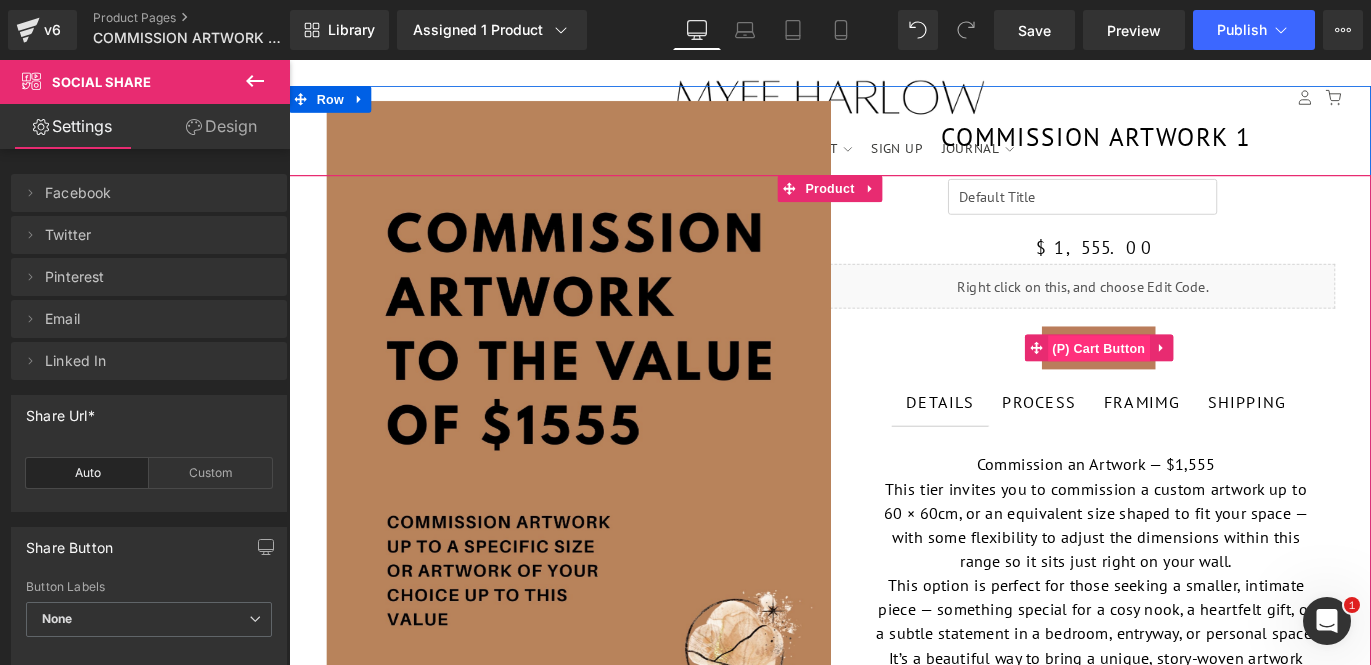 click on "(P) Cart Button" at bounding box center [1194, 383] 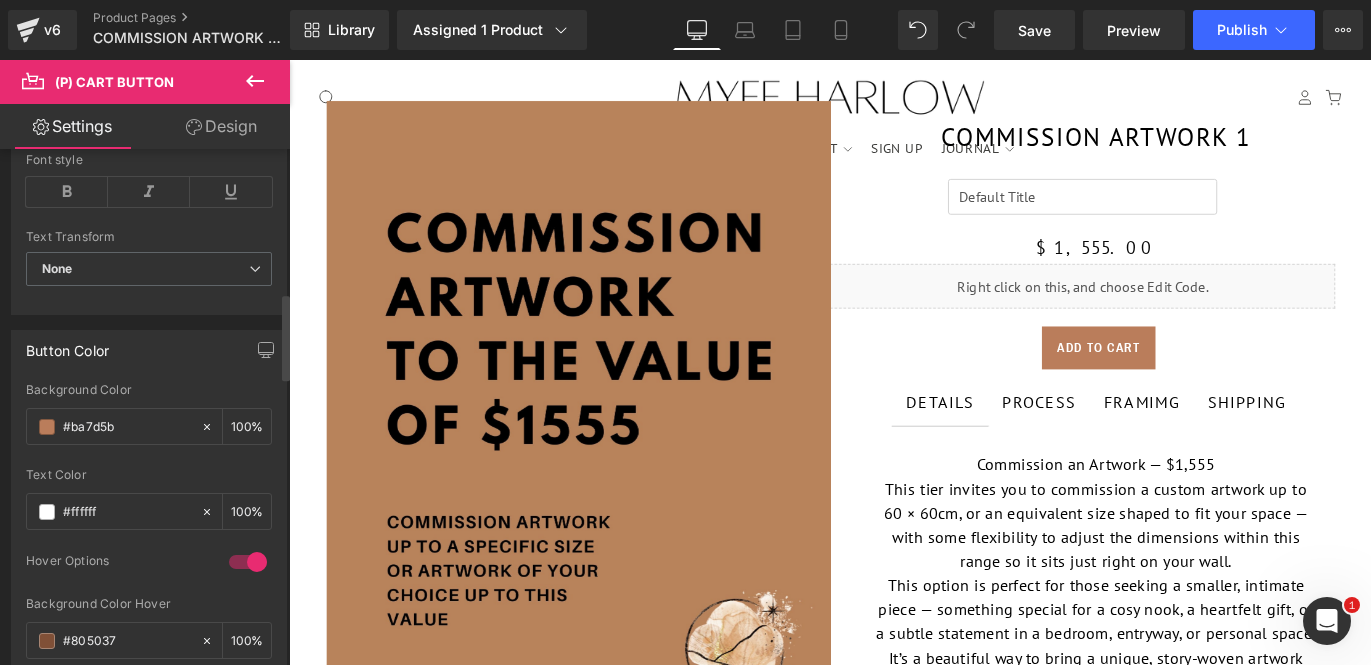 scroll, scrollTop: 860, scrollLeft: 0, axis: vertical 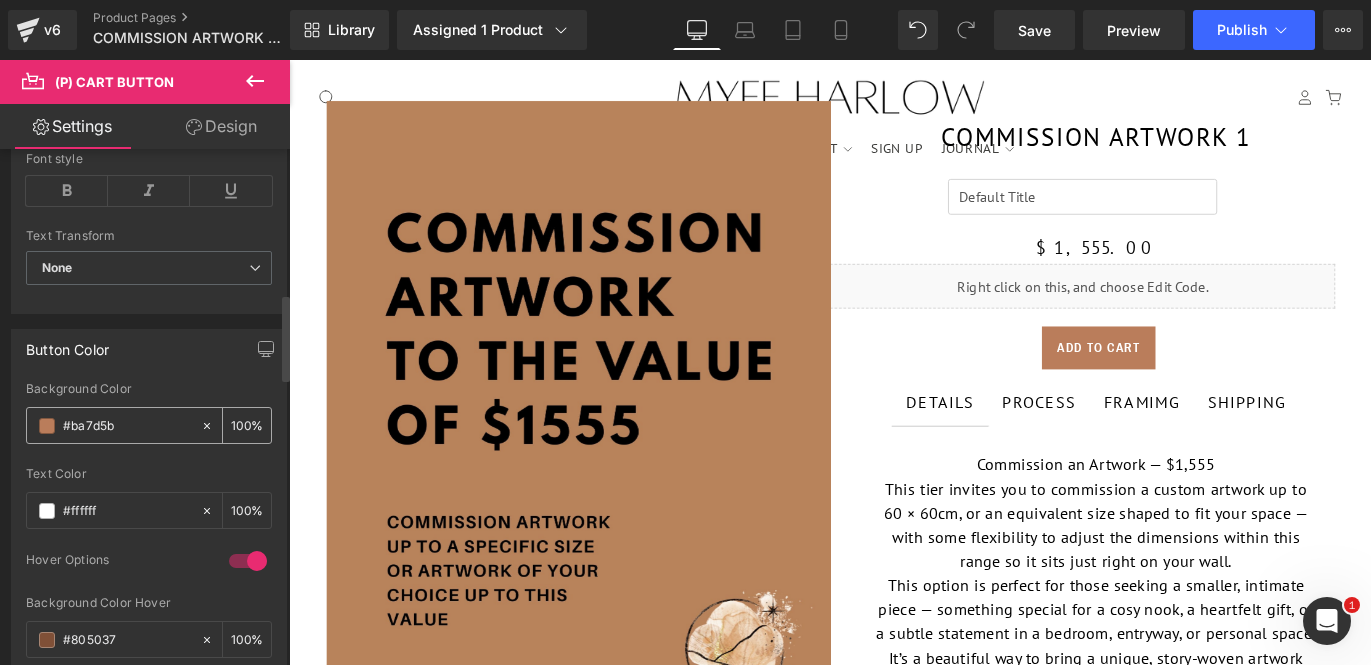 click at bounding box center [47, 426] 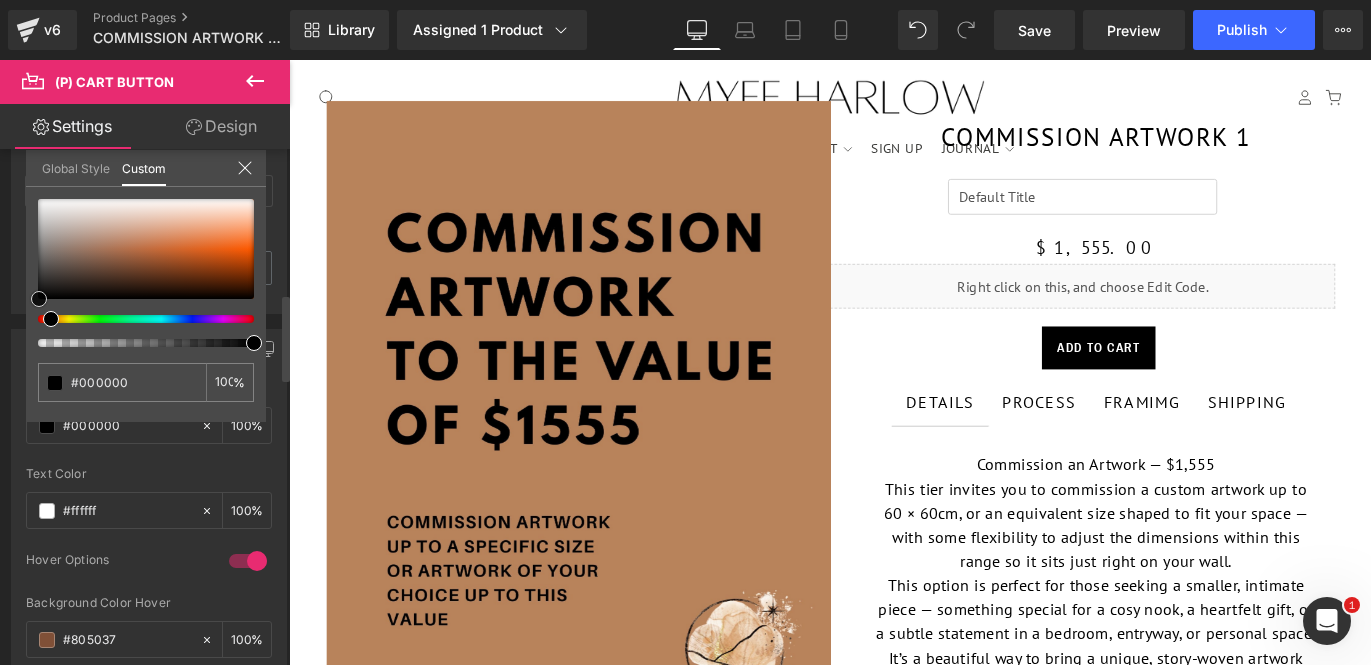 drag, startPoint x: 124, startPoint y: 243, endPoint x: 36, endPoint y: 300, distance: 104.84751 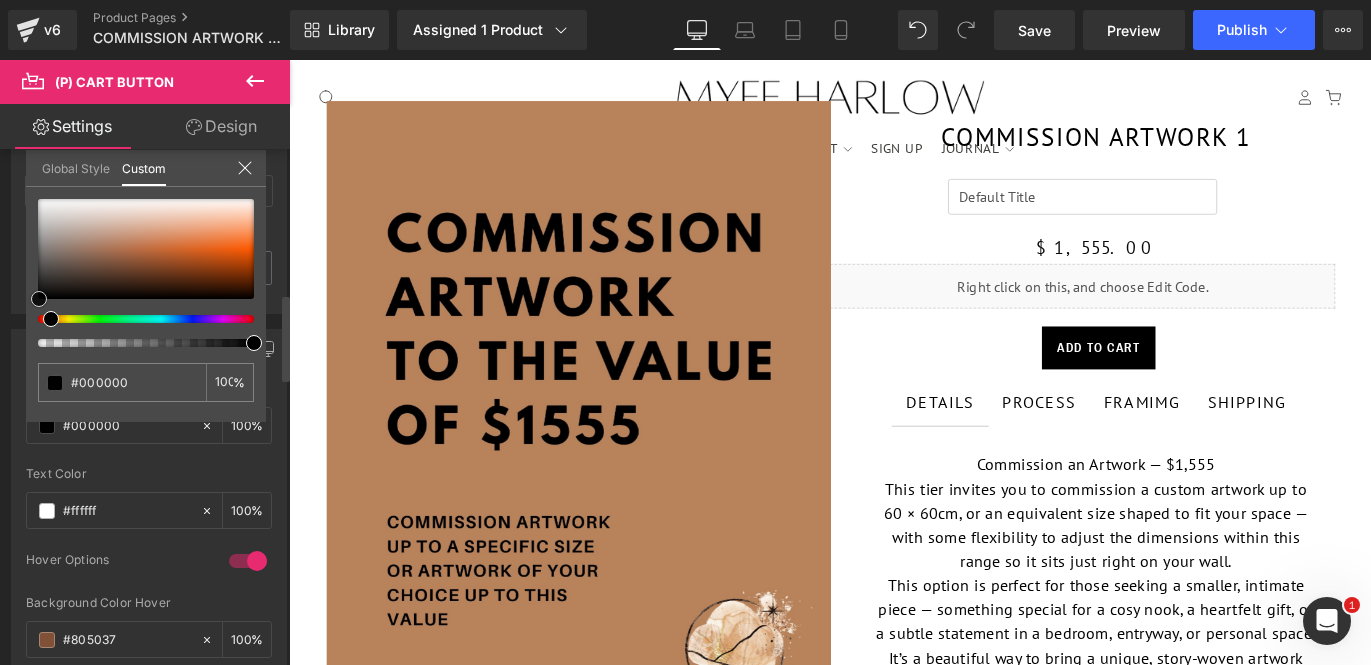 click at bounding box center [39, 299] 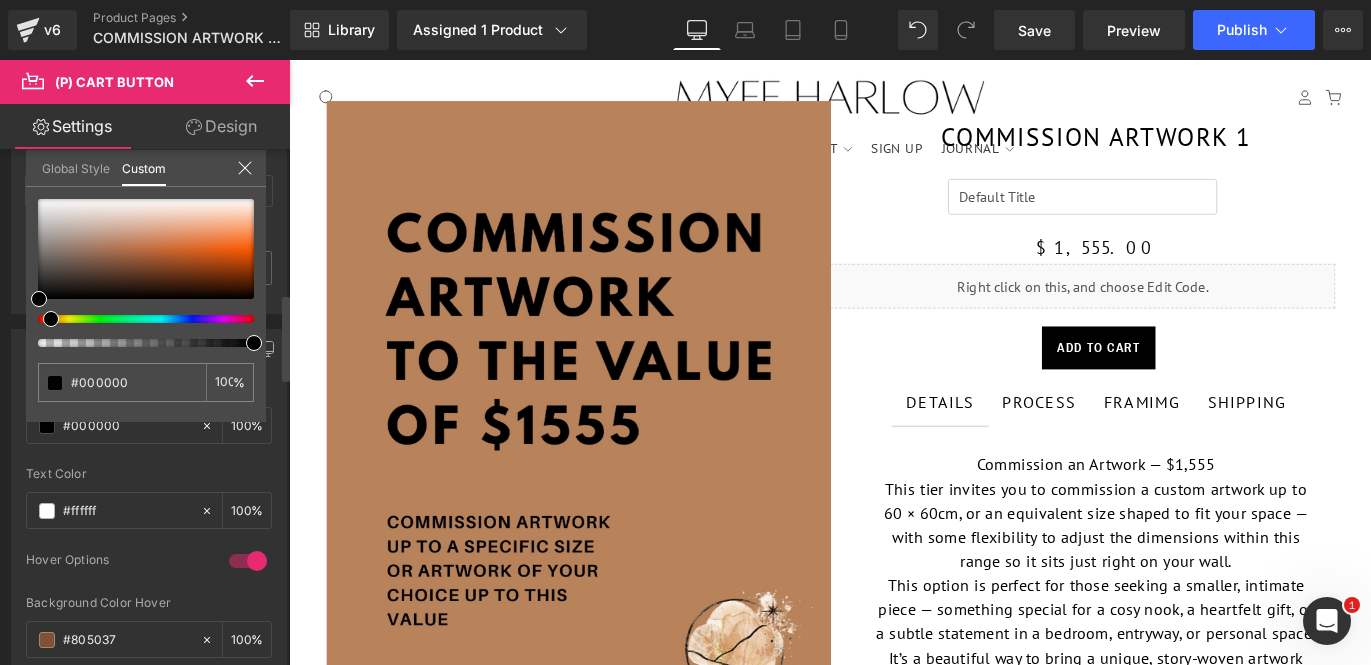 click 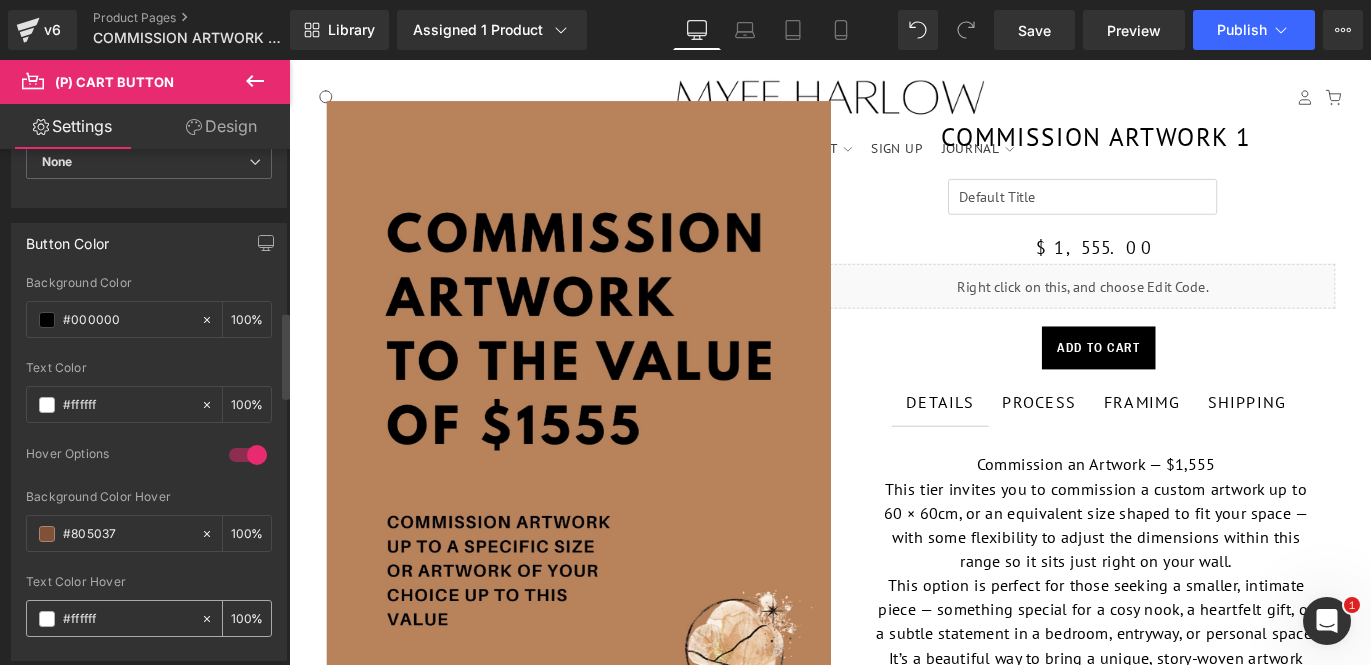 scroll, scrollTop: 958, scrollLeft: 0, axis: vertical 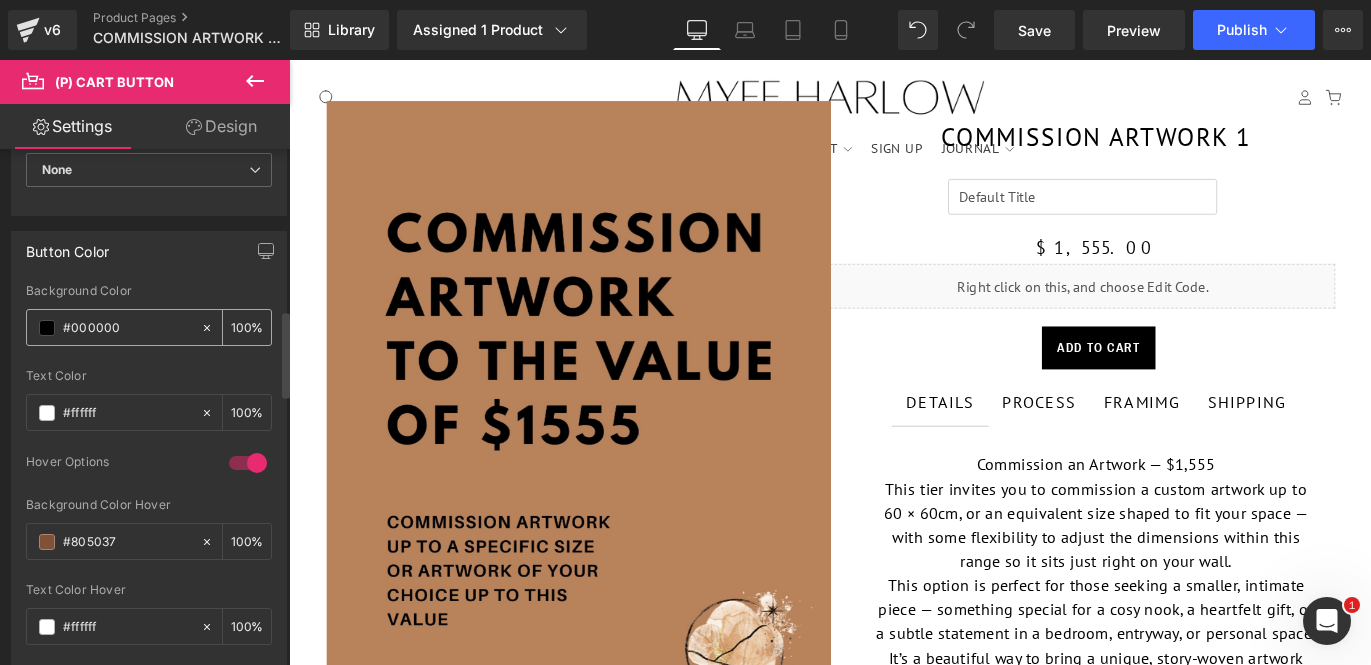 click at bounding box center (47, 328) 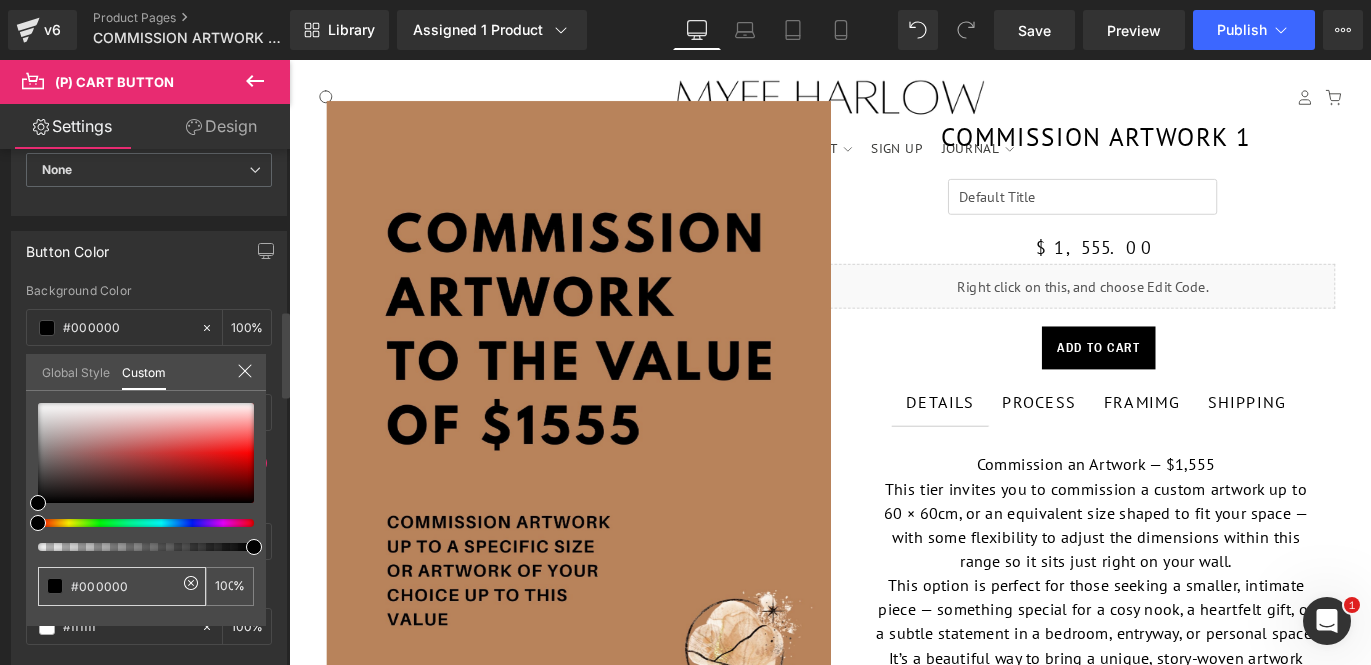 click on "#000000" at bounding box center (124, 586) 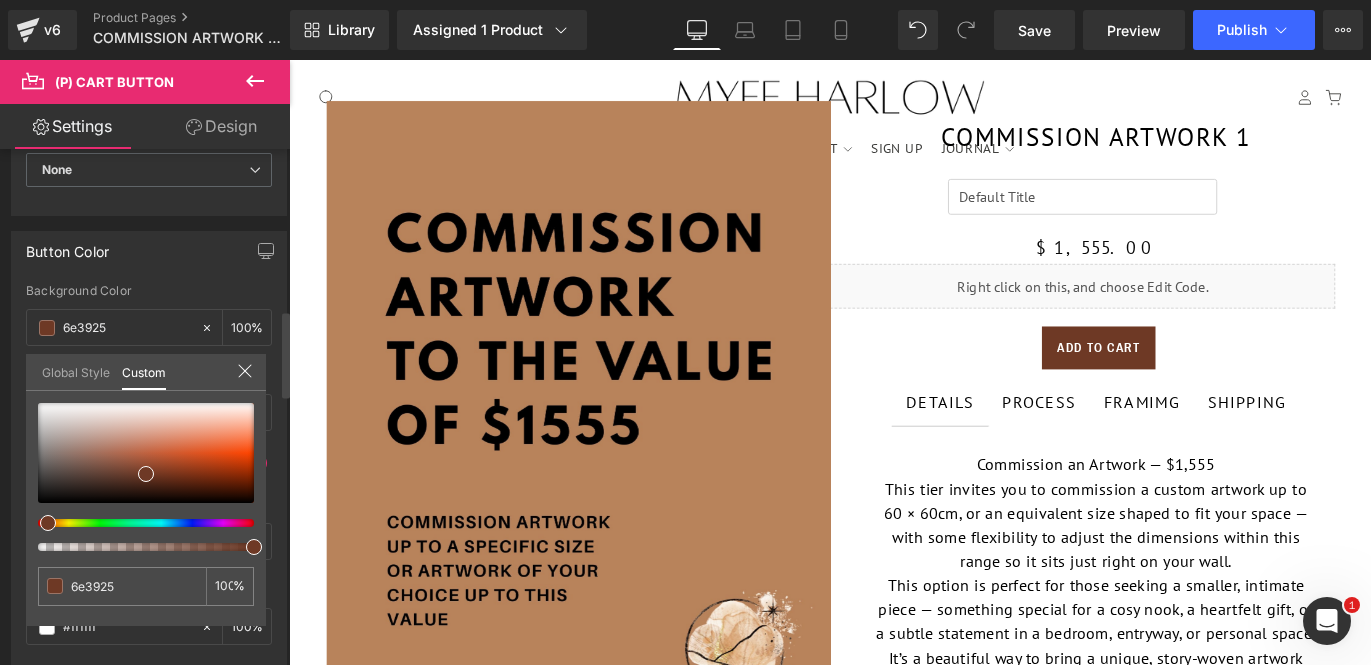 type on "6e3925" 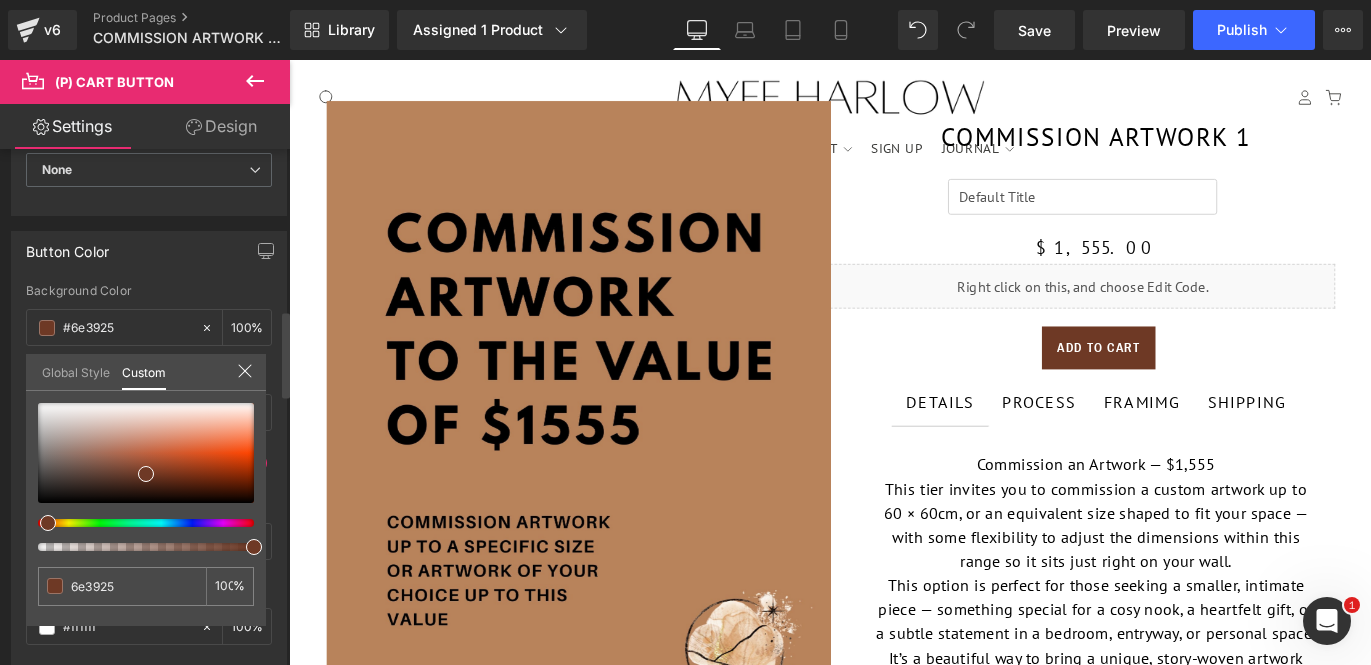 click 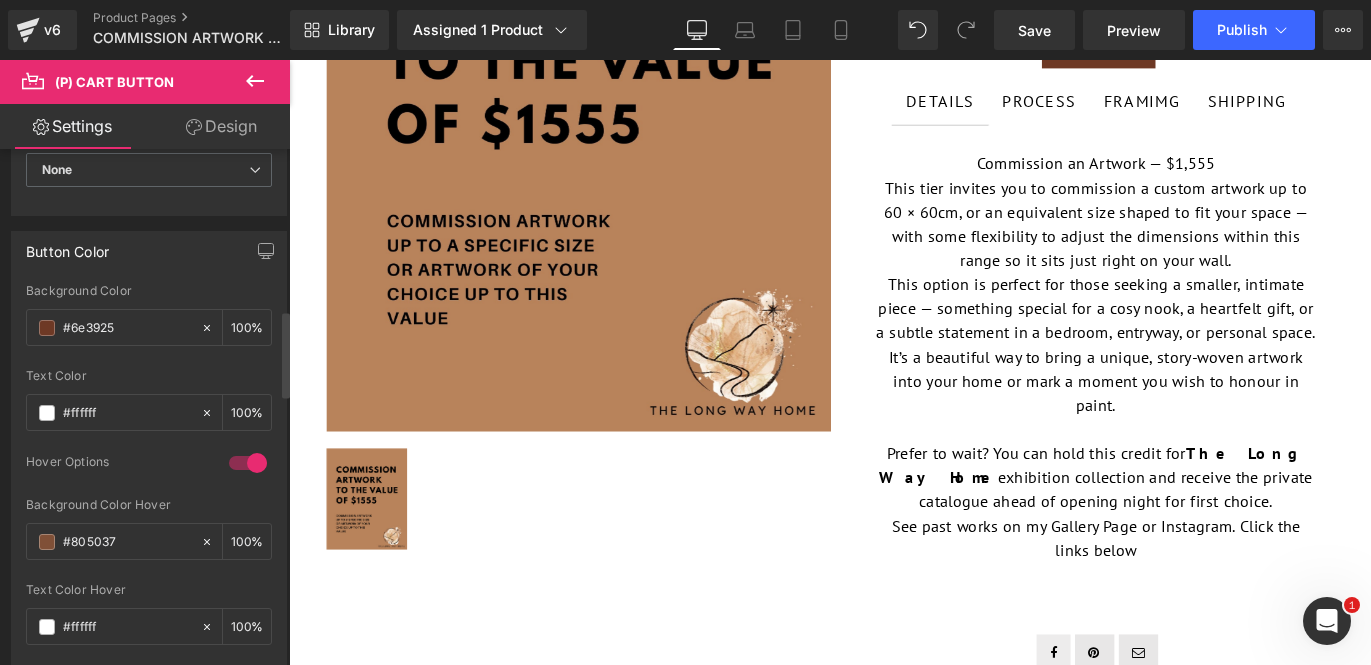 scroll, scrollTop: 0, scrollLeft: 0, axis: both 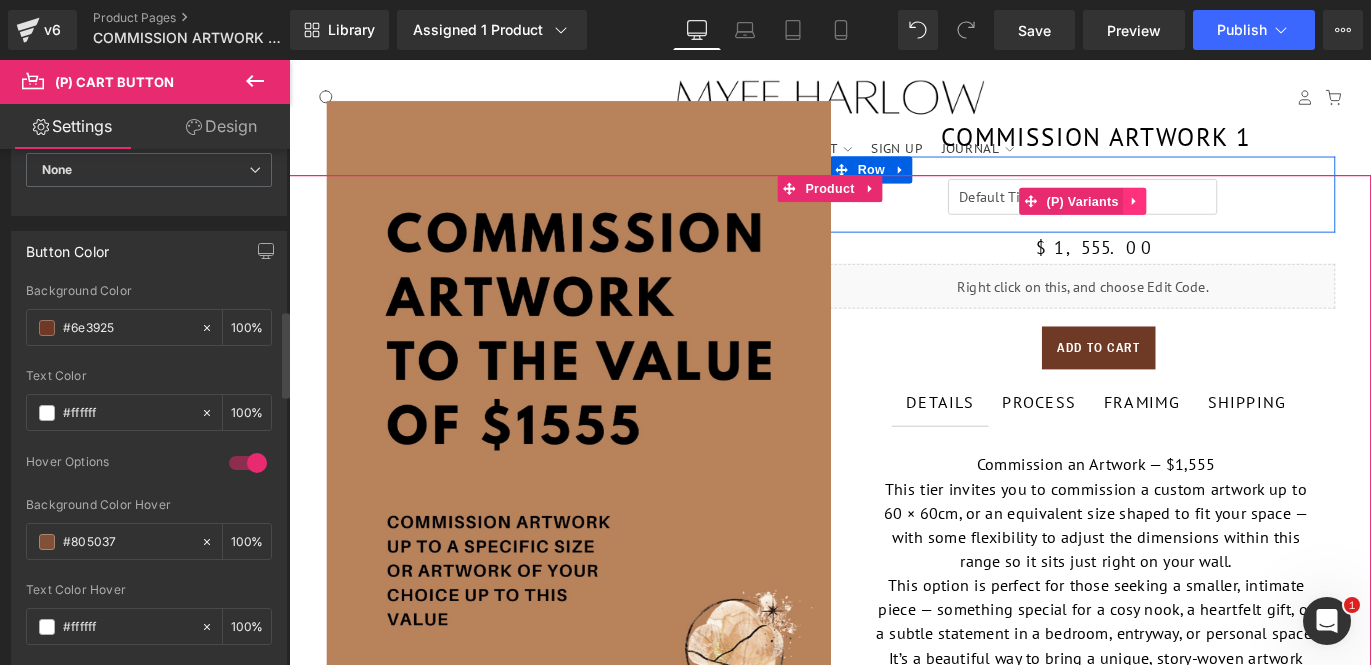 click 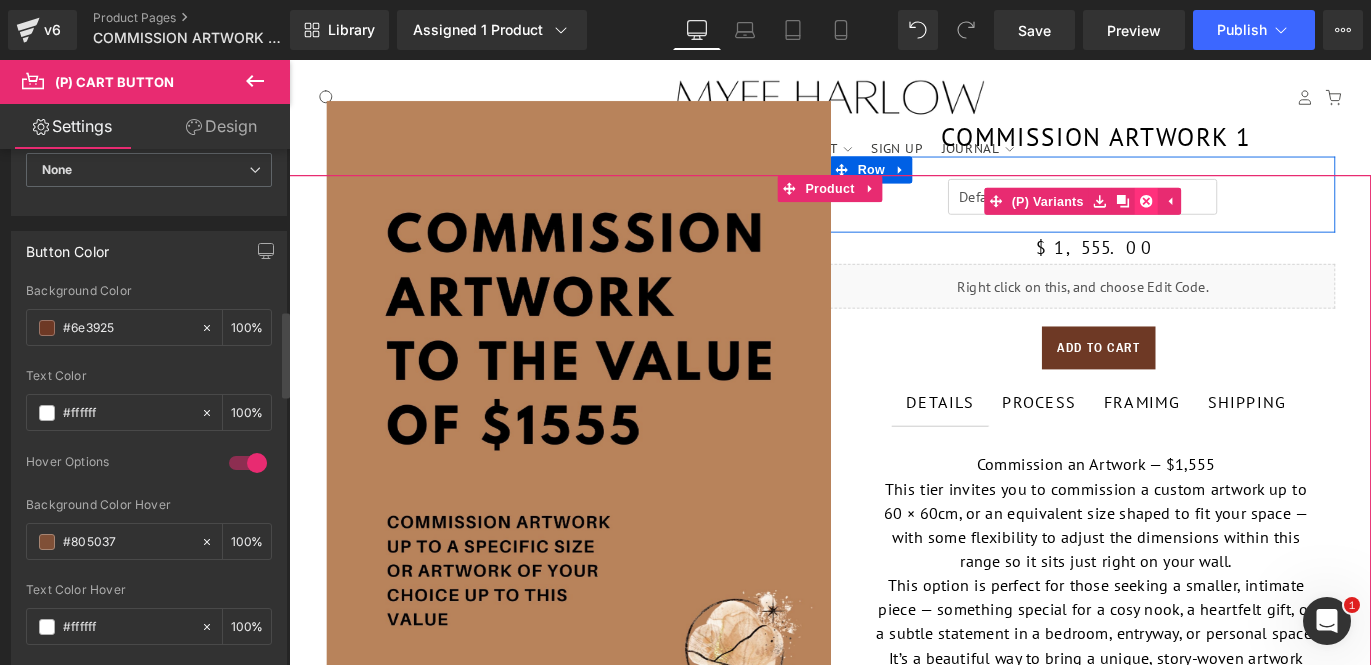 click 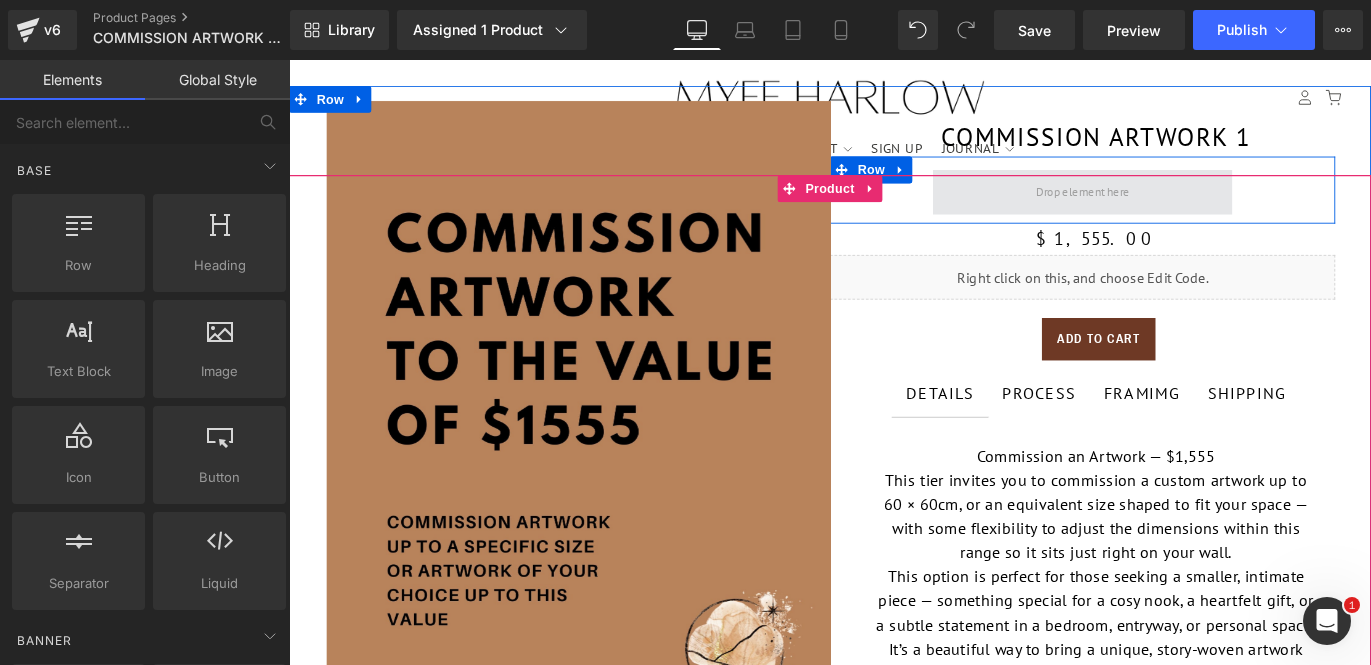 click at bounding box center [1176, 208] 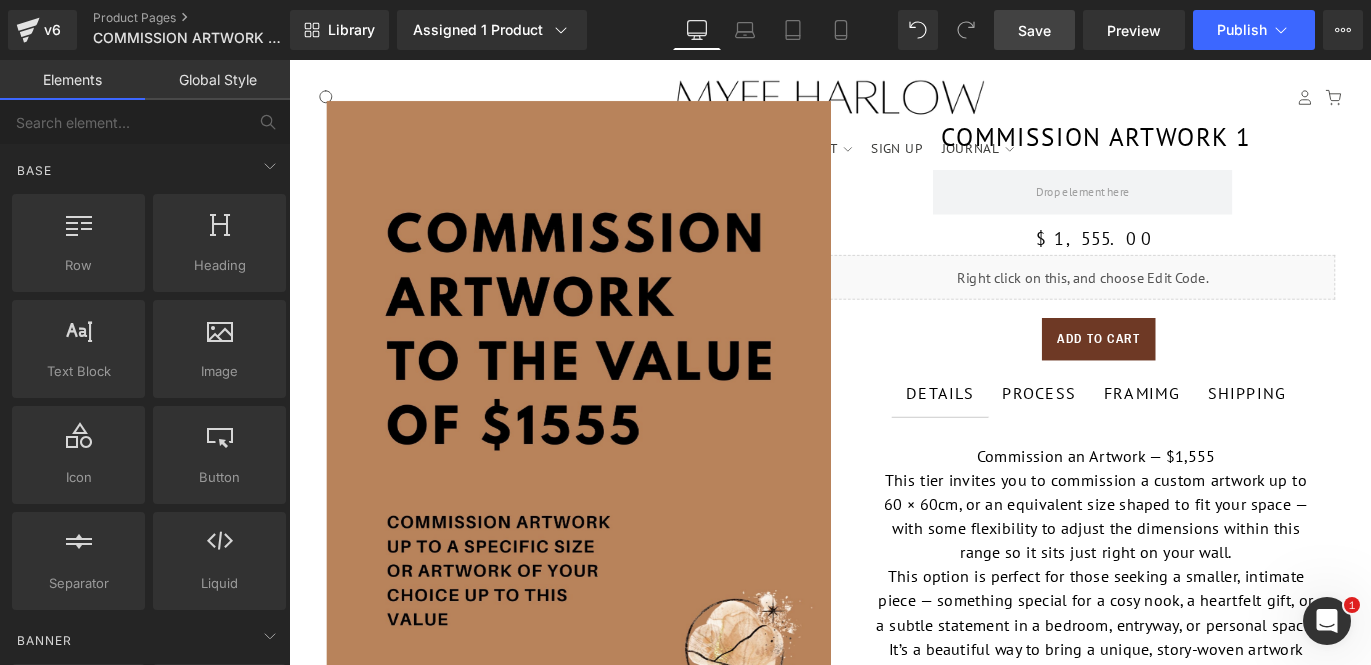 click on "Save" at bounding box center [1034, 30] 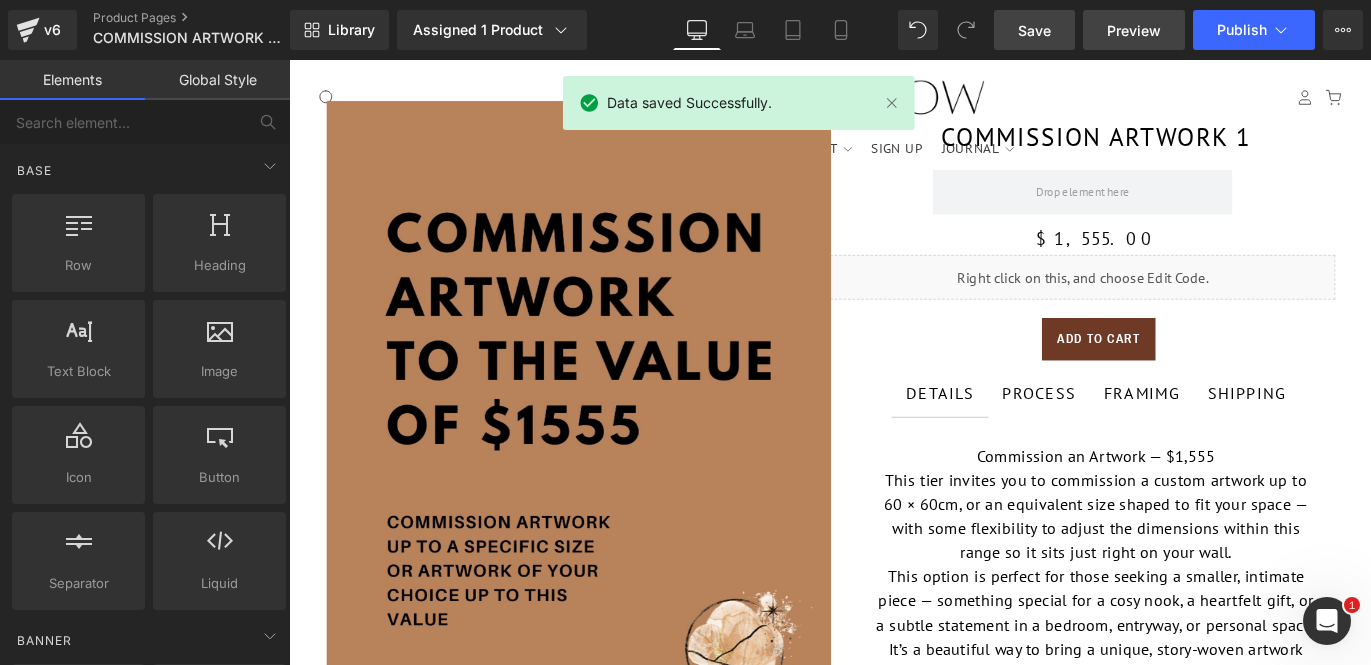 click on "Preview" at bounding box center (1134, 30) 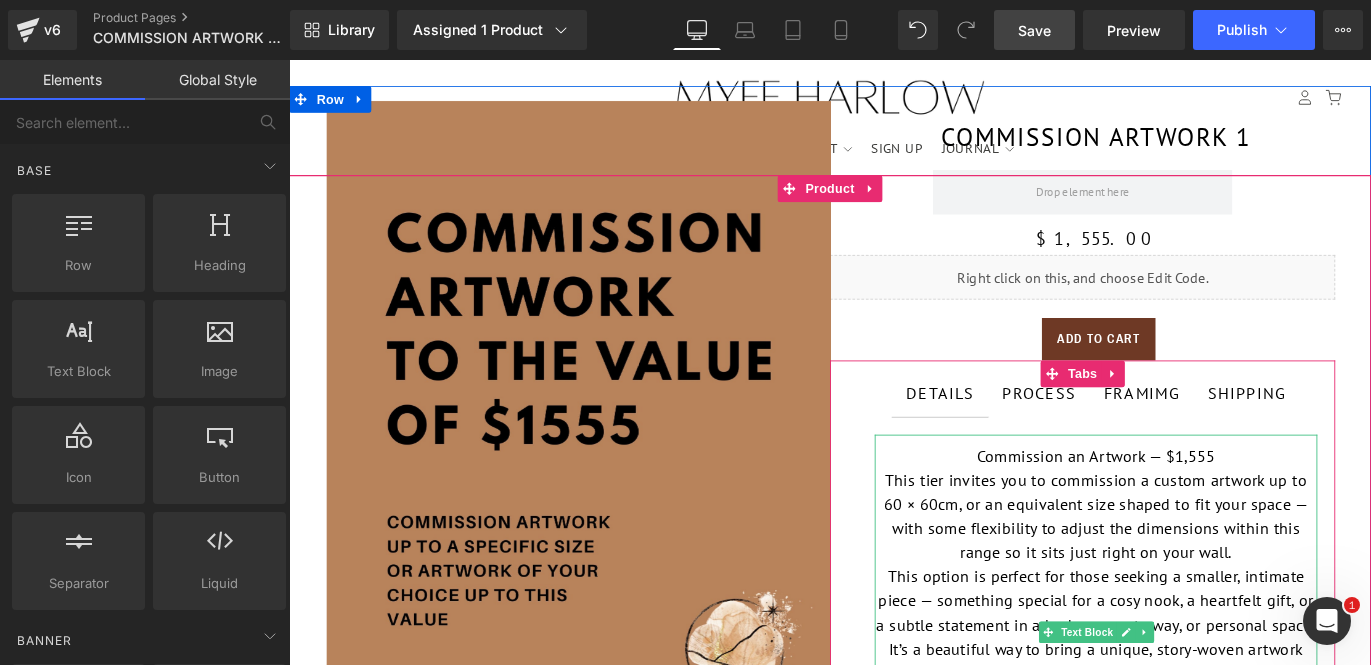 click on "Commission an Artwork — $1,555" at bounding box center (1191, 502) 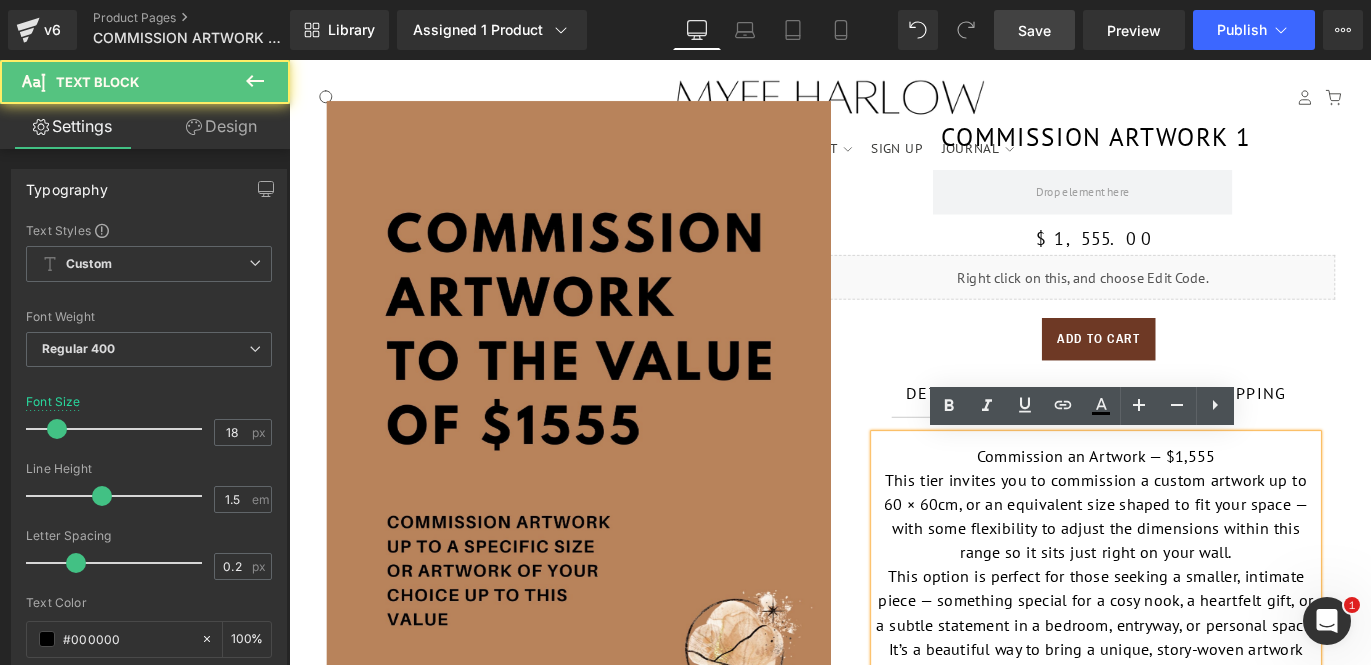 type 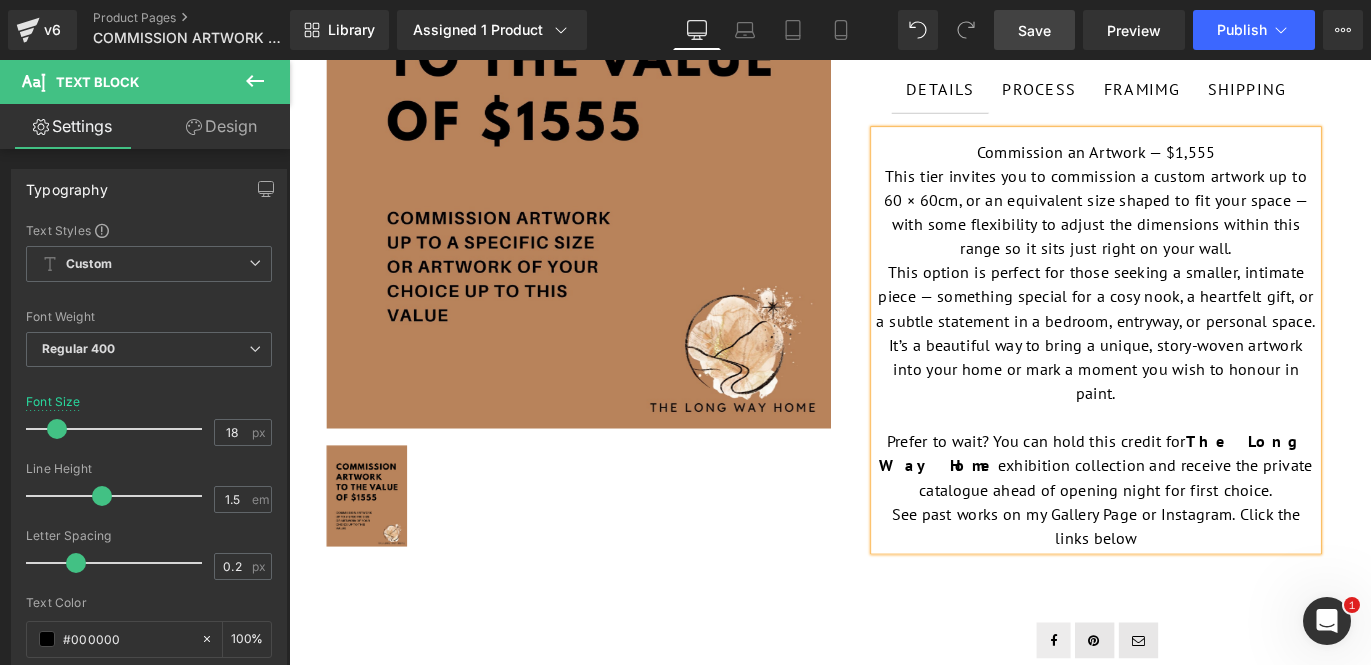 scroll, scrollTop: 343, scrollLeft: 0, axis: vertical 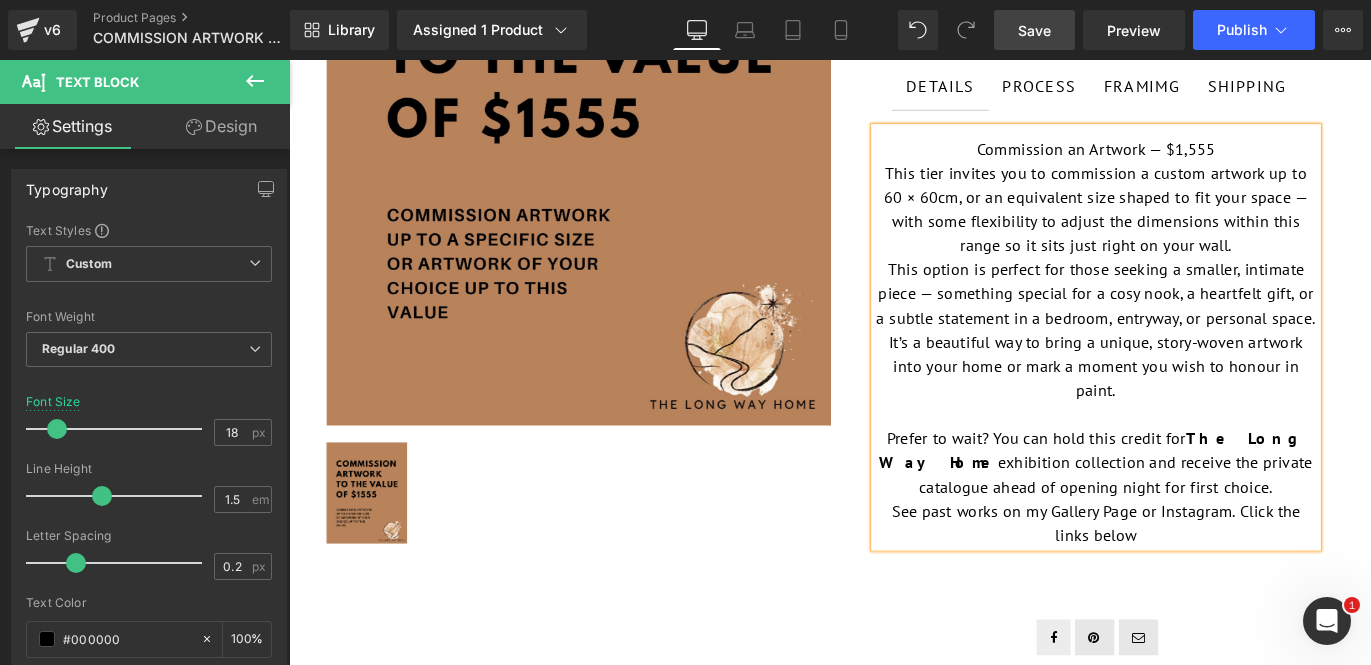 click on "See past works on my Gallery Page or  Instagram. Click the links below" at bounding box center [1191, 578] 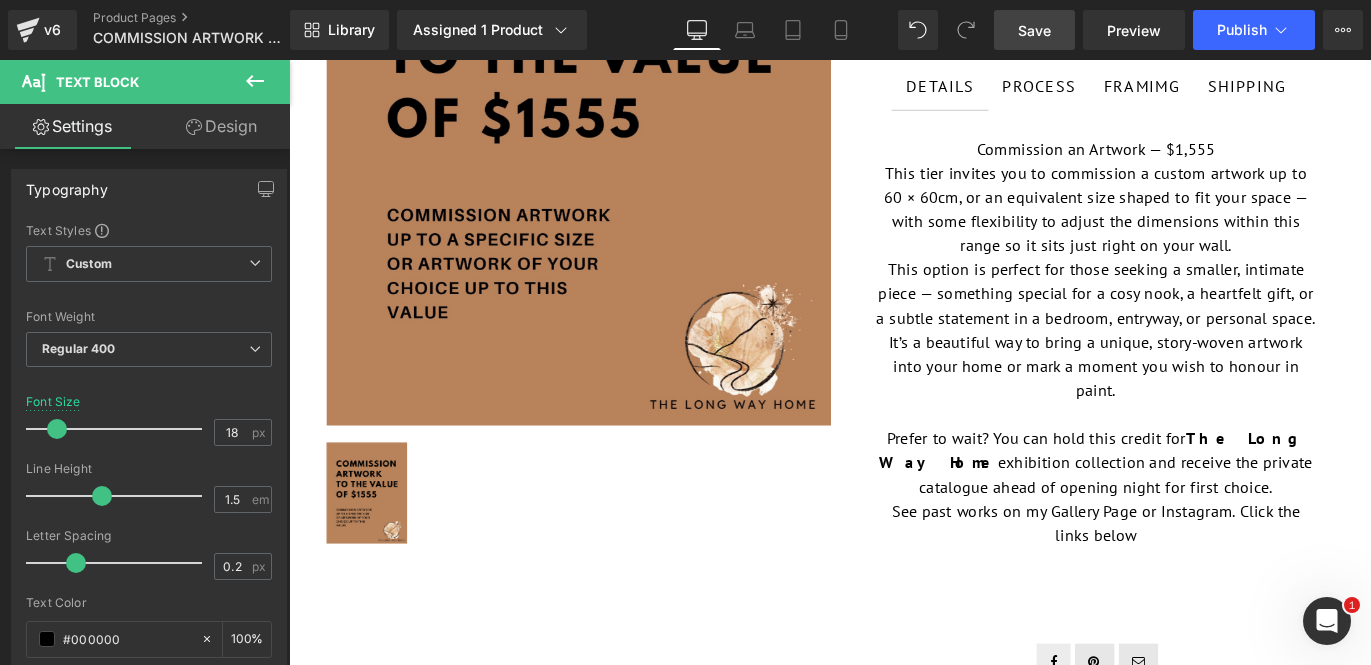 click 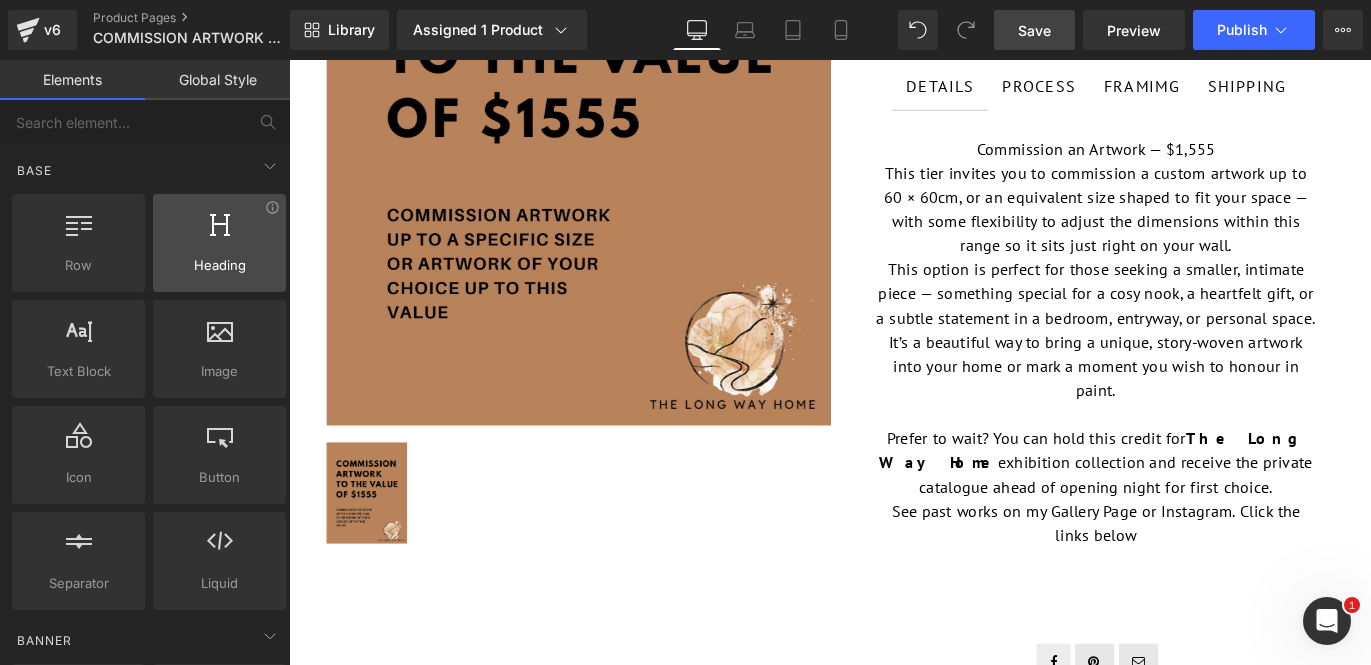 scroll, scrollTop: 246, scrollLeft: 0, axis: vertical 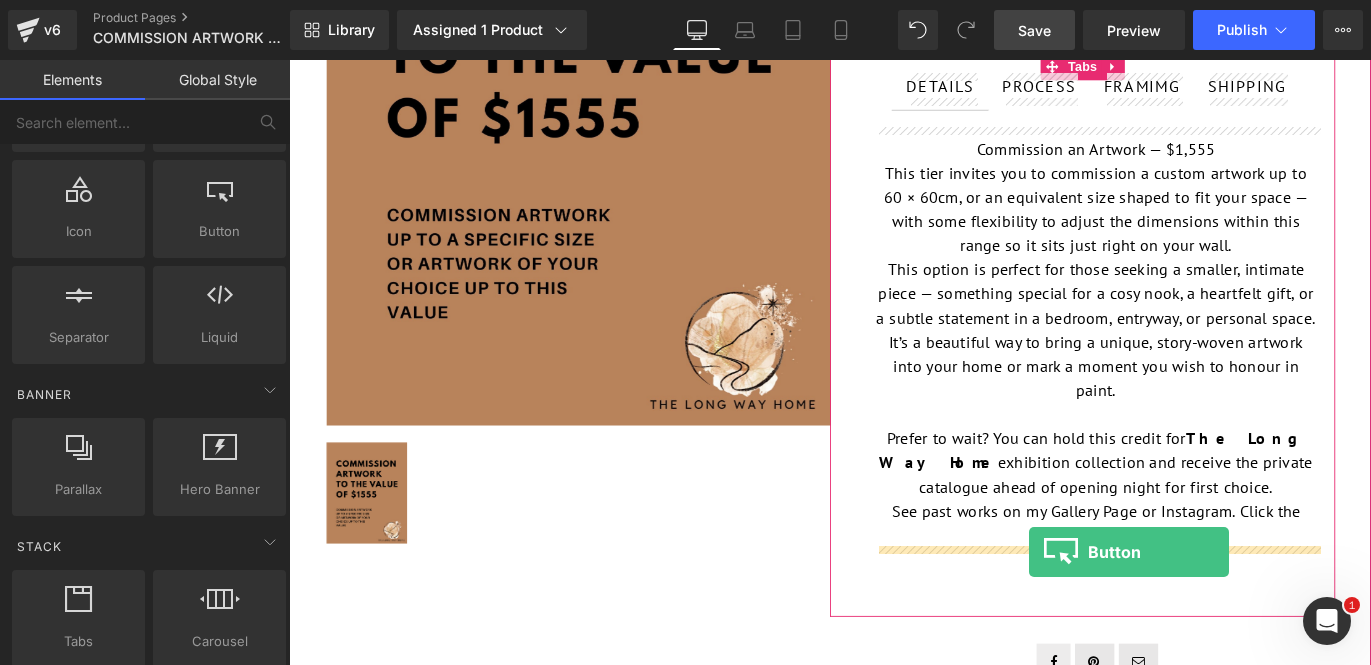 drag, startPoint x: 513, startPoint y: 287, endPoint x: 1117, endPoint y: 610, distance: 684.9416 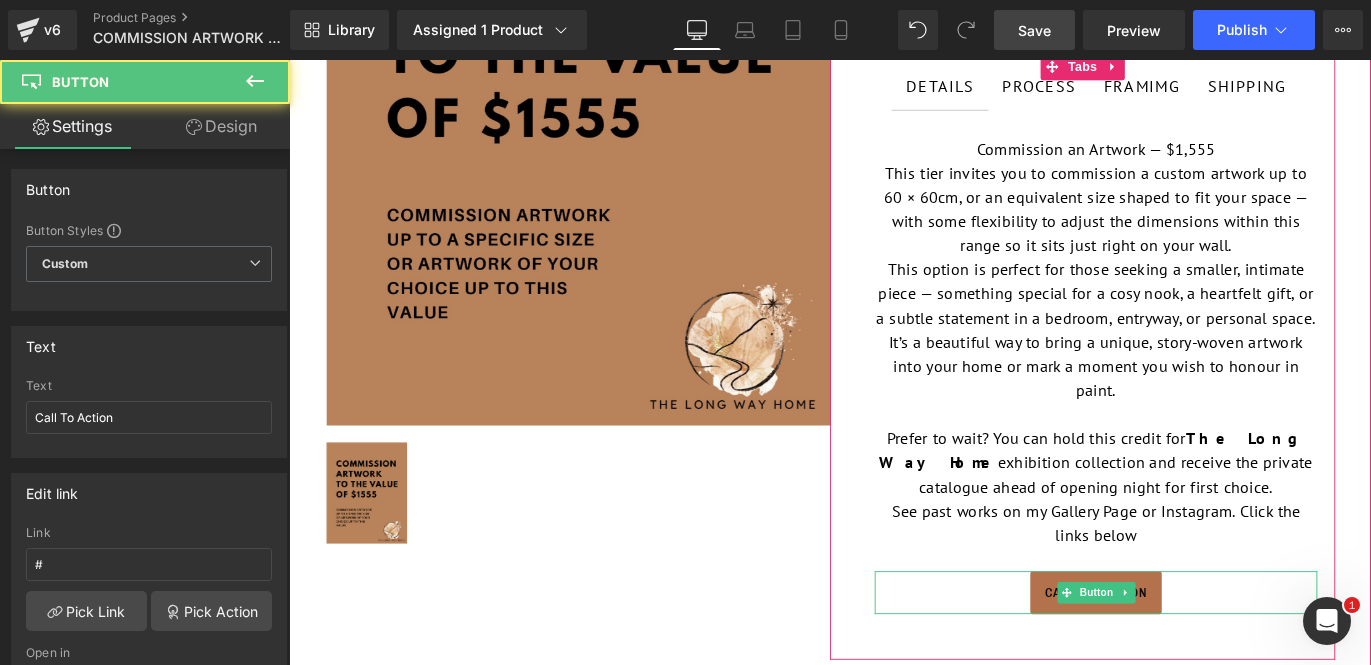 click on "Call To Action" at bounding box center (1191, 656) 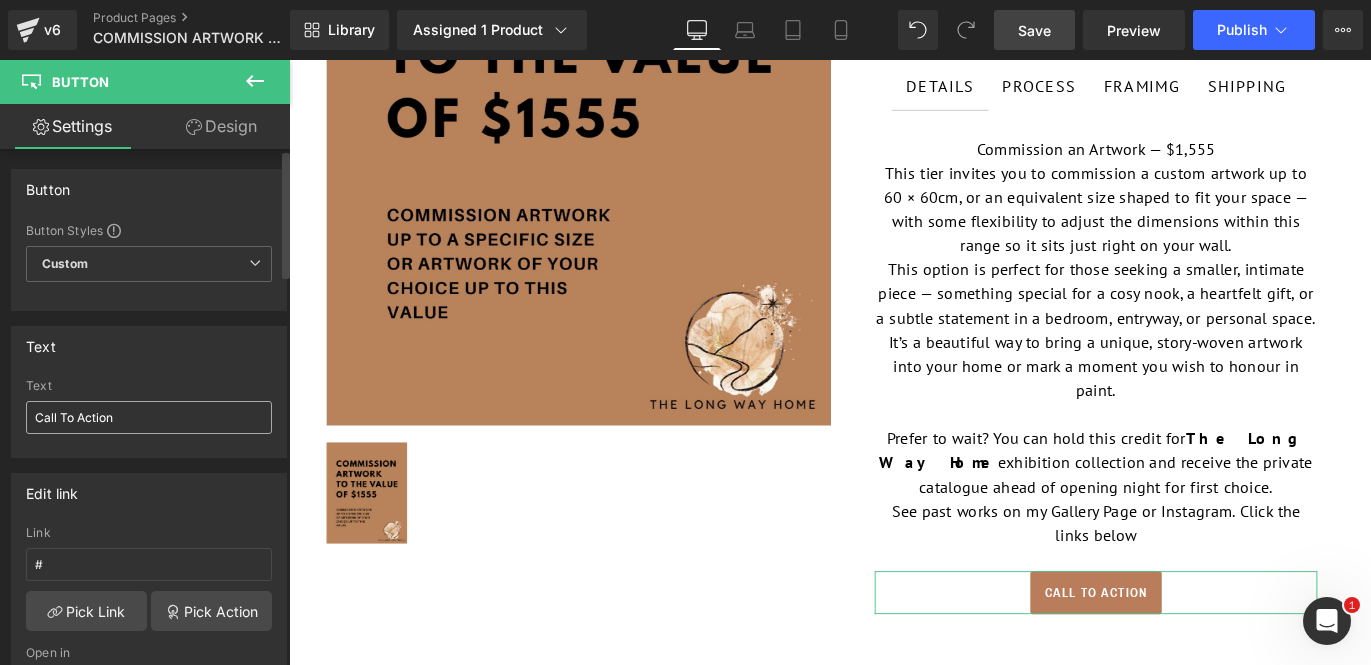 click on "Call To Action" at bounding box center [149, 417] 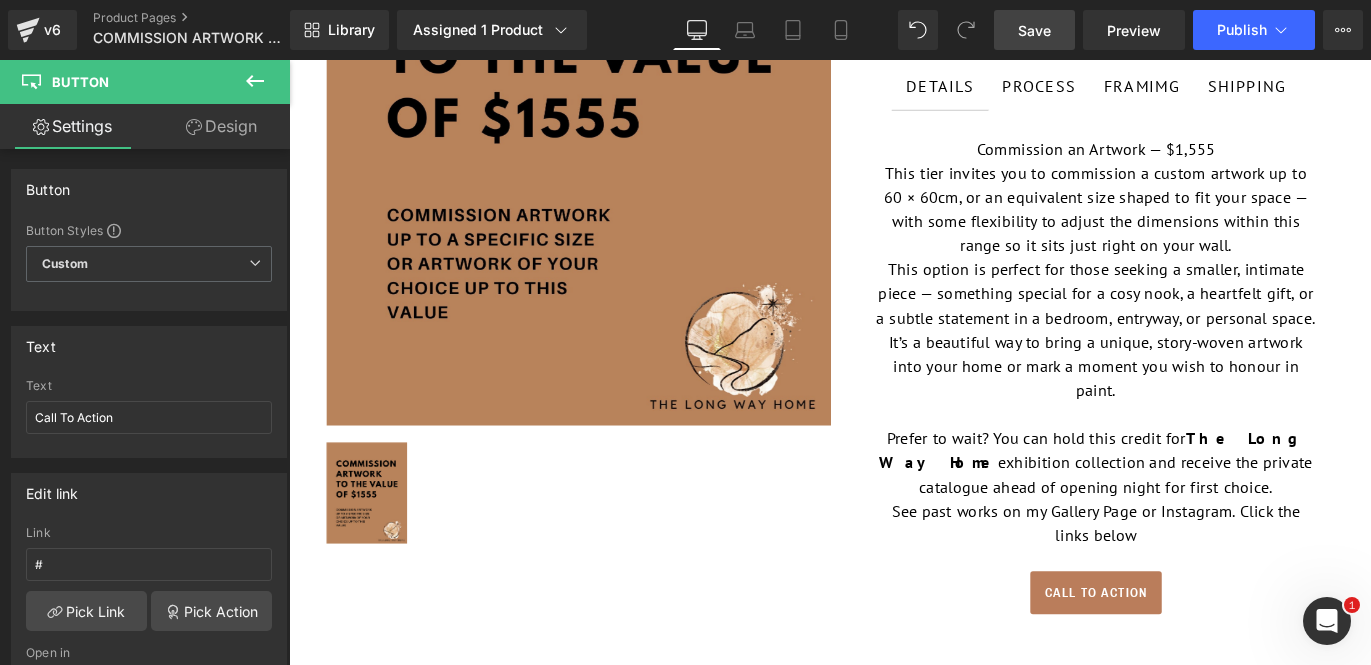 drag, startPoint x: 191, startPoint y: 418, endPoint x: -34, endPoint y: 370, distance: 230.06303 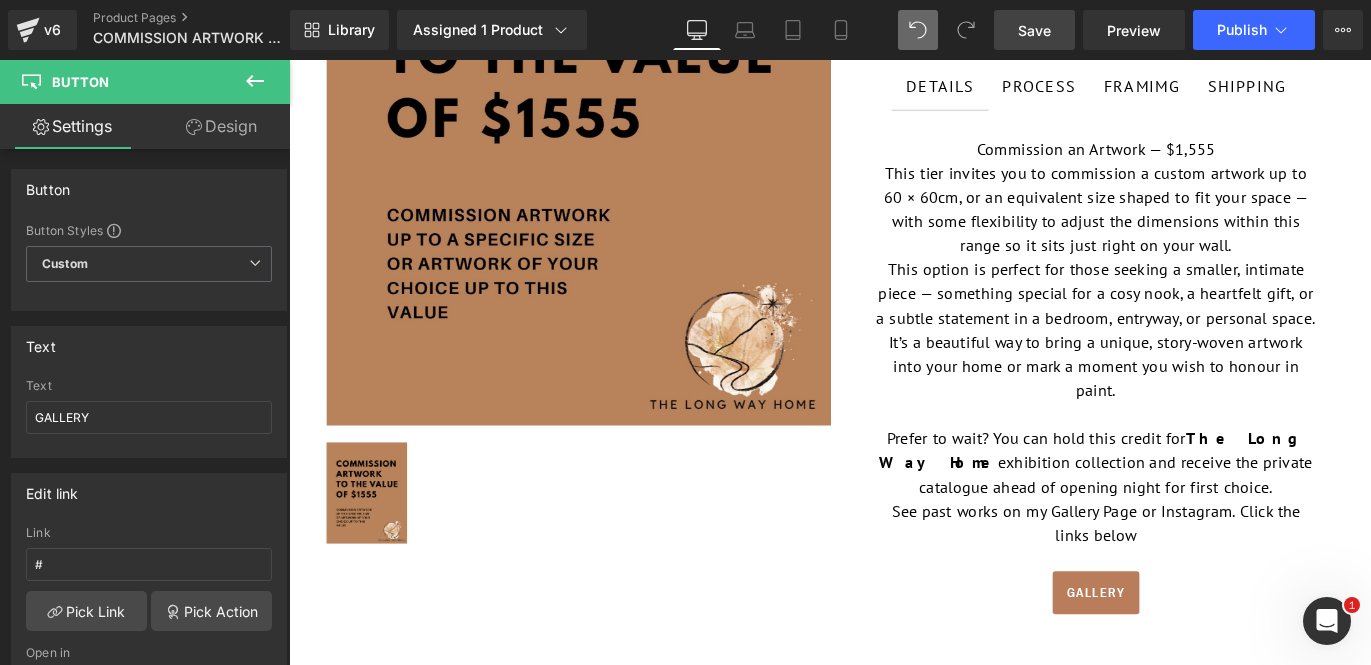 type on "GALLERY" 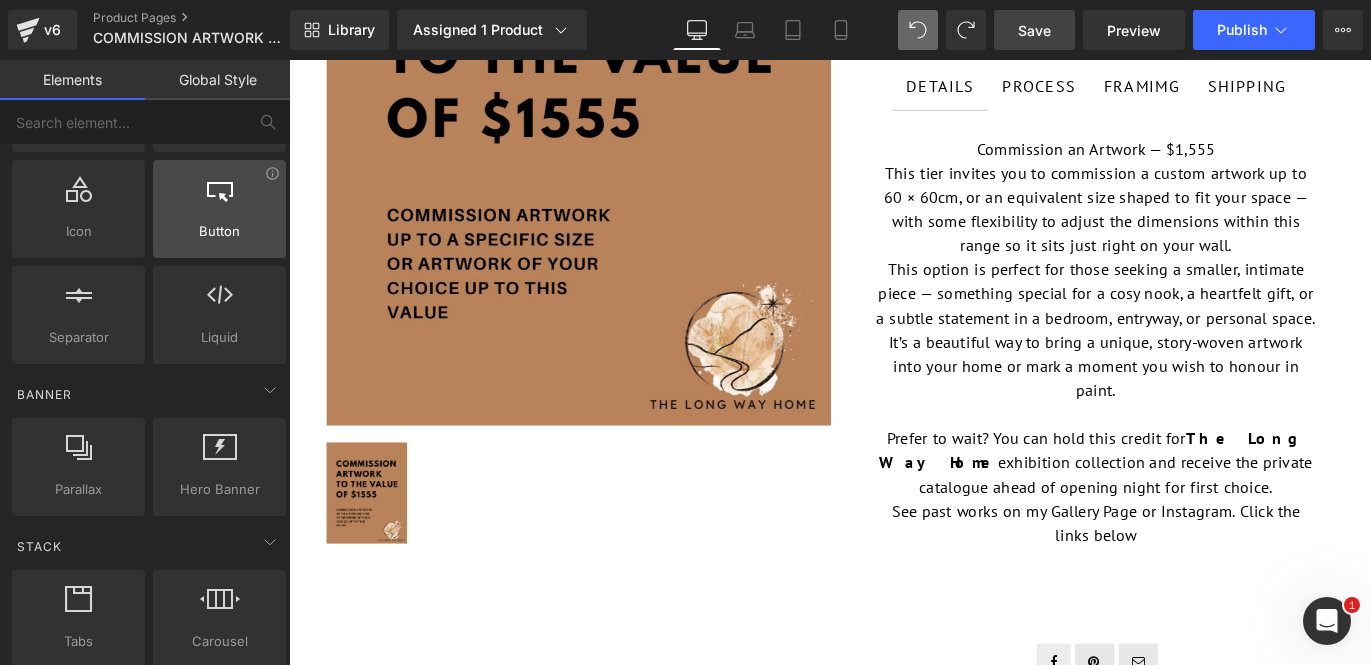 scroll, scrollTop: 0, scrollLeft: 0, axis: both 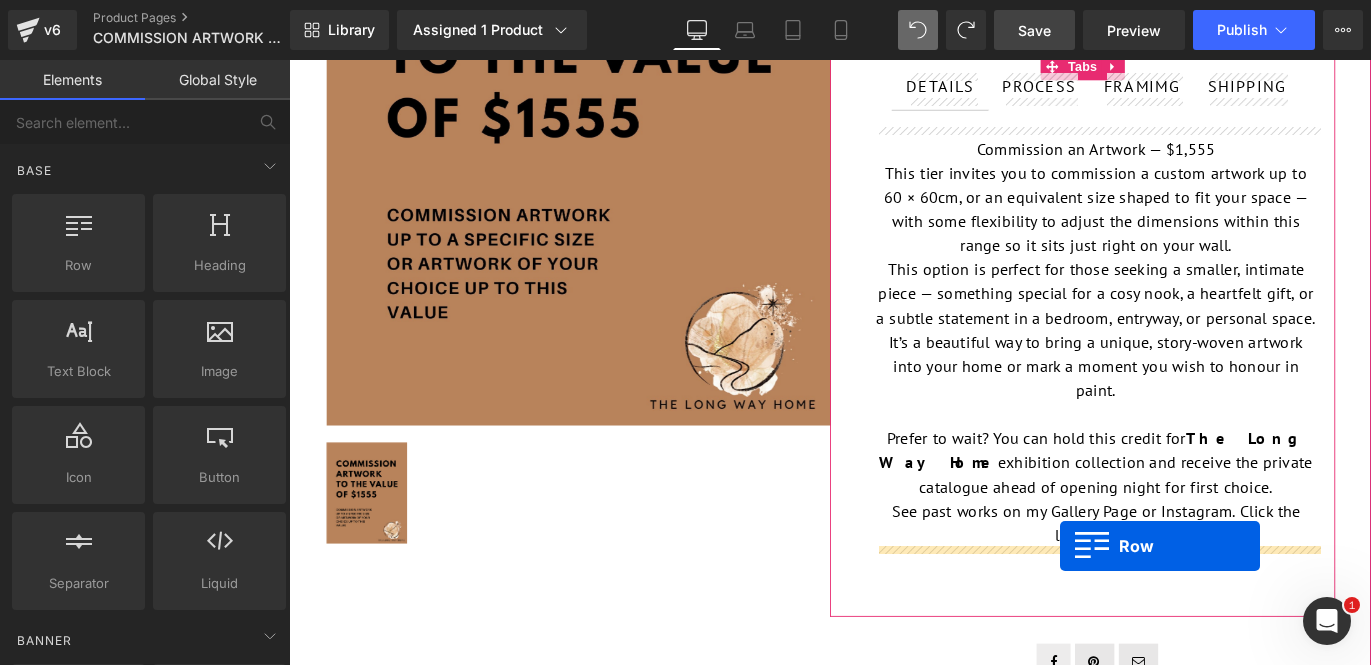 drag, startPoint x: 384, startPoint y: 297, endPoint x: 1151, endPoint y: 604, distance: 826.15857 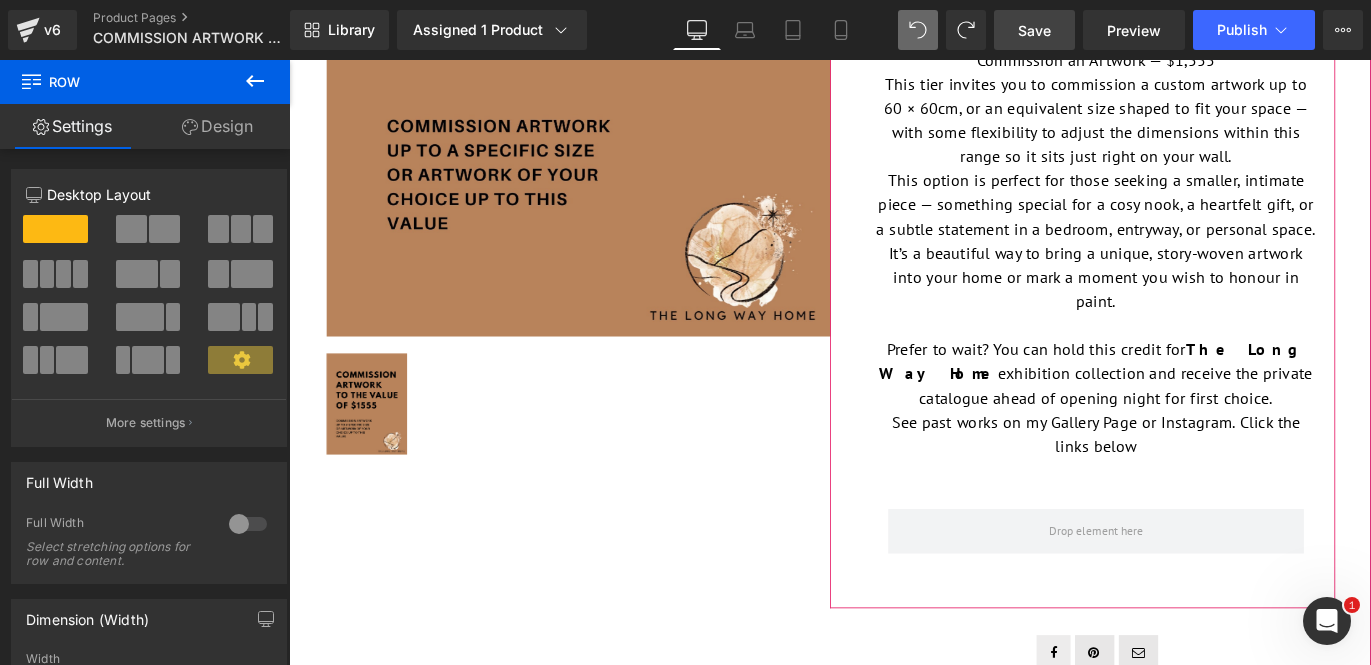 scroll, scrollTop: 444, scrollLeft: 0, axis: vertical 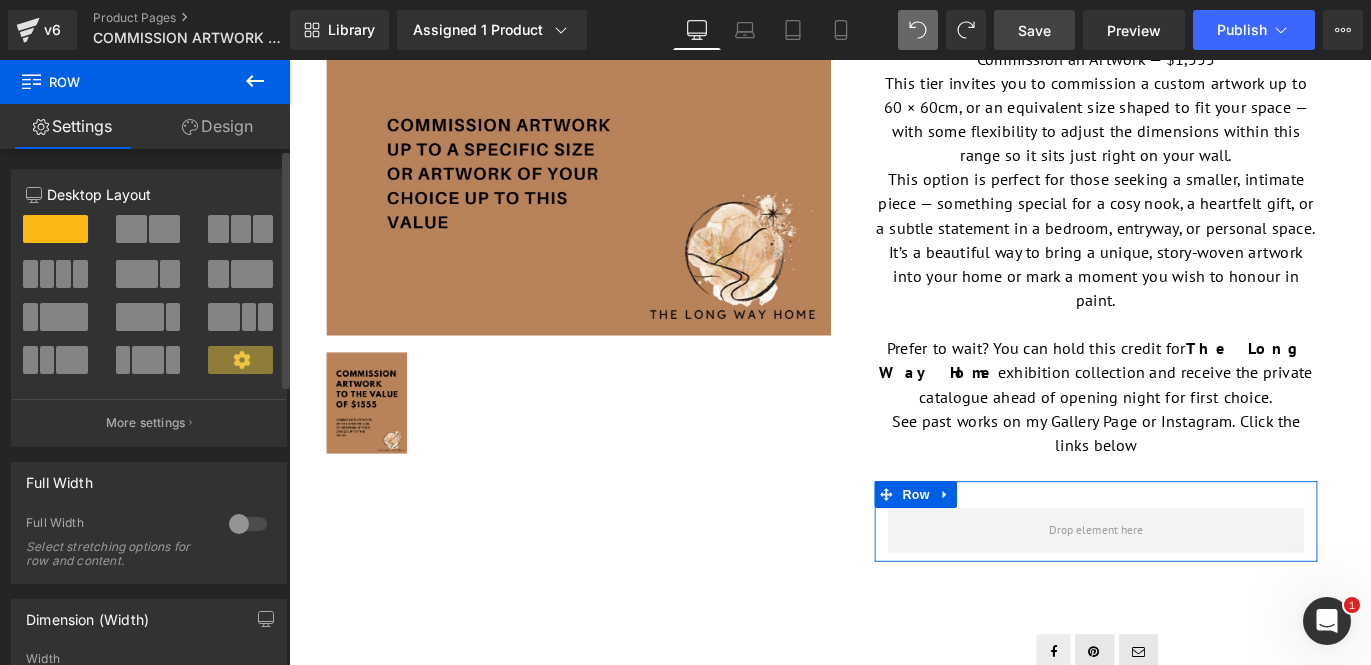 click at bounding box center (164, 229) 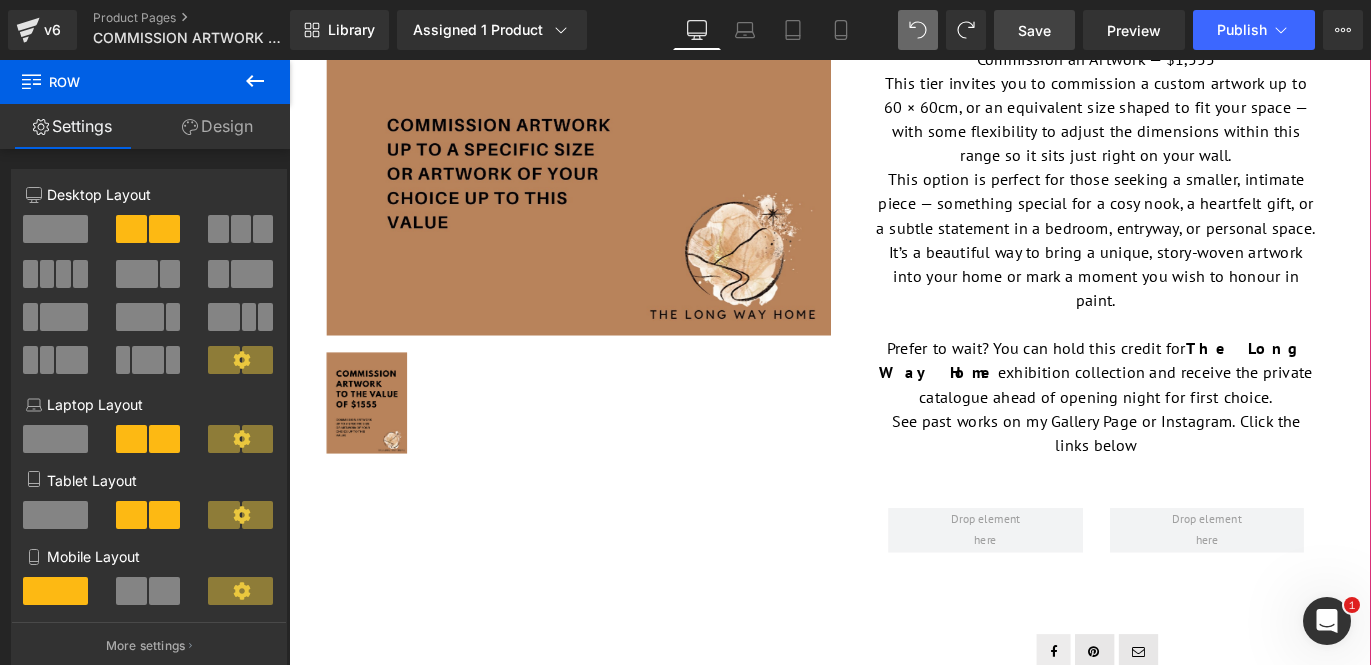 scroll, scrollTop: 618, scrollLeft: 0, axis: vertical 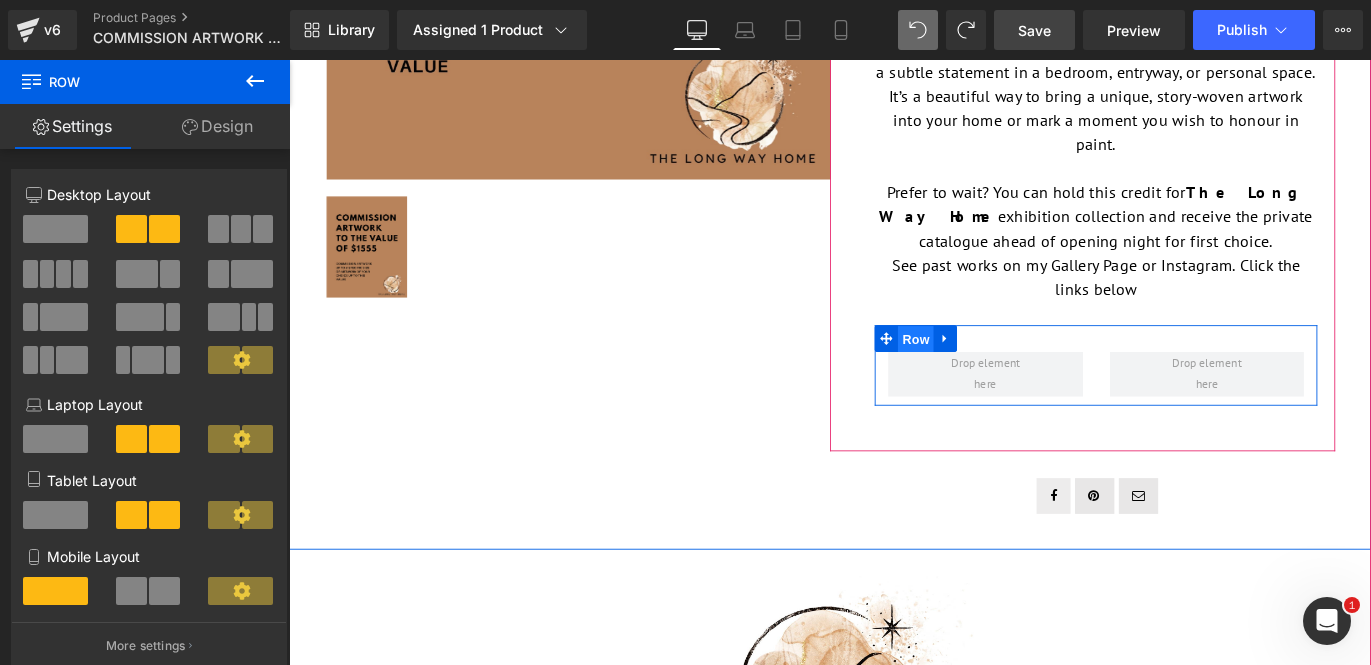 click on "Row" at bounding box center [990, 373] 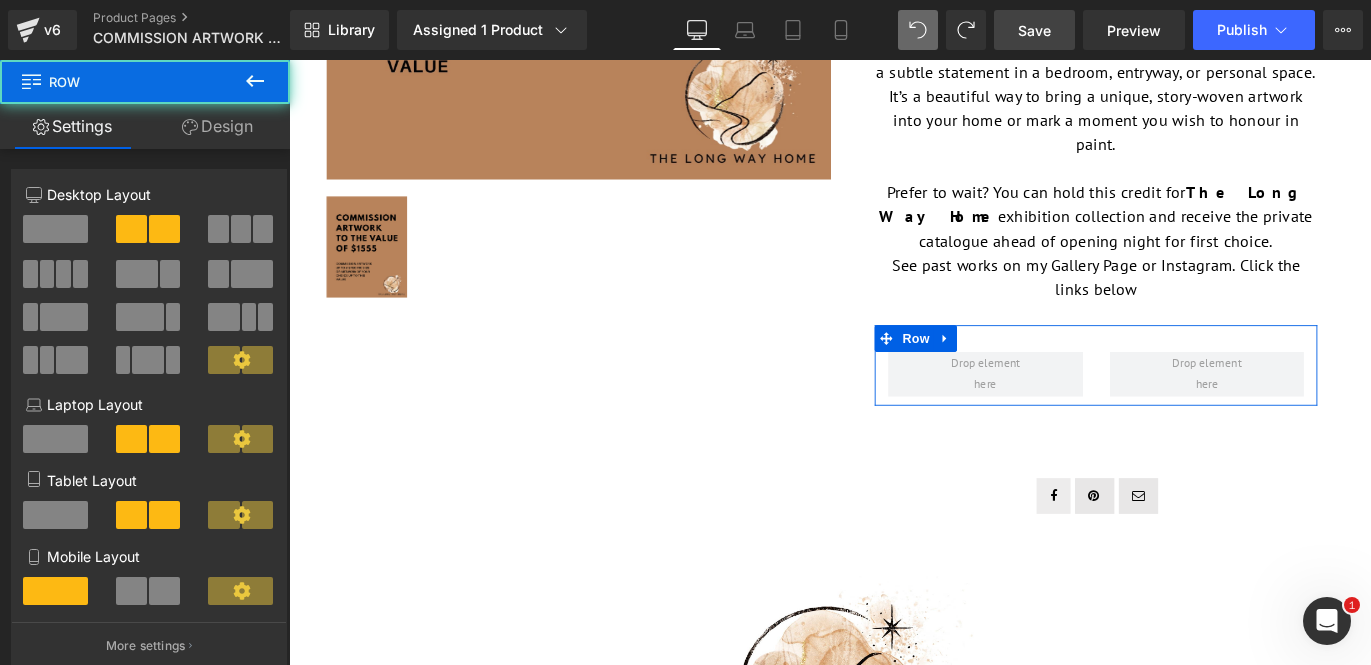 click on "Design" at bounding box center (217, 126) 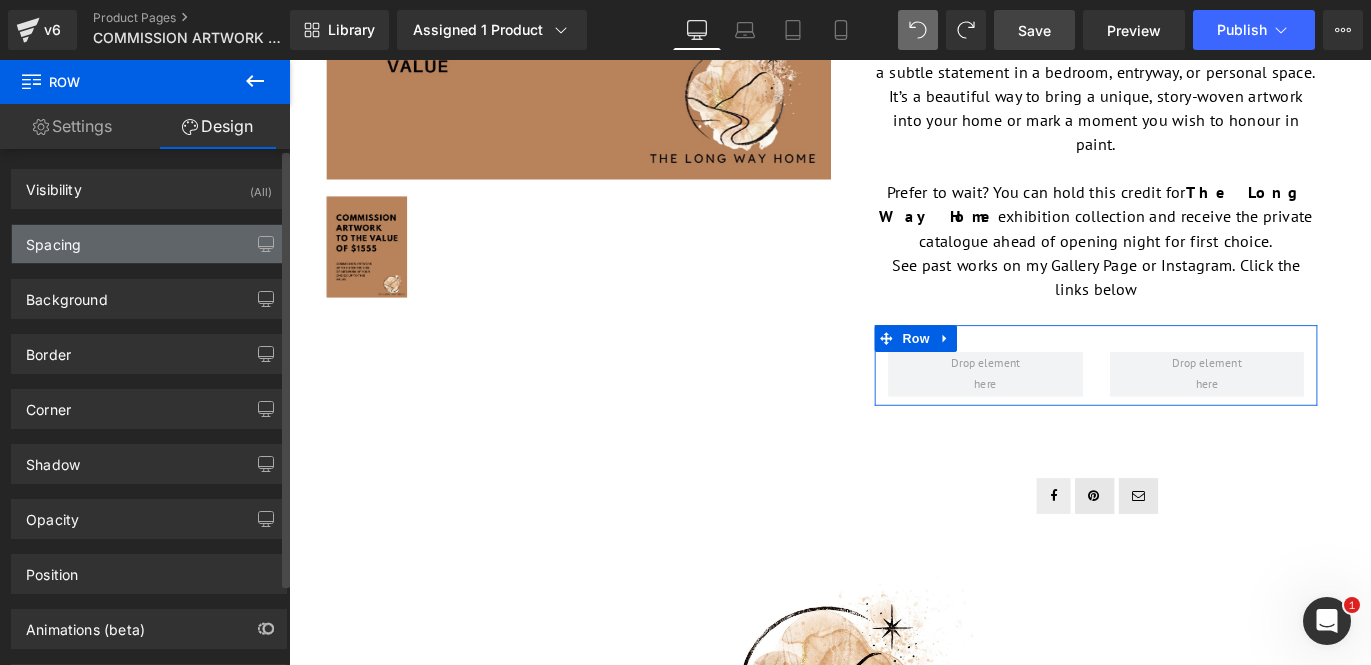 click on "Spacing" at bounding box center [149, 244] 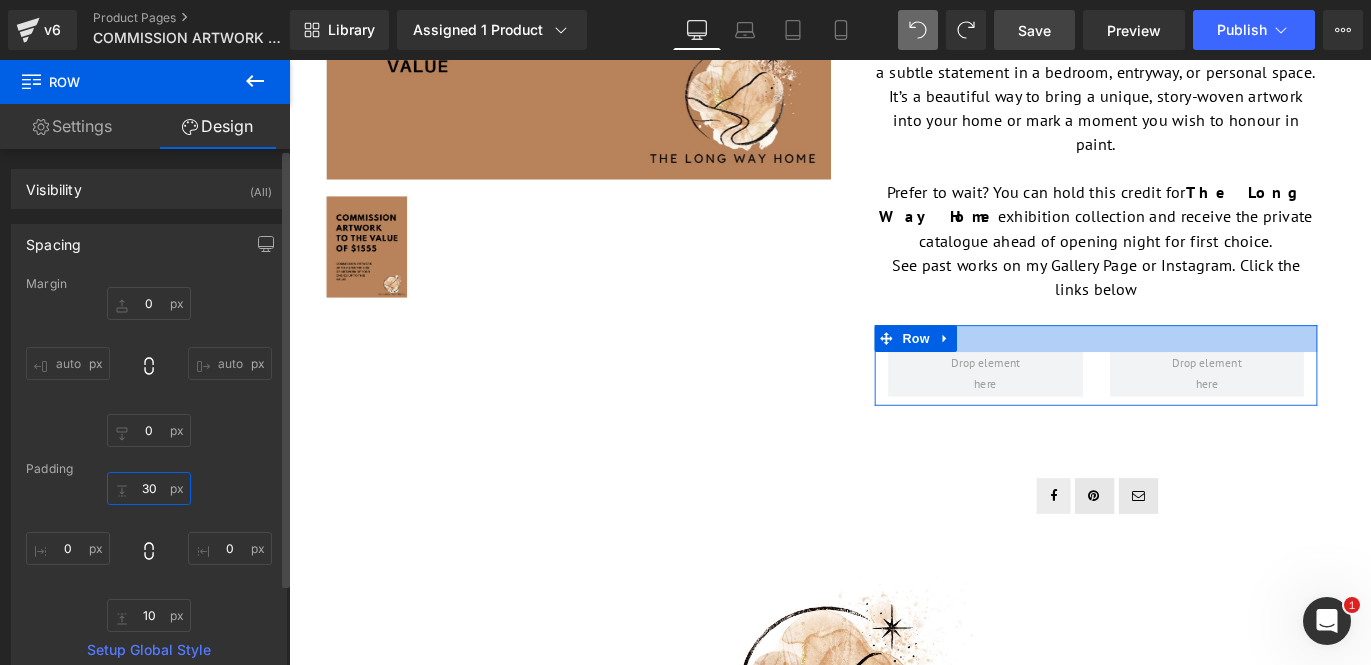 click at bounding box center [149, 488] 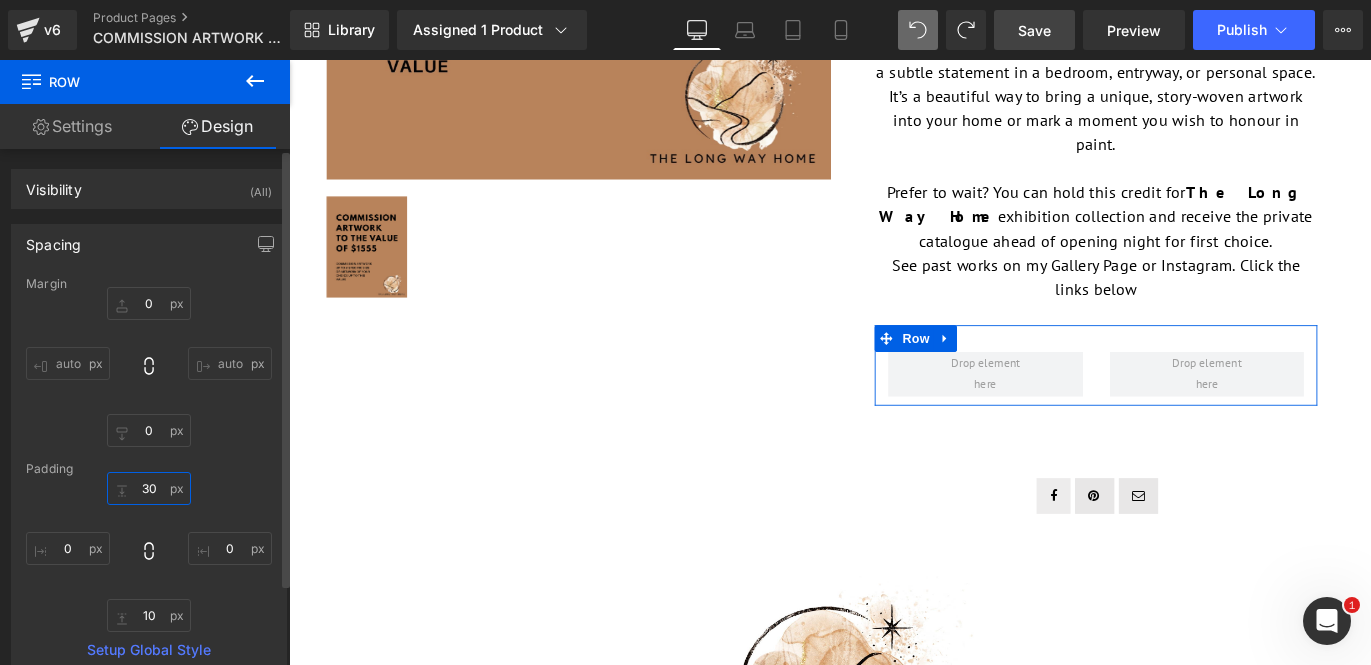 type on "0" 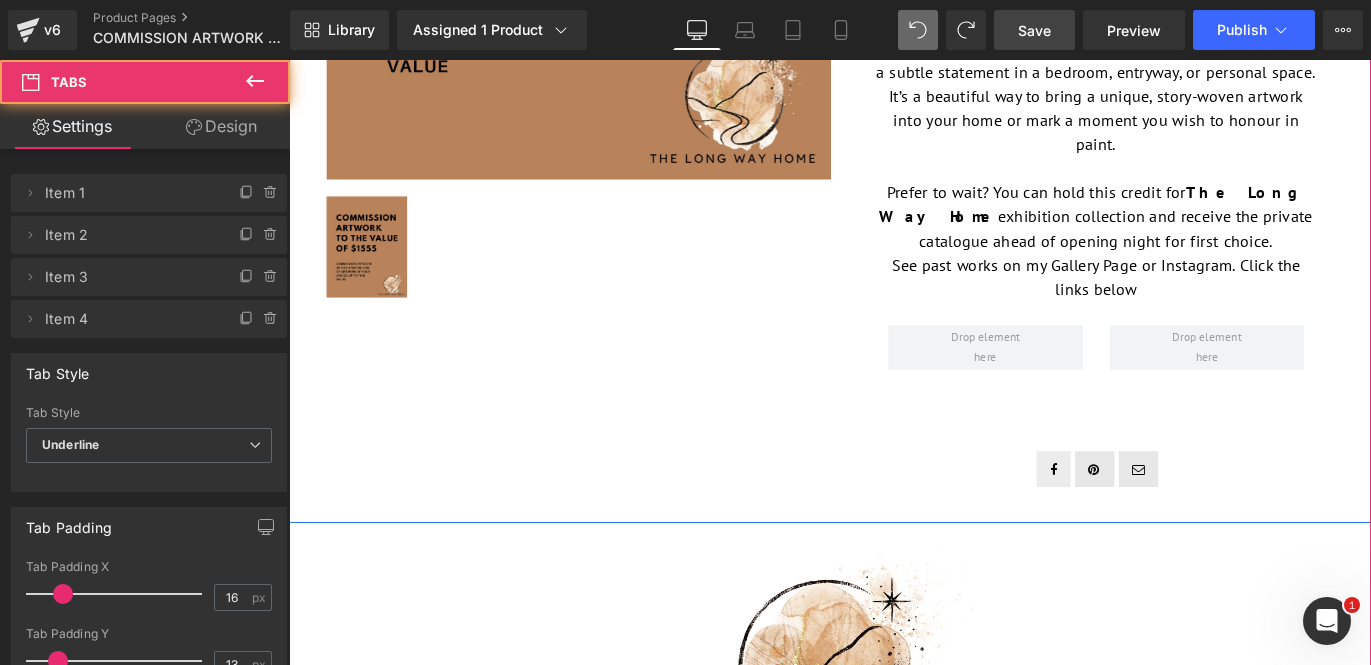 click on "DETAILS
Text Block
PROCESS Text Block
FRAMIMG Text Block
SHIPPING Text Block
Commission an Artwork — $1,555  This tier invites you to commission a custom artwork up to 60 × 60cm, or an equivalent size shaped to fit your space — with some flexibility to adjust the dimensions within this range so it sits just right on your wall. This option is perfect for those seeking a smaller, intimate piece — something special for a cosy nook, a heartfelt gift, or a subtle statement in a bedroom, entryway, or personal space. It’s a beautiful way to bring a unique, story-woven artwork into your home or mark a moment you wish to honour in paint. The Long Way Home" at bounding box center (1176, 123) 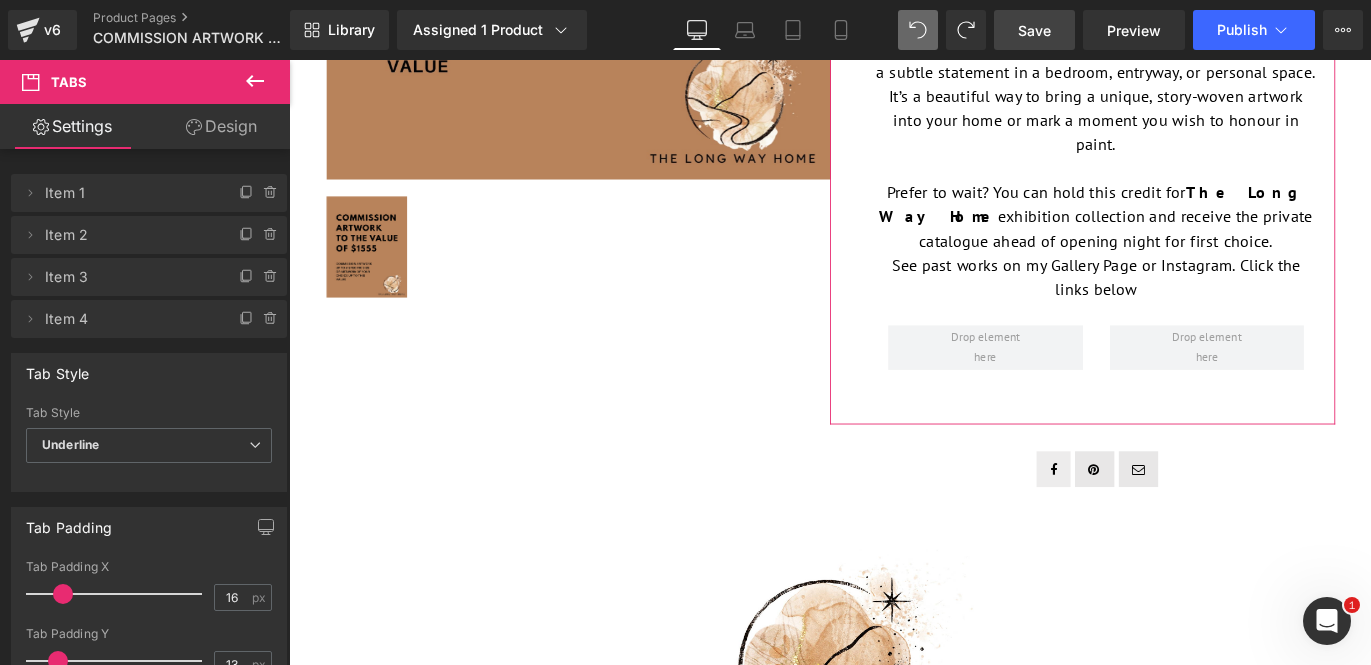 click on "Design" at bounding box center [221, 126] 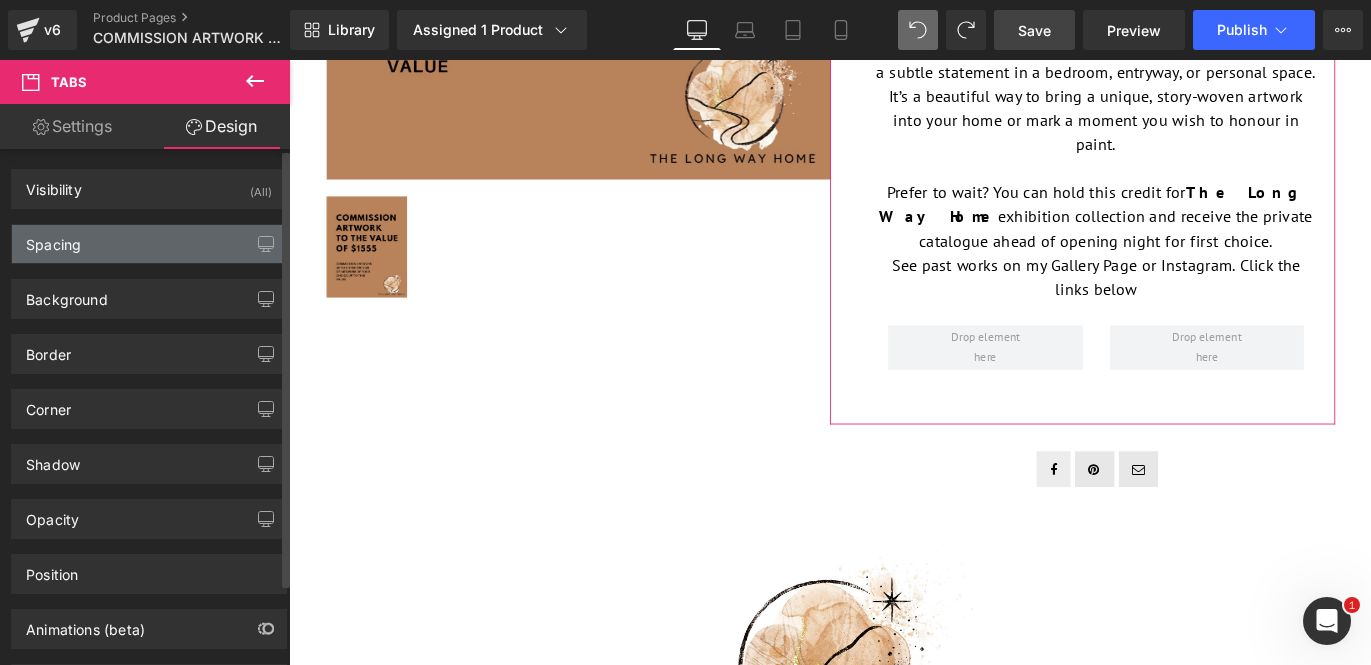 click on "Spacing" at bounding box center (149, 244) 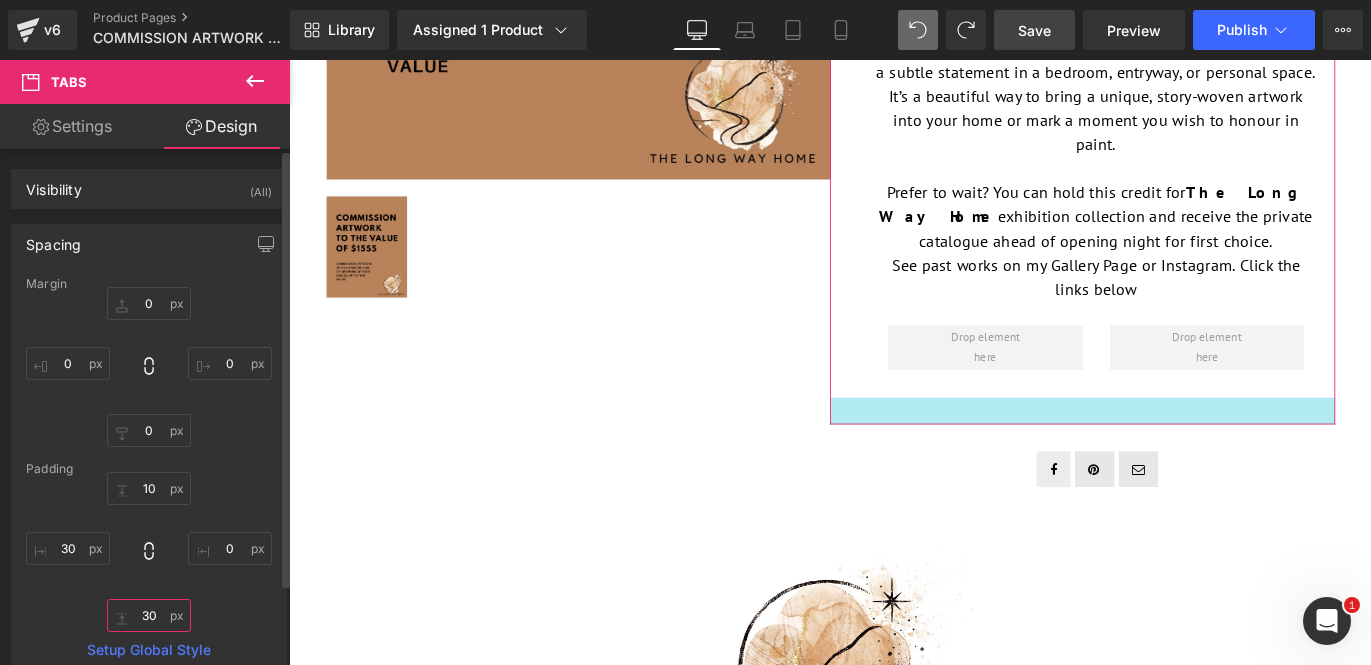 click at bounding box center (149, 615) 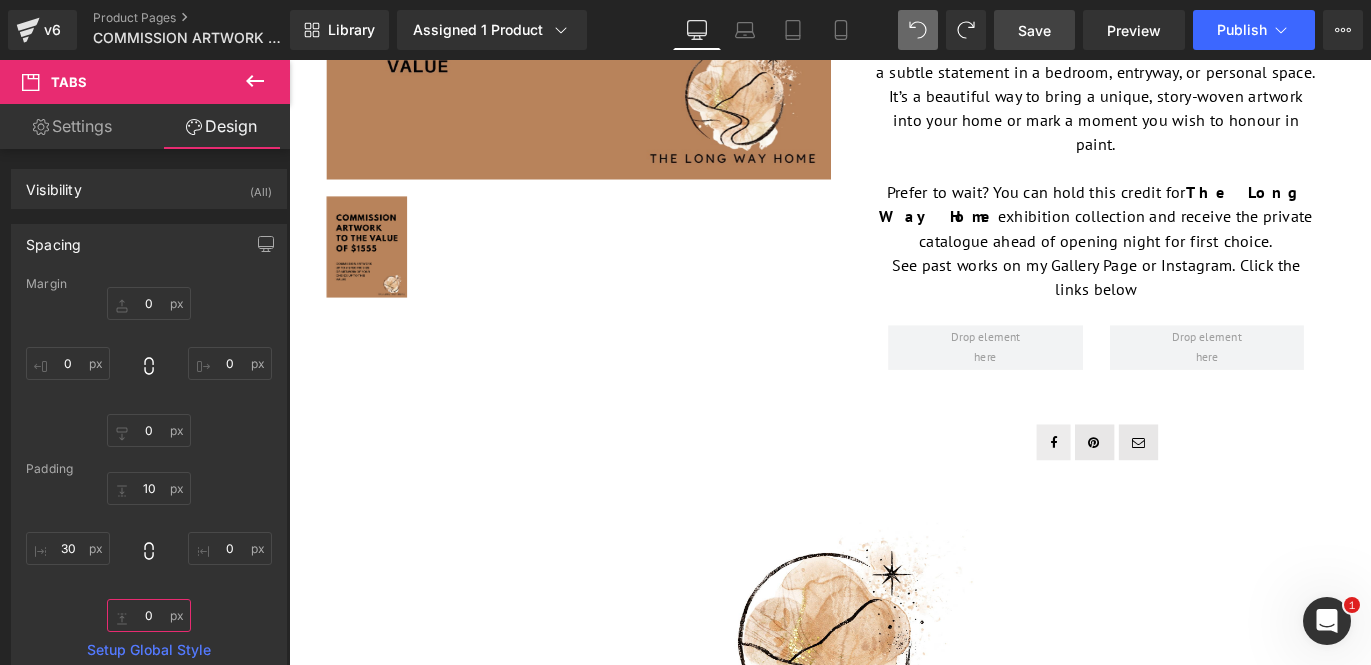 type on "0" 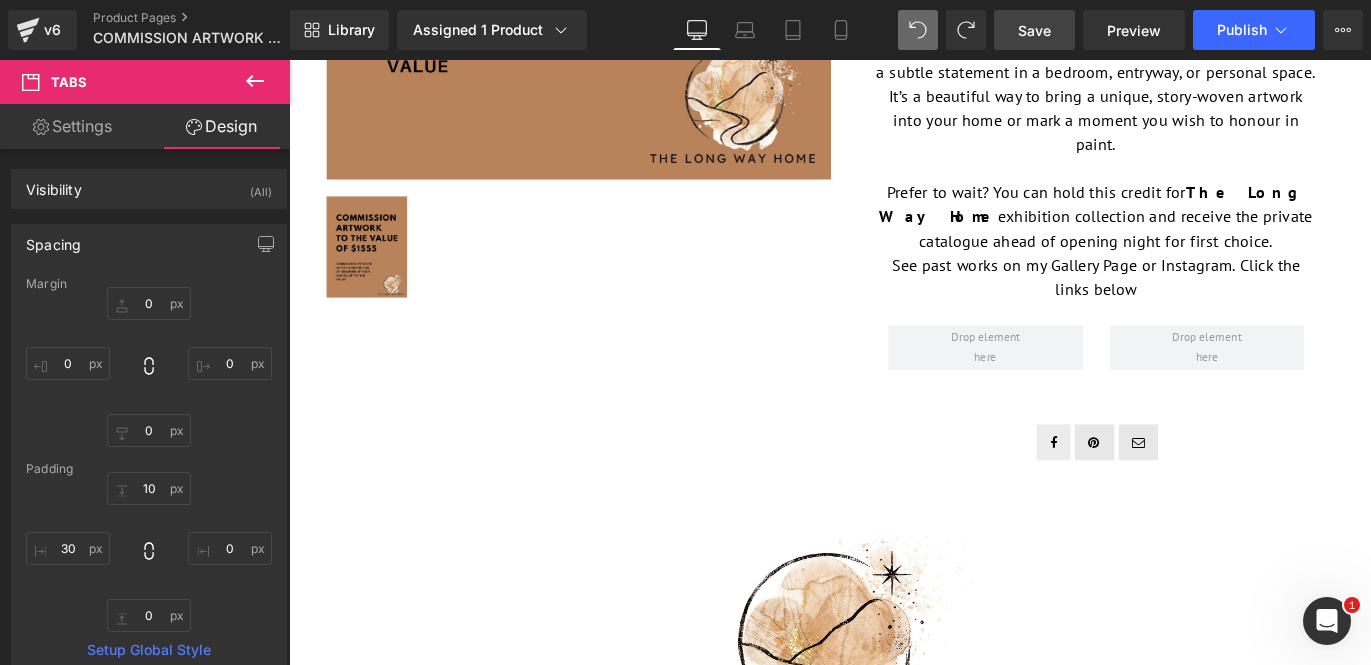 click 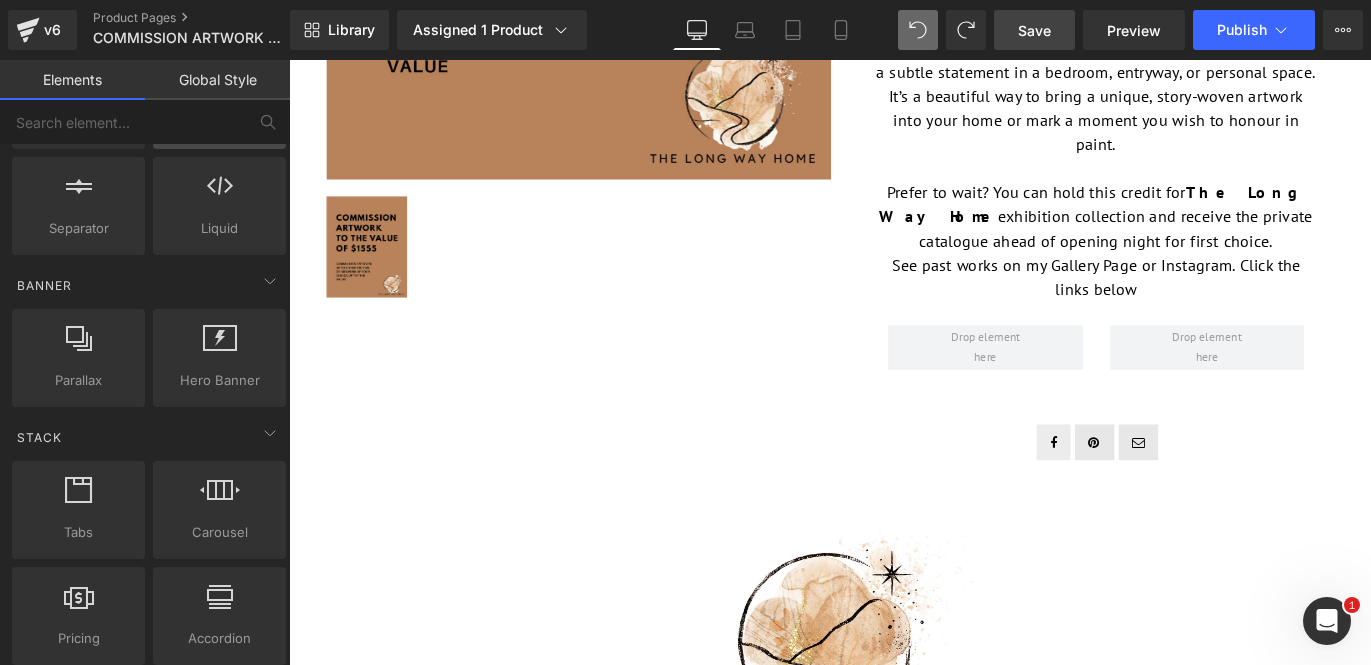 scroll, scrollTop: 158, scrollLeft: 0, axis: vertical 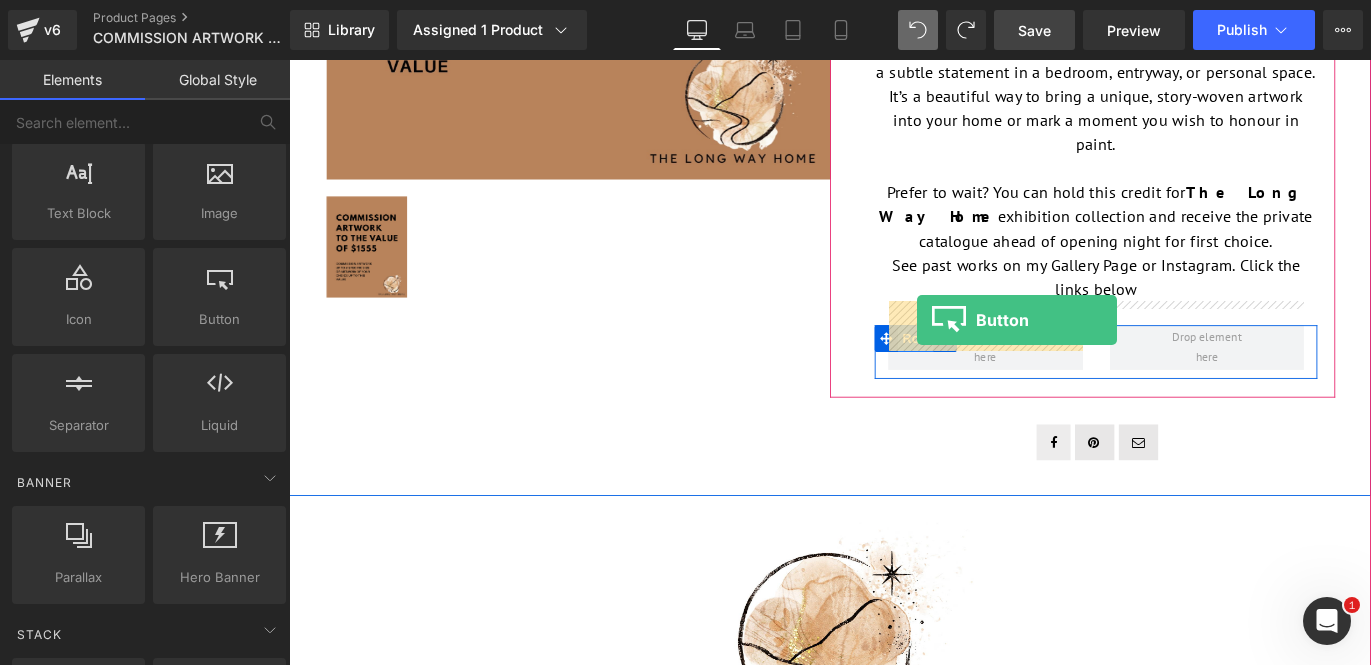 drag, startPoint x: 500, startPoint y: 384, endPoint x: 992, endPoint y: 351, distance: 493.10547 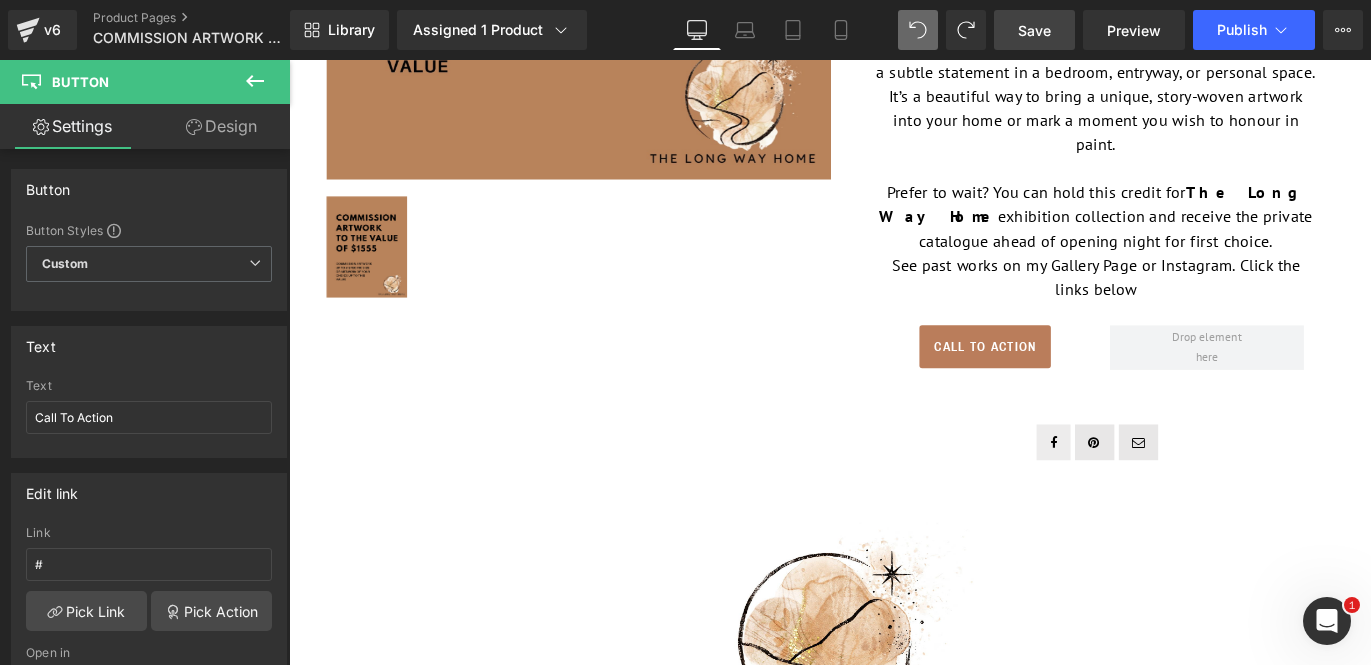 click 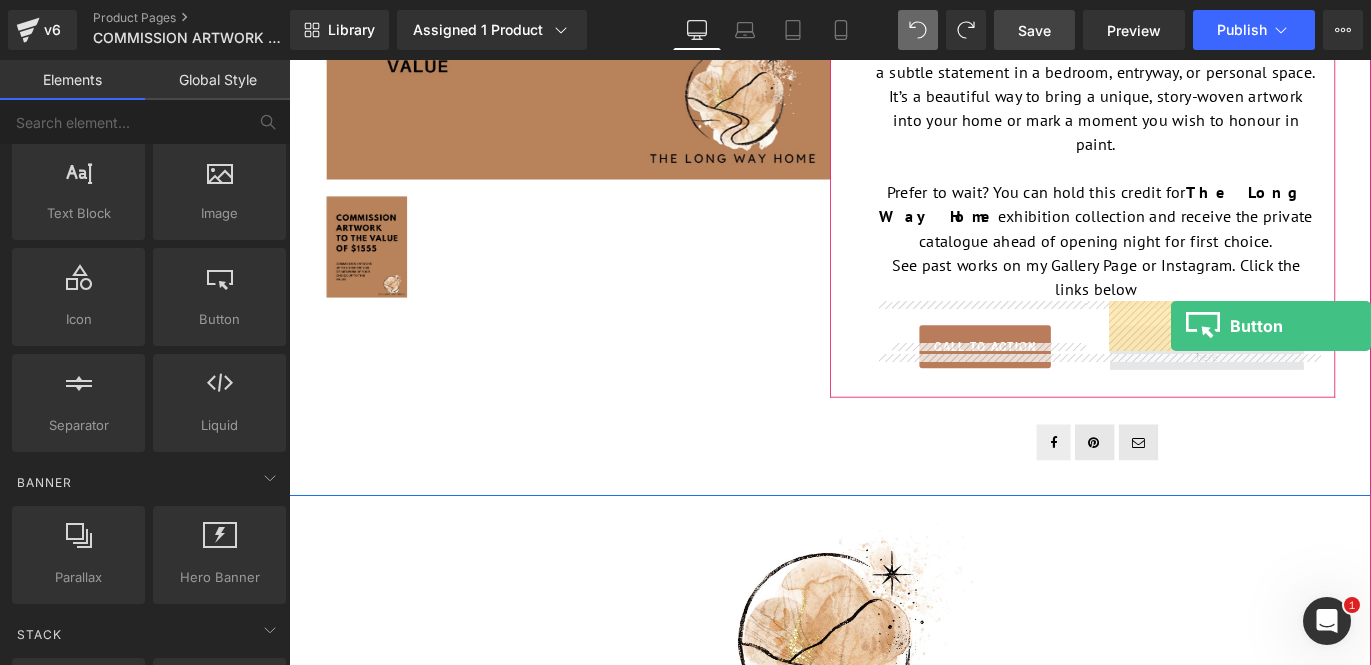 drag, startPoint x: 530, startPoint y: 379, endPoint x: 1274, endPoint y: 357, distance: 744.3252 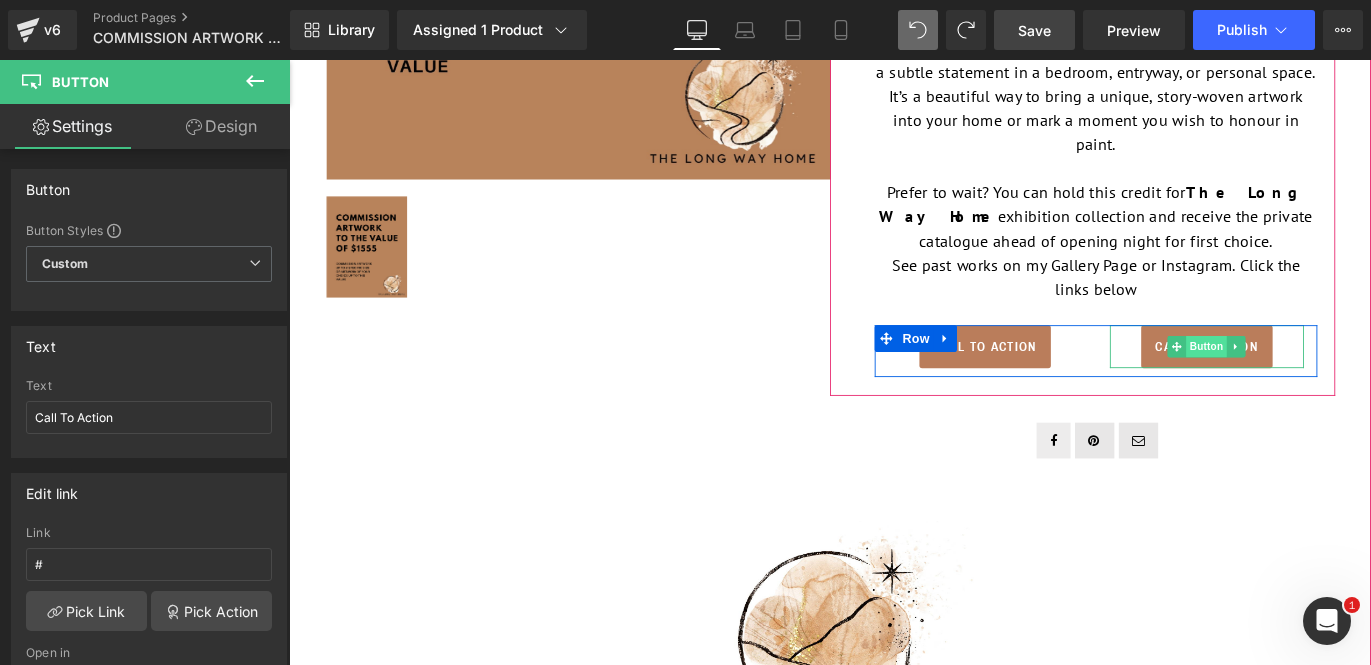 click on "Button" at bounding box center (1315, 381) 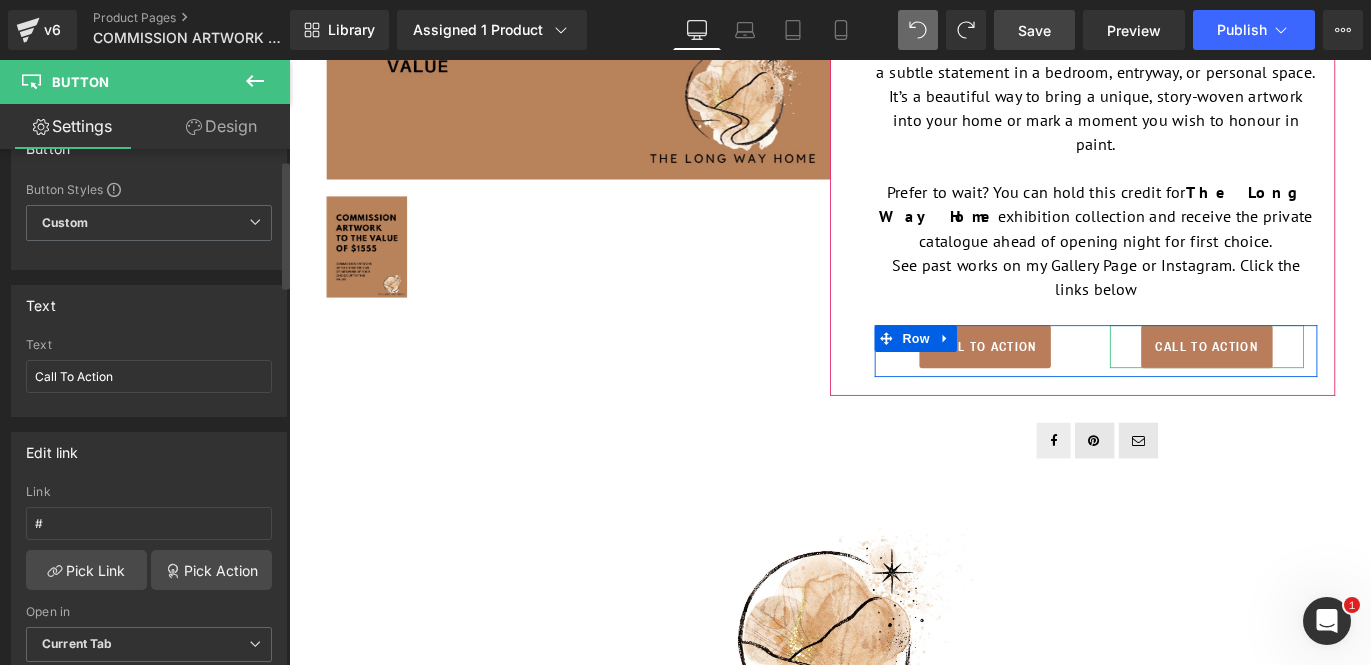 scroll, scrollTop: 43, scrollLeft: 0, axis: vertical 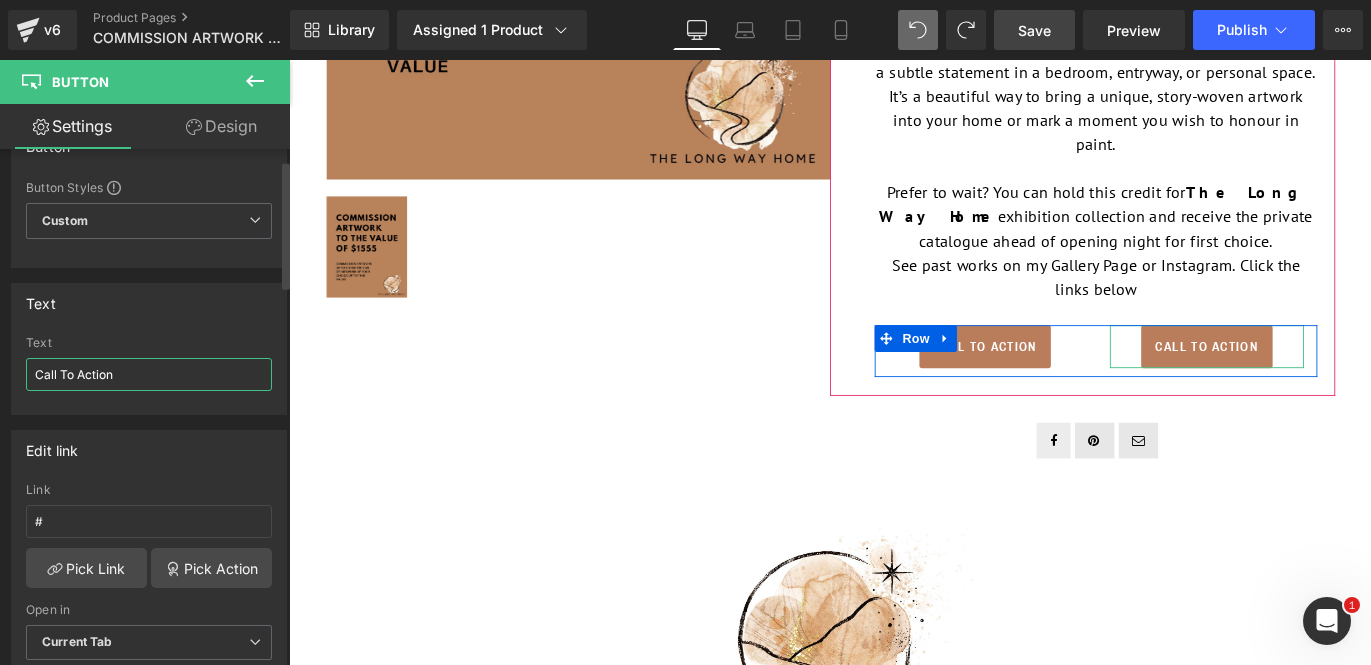 click on "Call To Action" at bounding box center [149, 374] 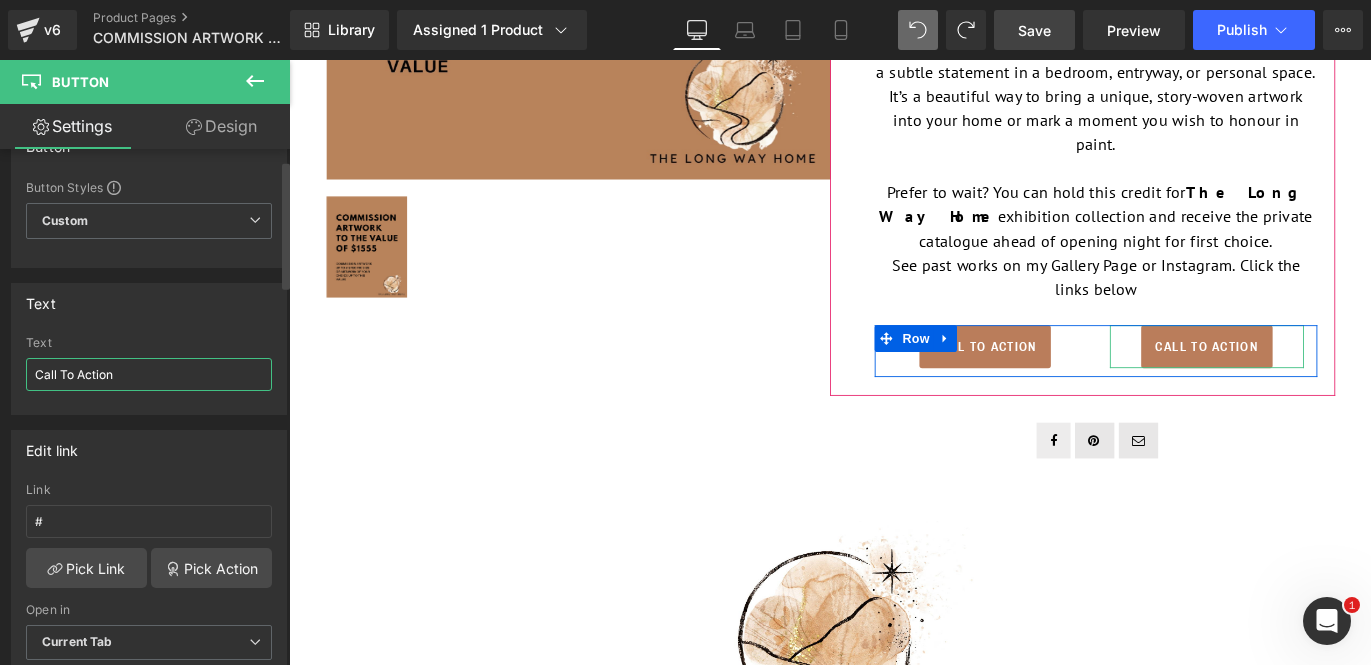 drag, startPoint x: 133, startPoint y: 377, endPoint x: 22, endPoint y: 358, distance: 112.61439 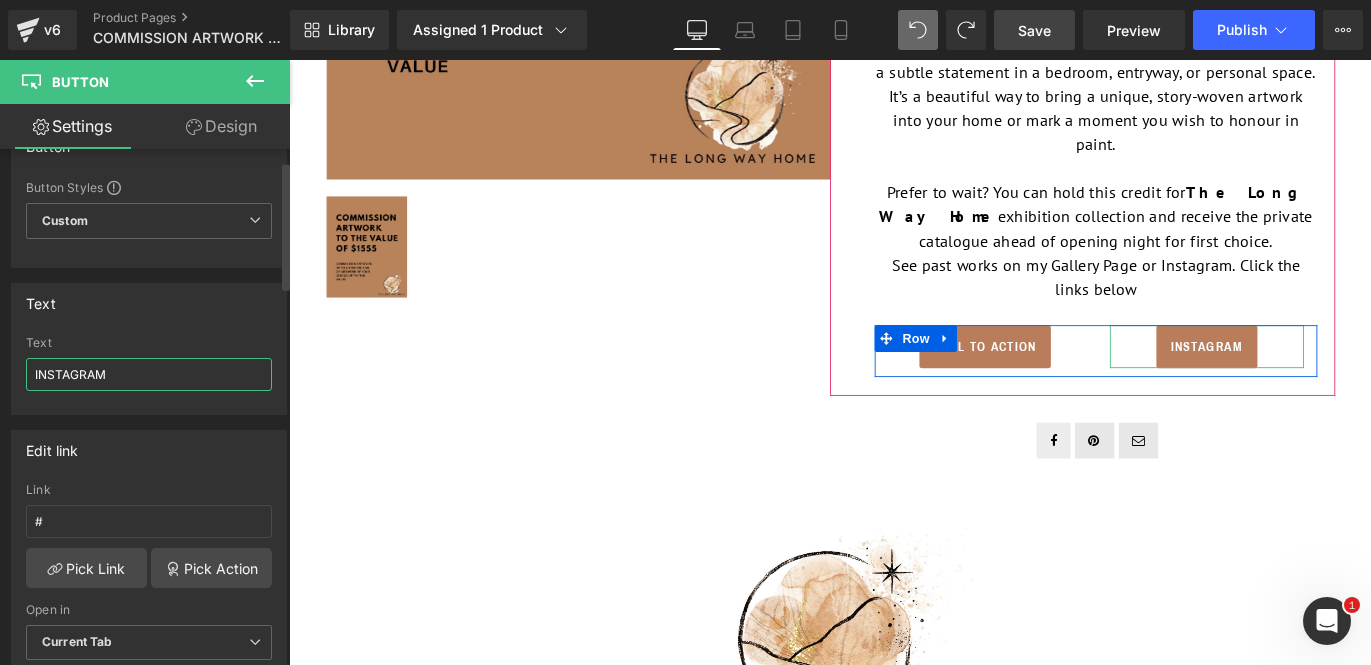 scroll, scrollTop: 103, scrollLeft: 0, axis: vertical 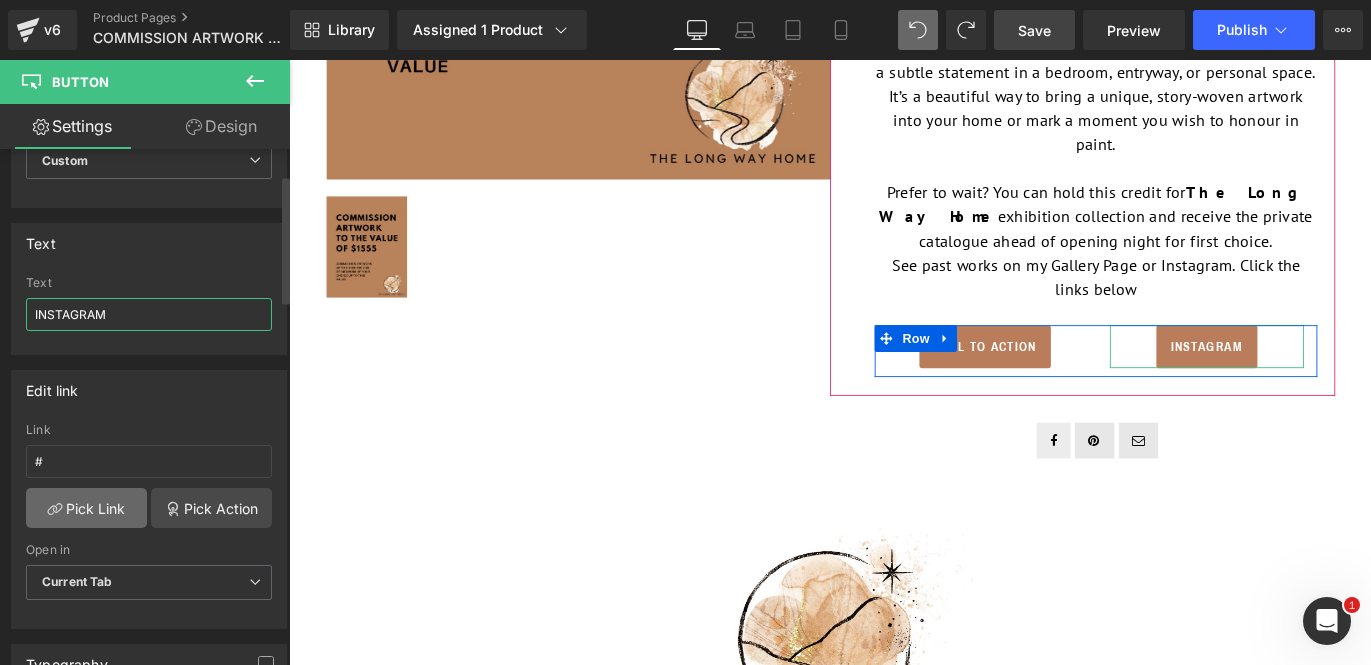type on "INSTAGRAM" 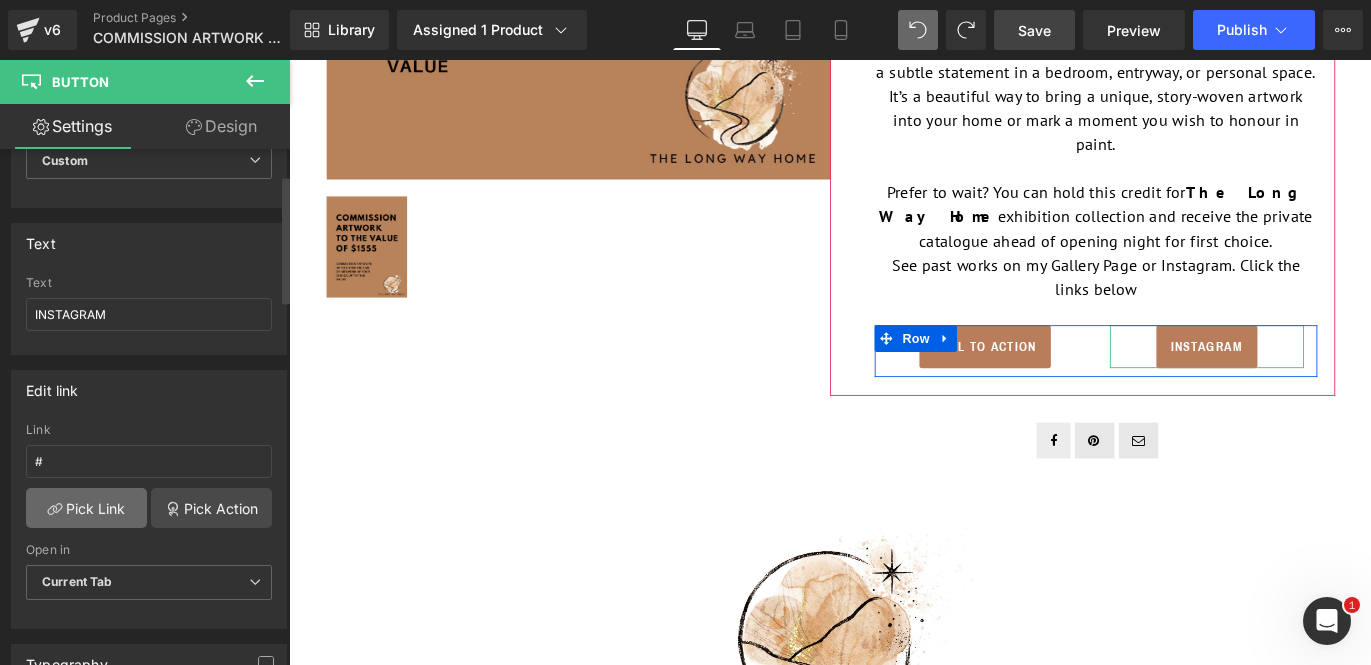 click on "Pick Link" at bounding box center (86, 508) 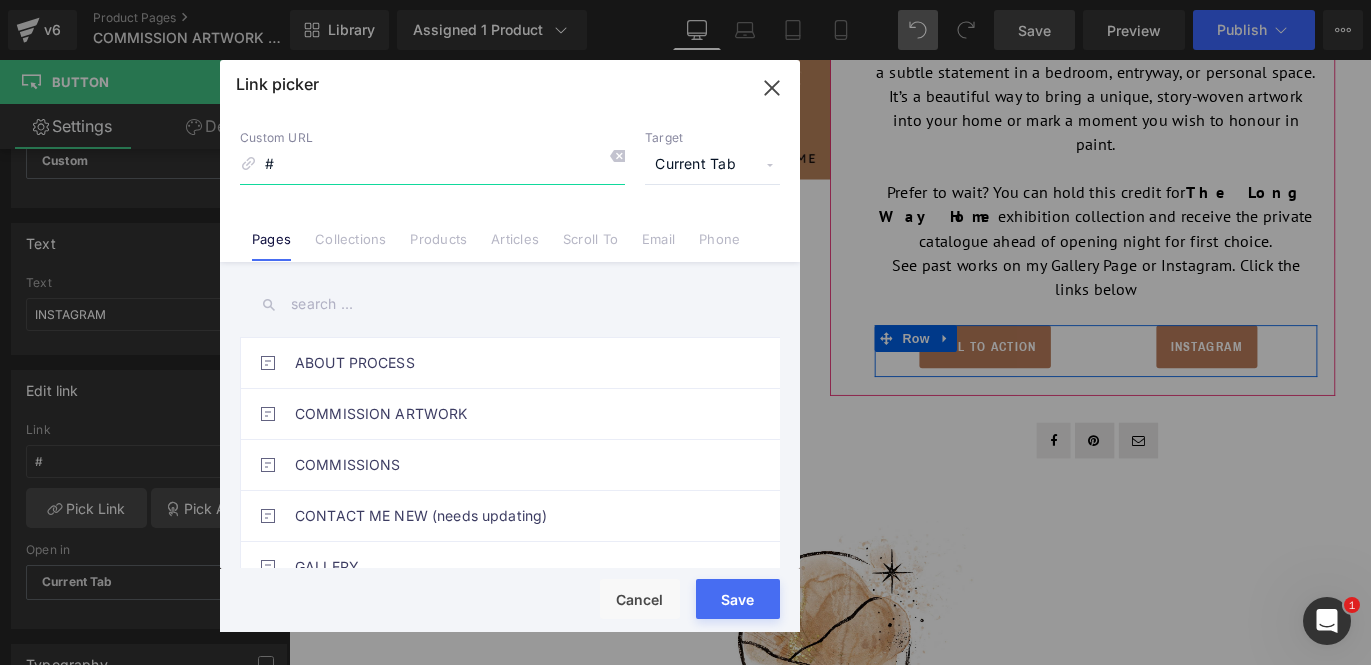 click 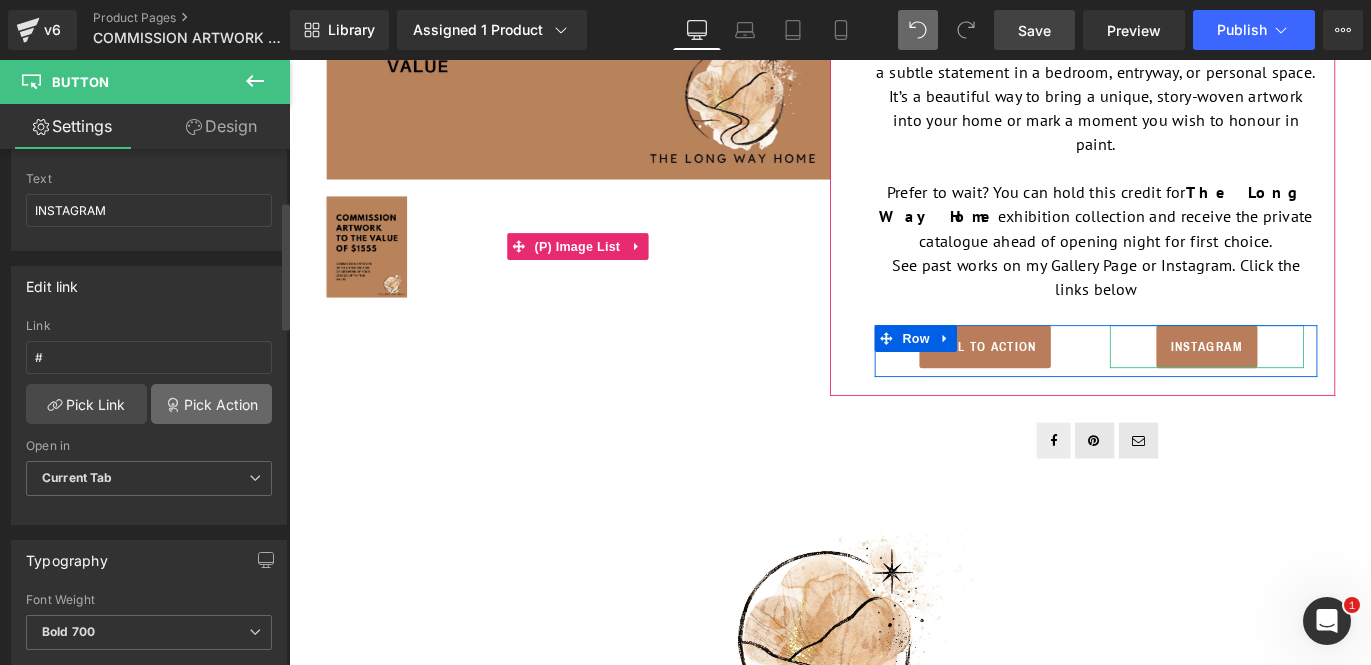 scroll, scrollTop: 205, scrollLeft: 0, axis: vertical 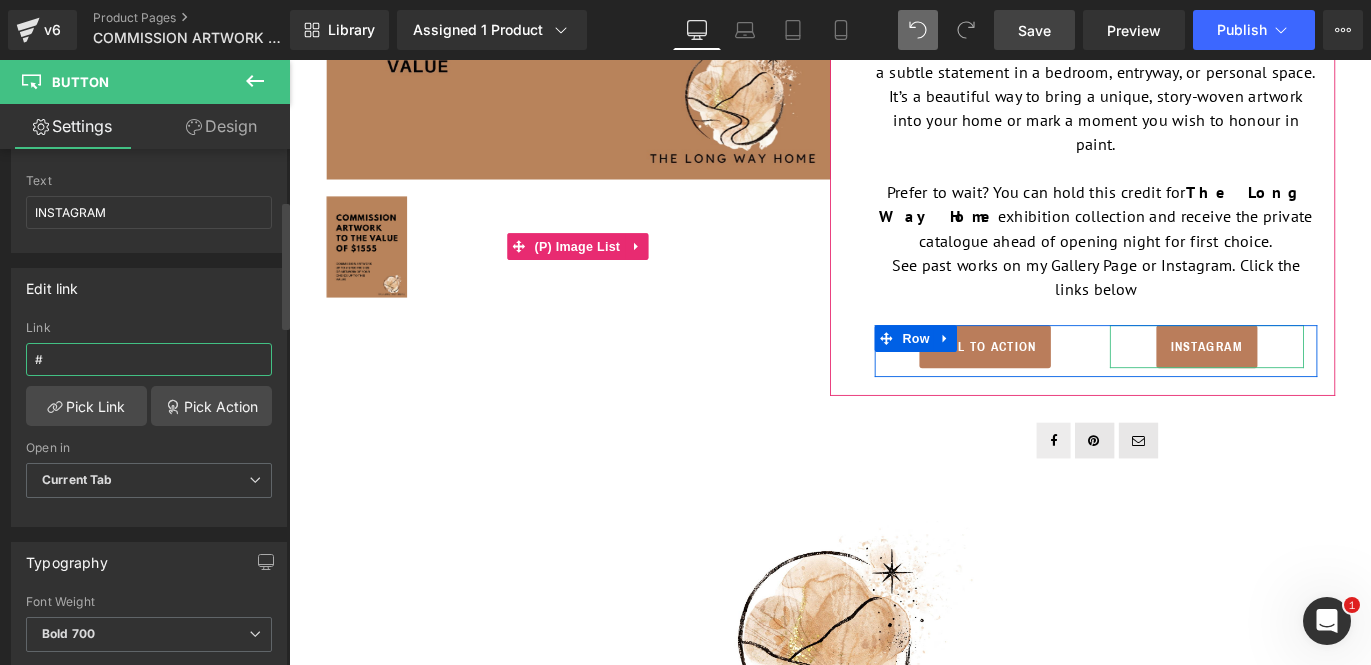 click on "#" at bounding box center (149, 359) 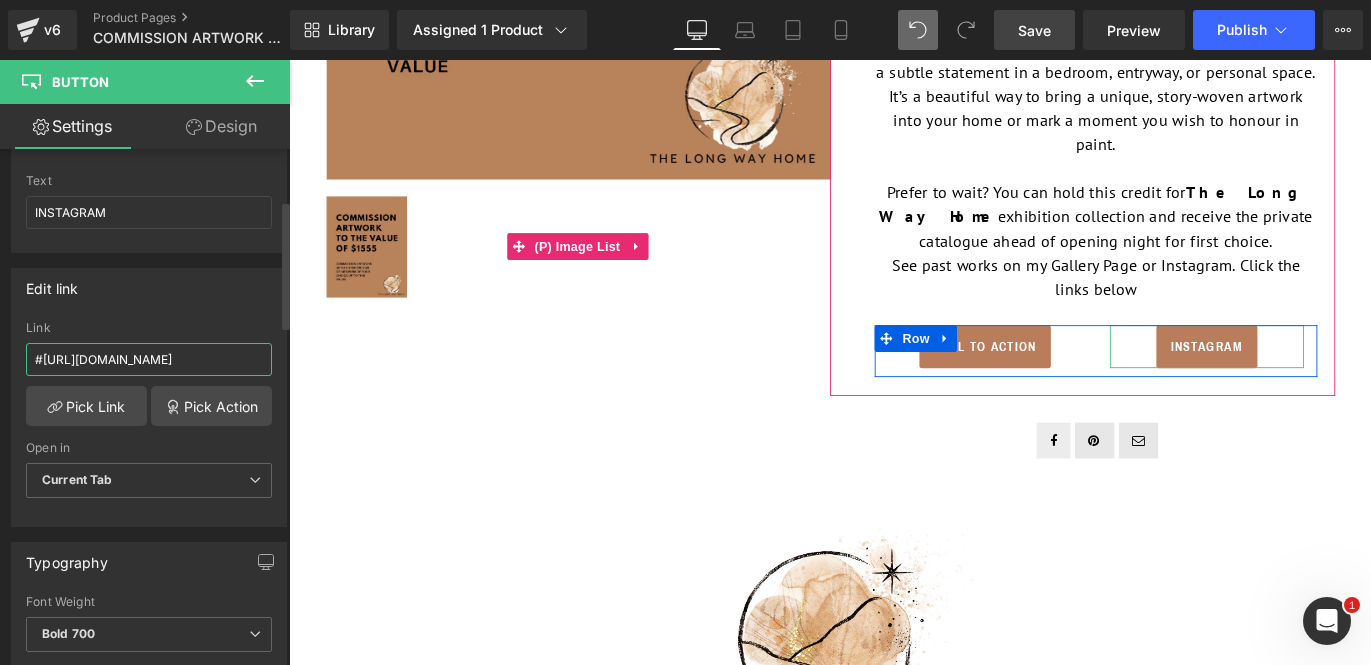 scroll, scrollTop: 0, scrollLeft: 68, axis: horizontal 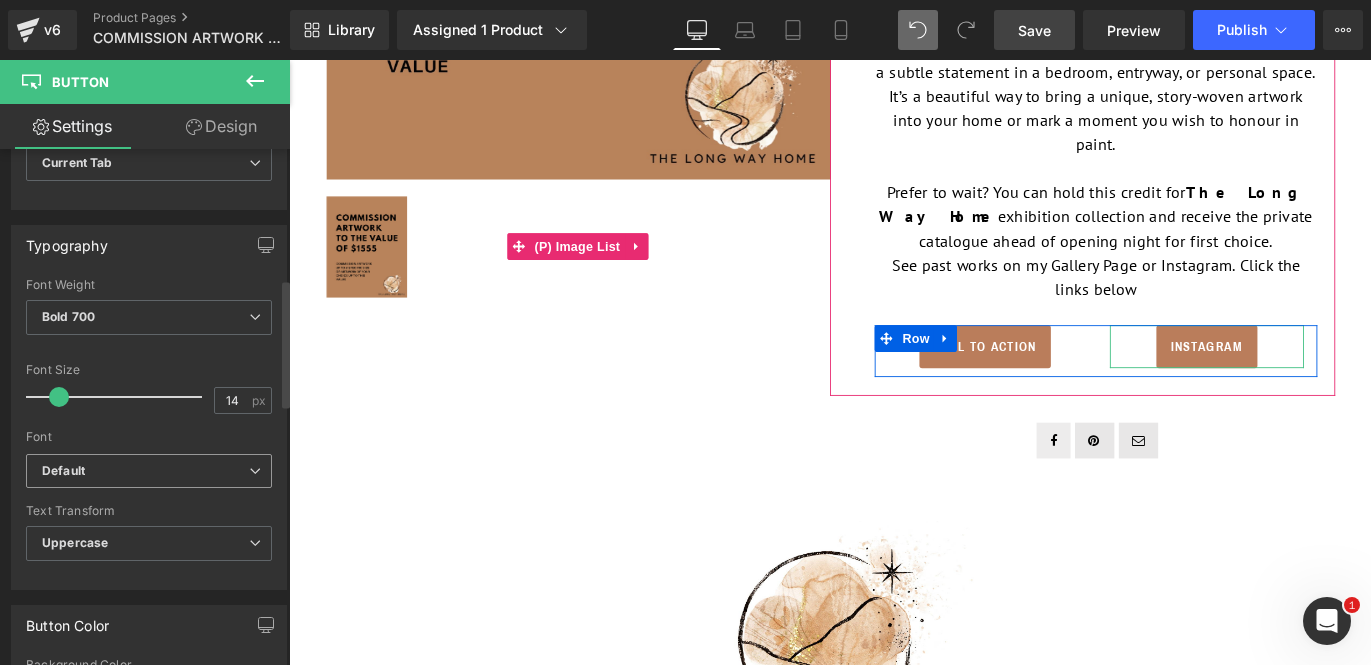 type on "#[URL][DOMAIN_NAME]" 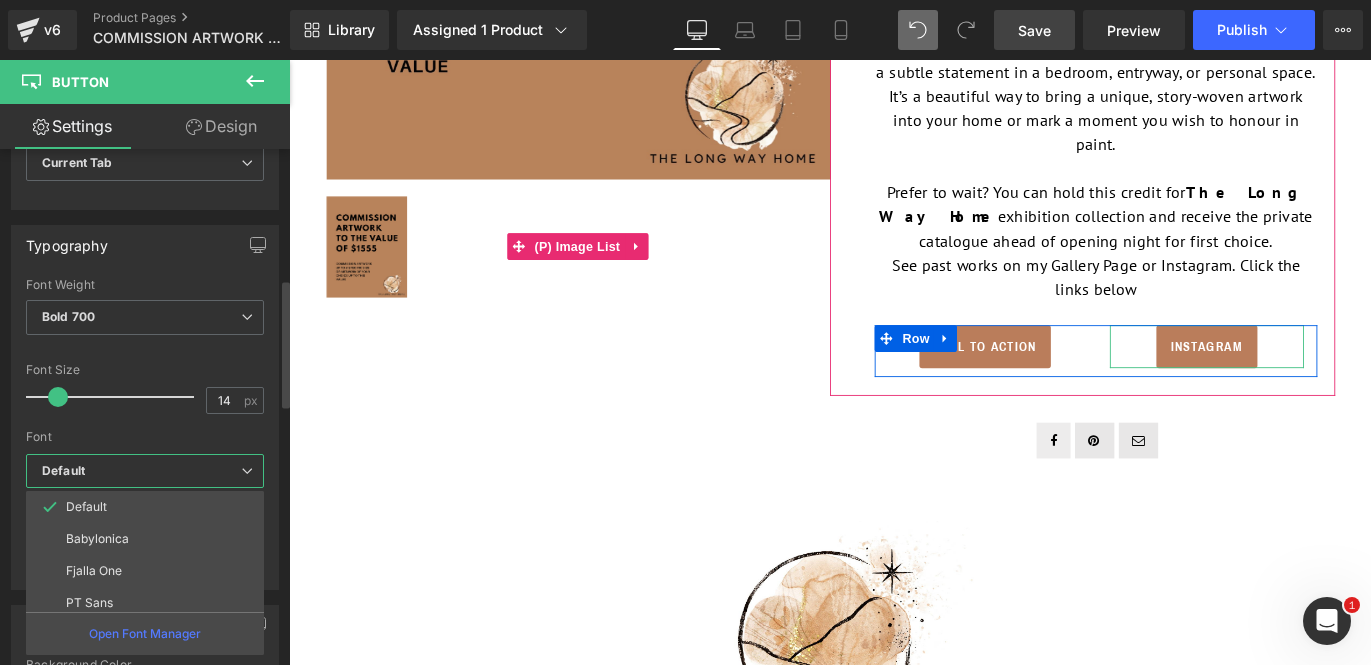 scroll, scrollTop: 0, scrollLeft: 0, axis: both 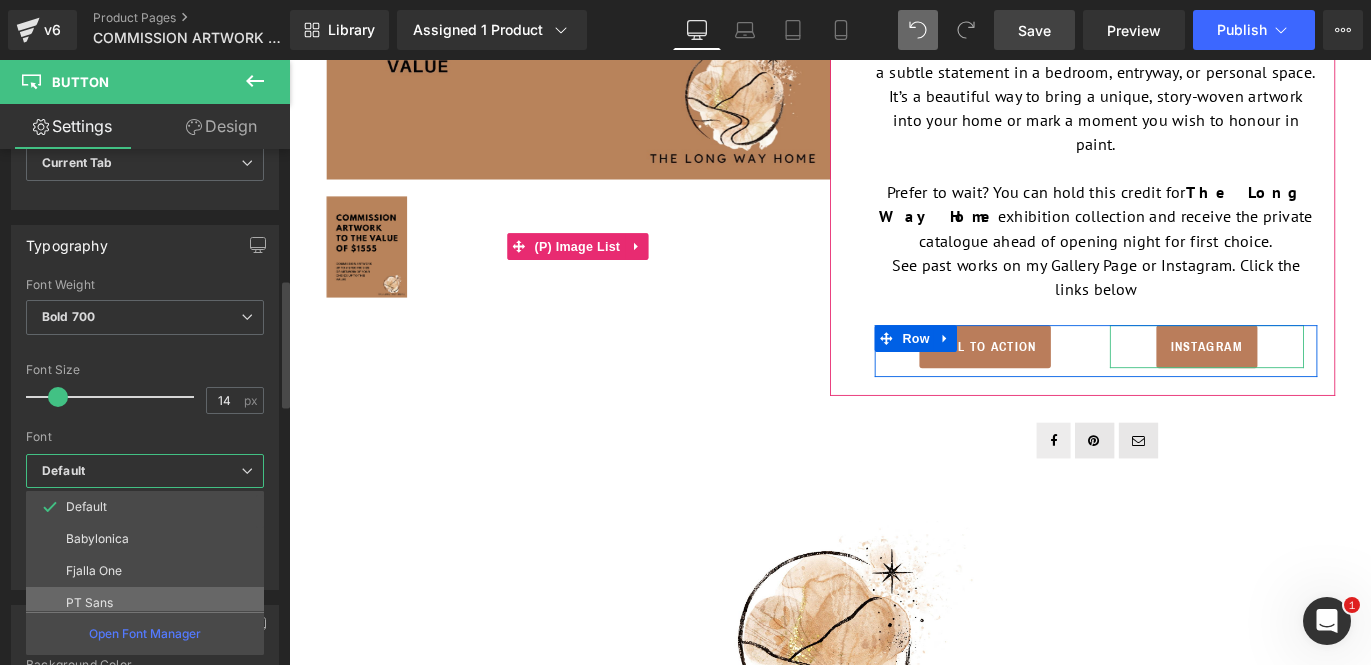 click on "PT Sans" at bounding box center (149, 603) 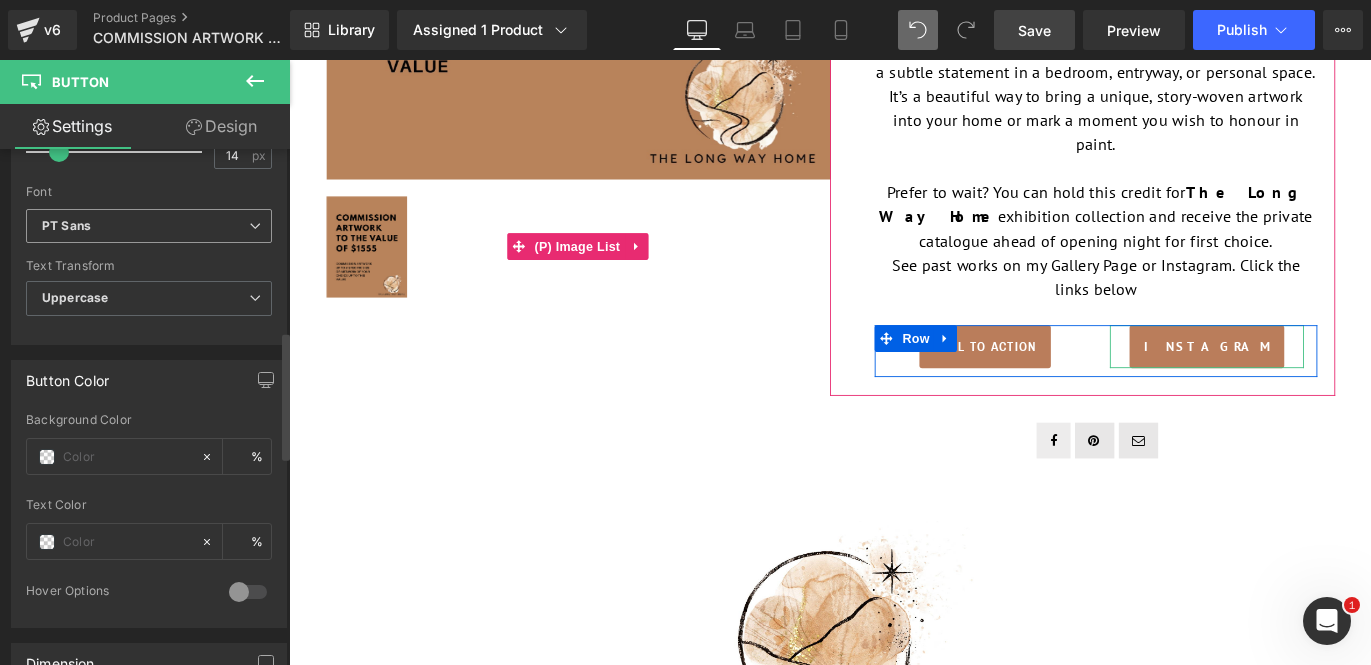 scroll, scrollTop: 769, scrollLeft: 0, axis: vertical 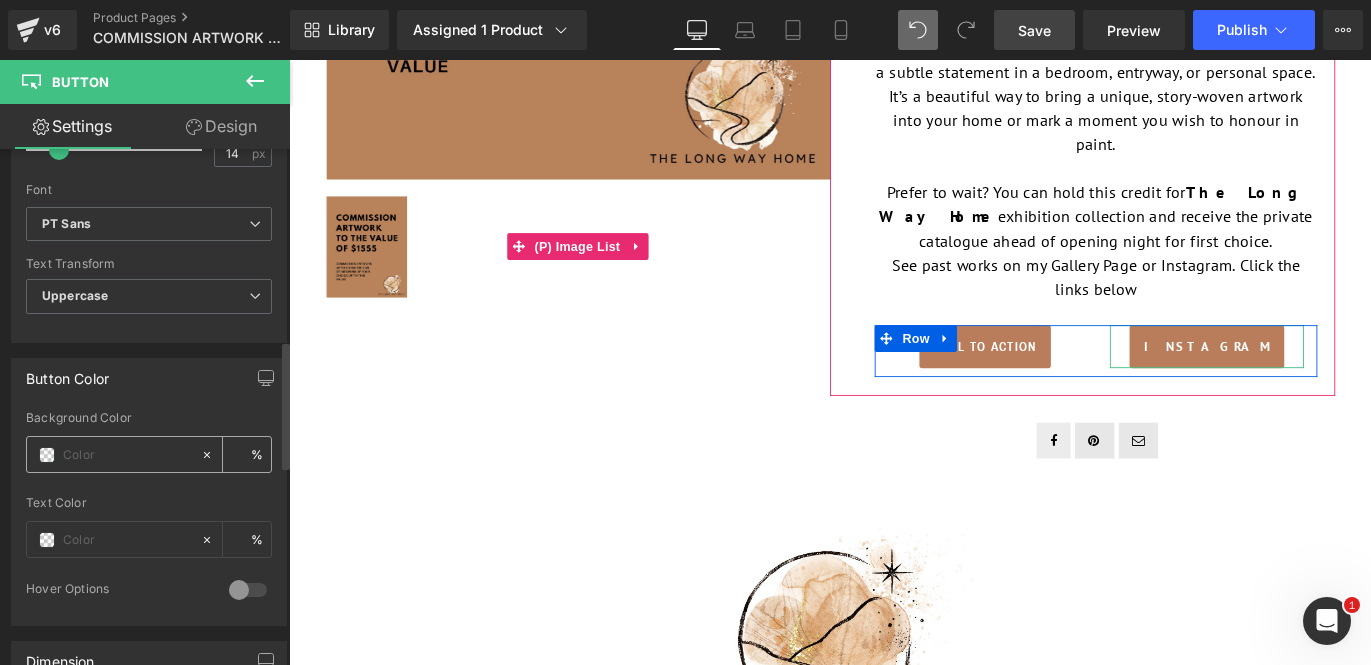 click at bounding box center (47, 455) 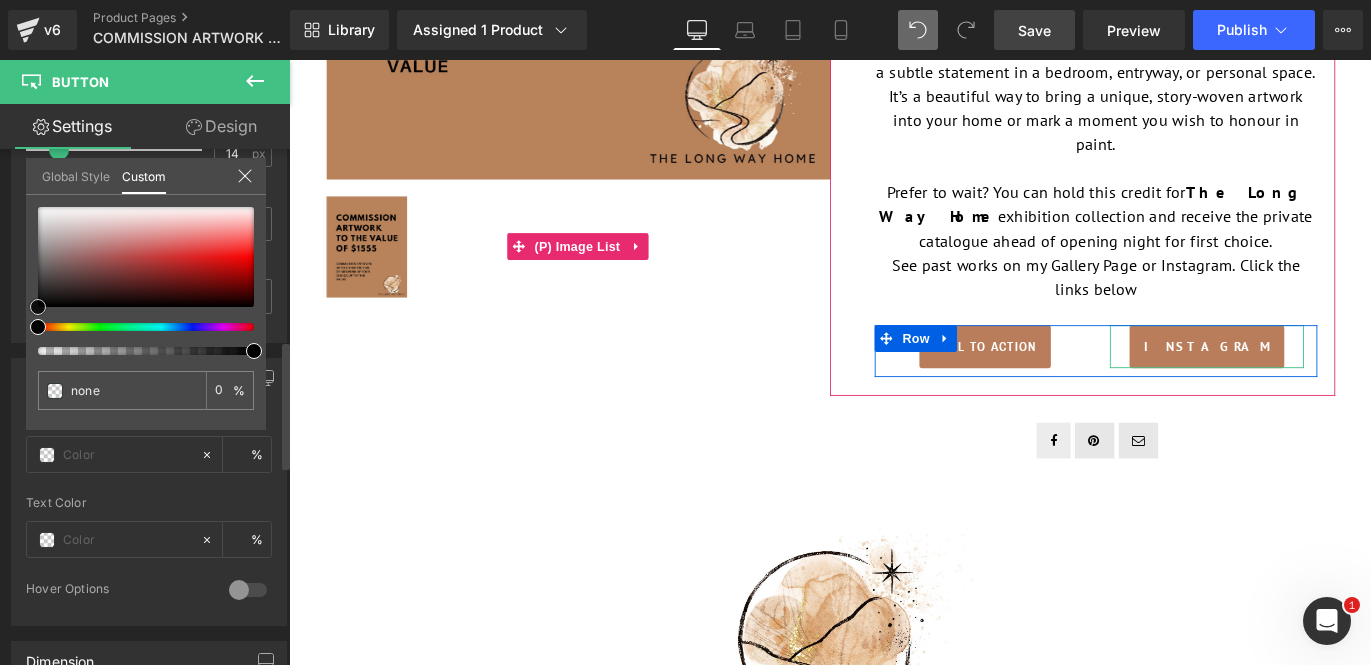 click at bounding box center [38, 307] 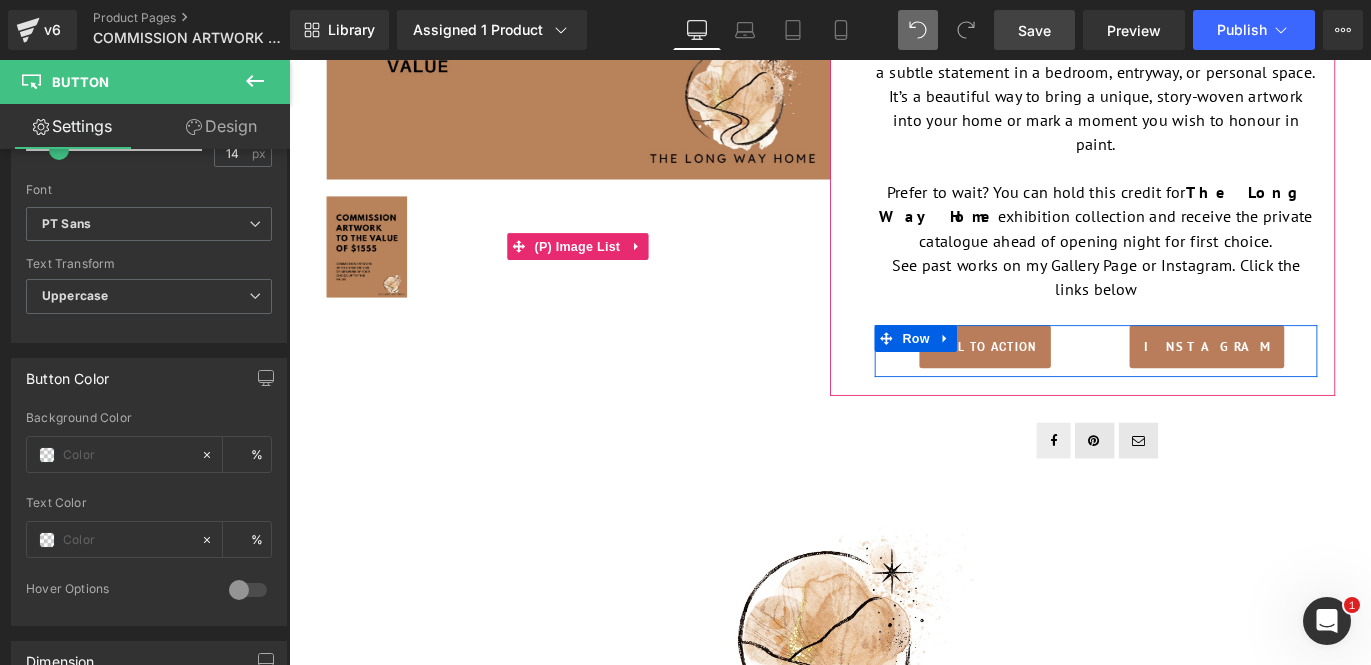 click on "SHOP
ORIGINAL ARTWORKS
0" at bounding box center (894, 1238) 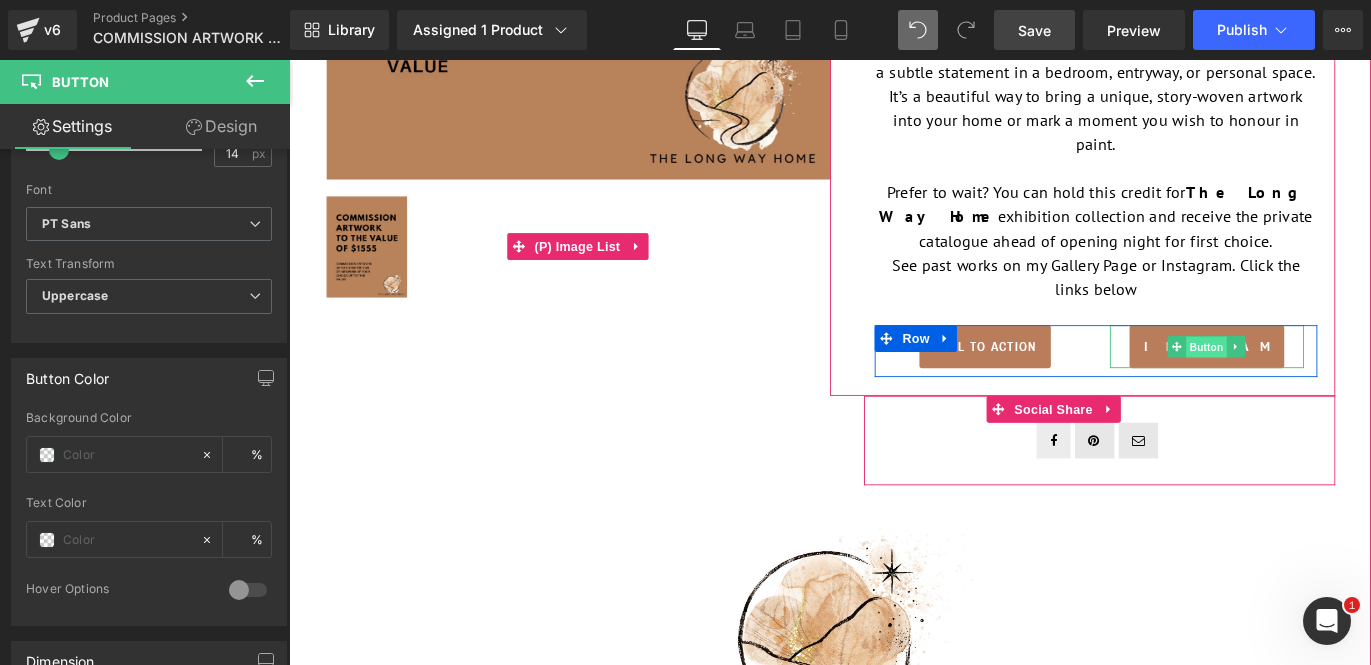 click on "Button" at bounding box center (1315, 382) 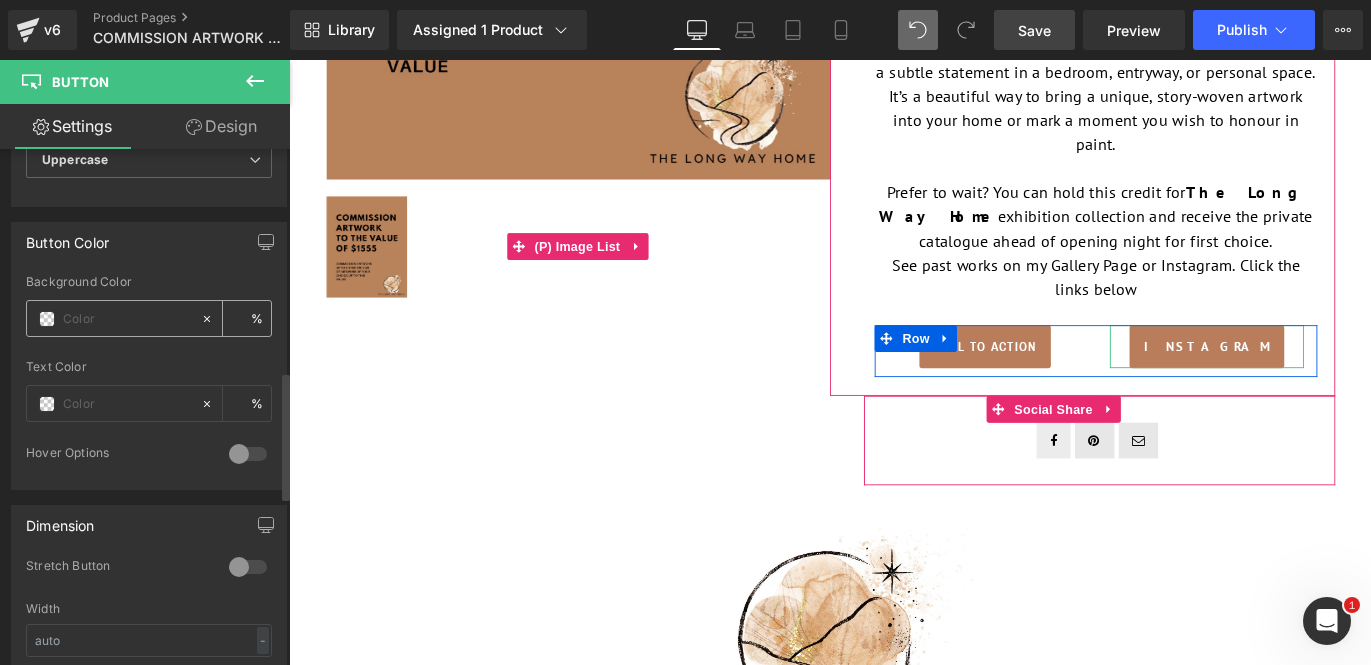 scroll, scrollTop: 913, scrollLeft: 0, axis: vertical 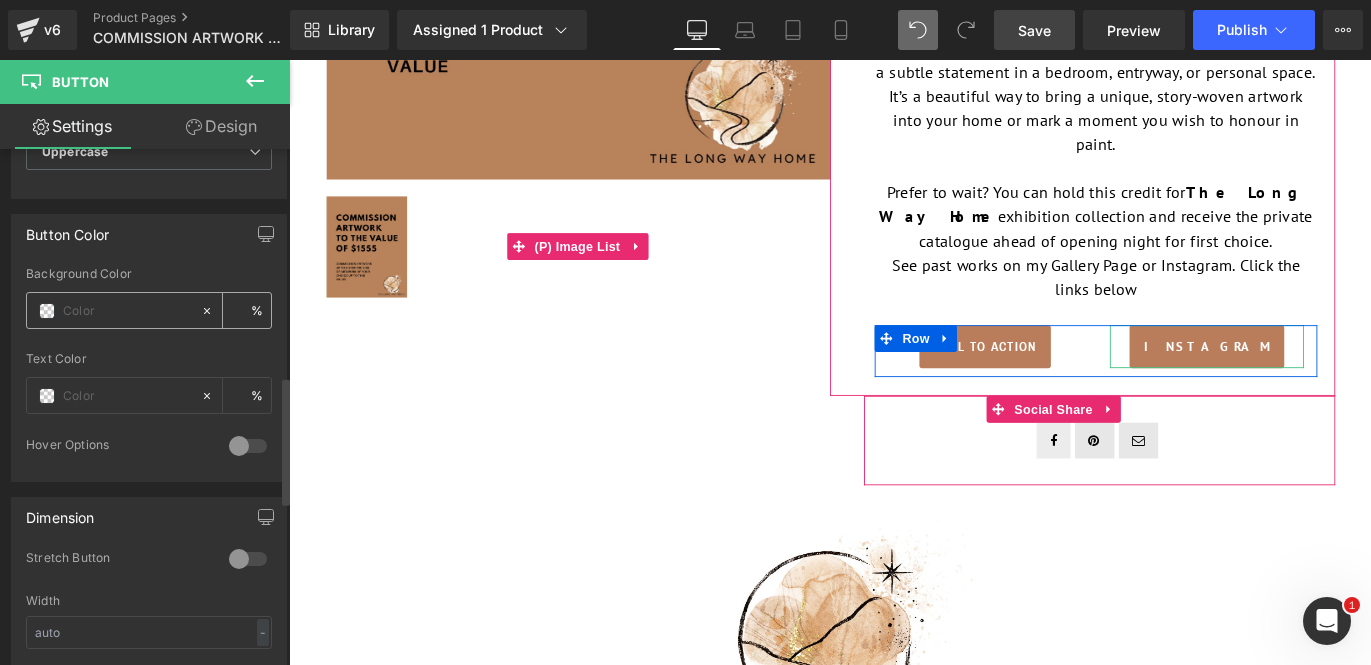 click at bounding box center (47, 311) 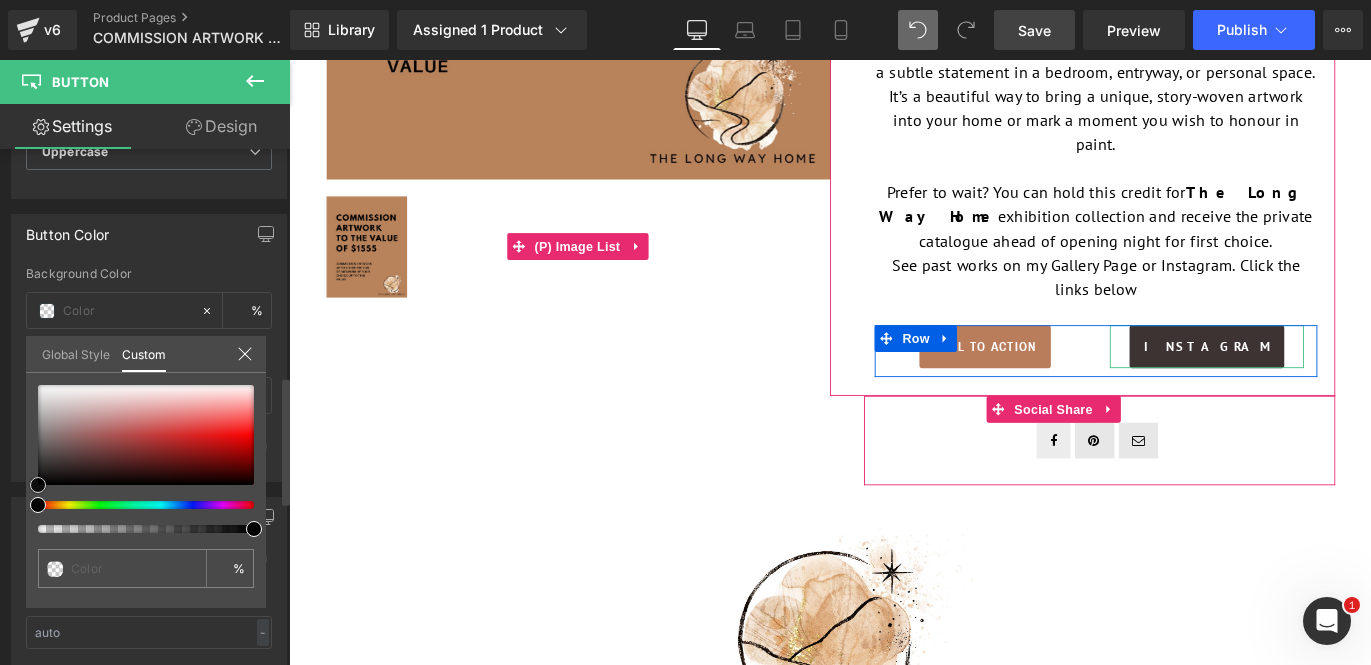 click at bounding box center (146, 435) 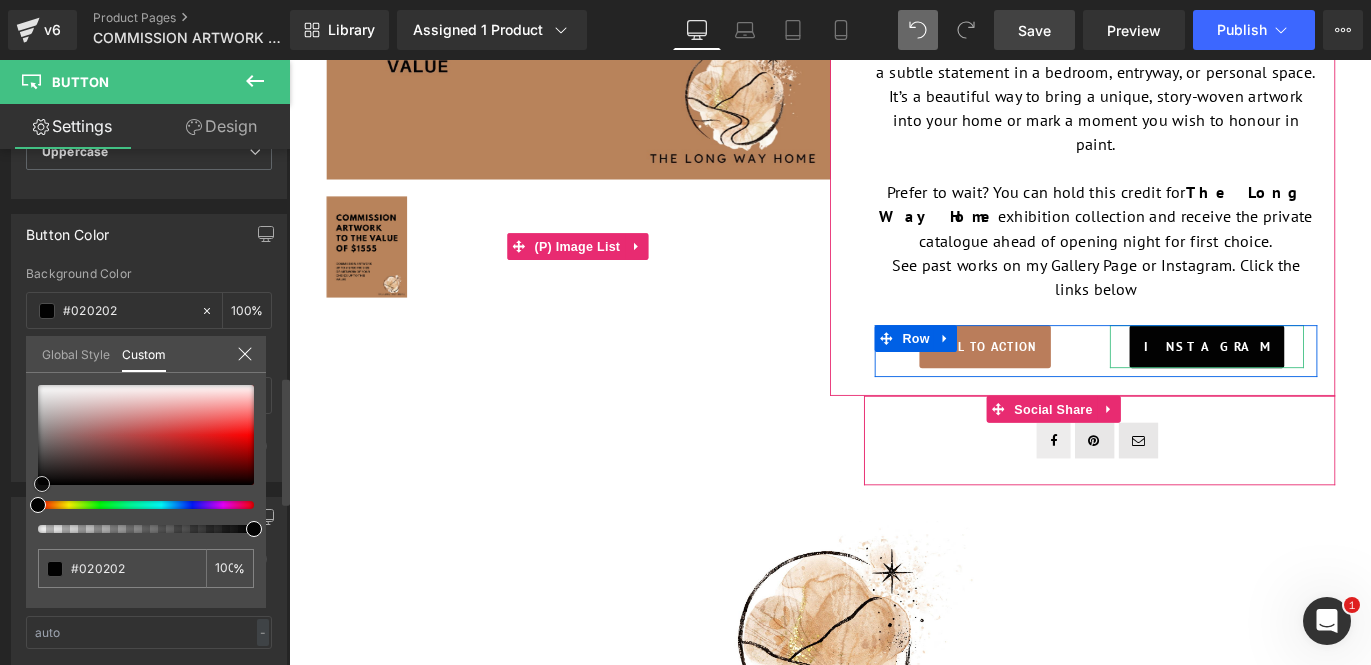 drag, startPoint x: 61, startPoint y: 459, endPoint x: 46, endPoint y: 480, distance: 25.806976 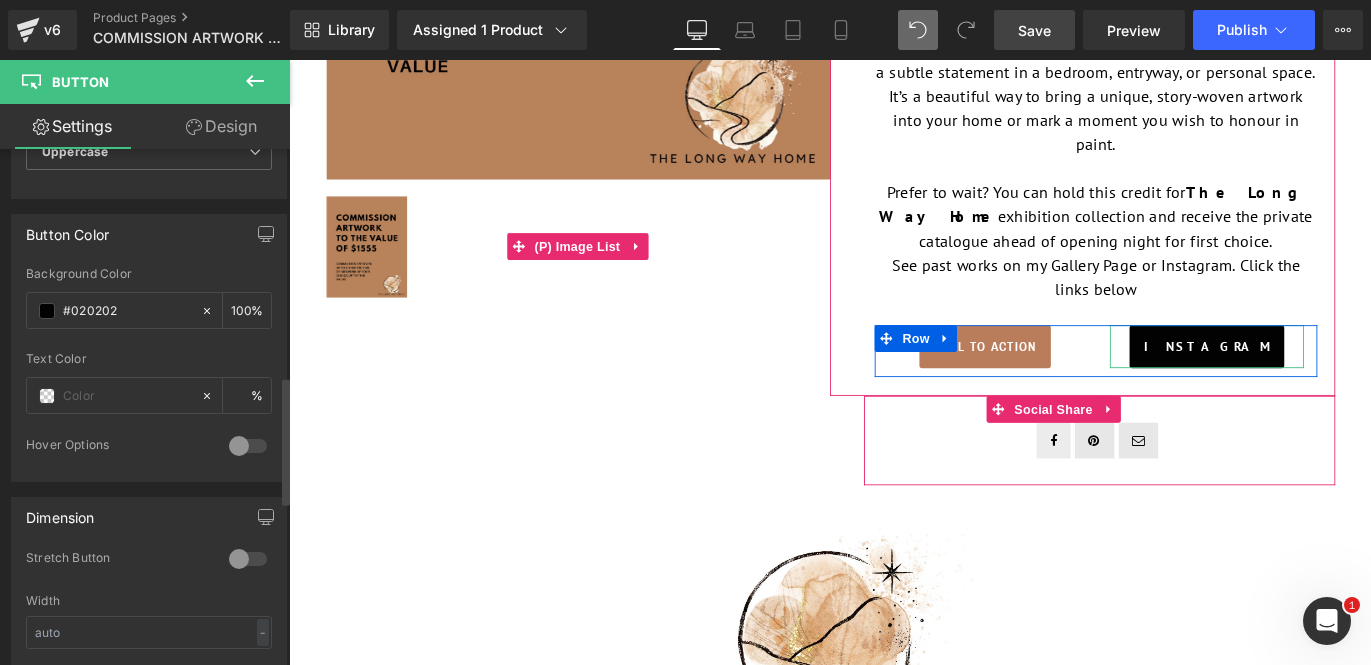 click at bounding box center (248, 446) 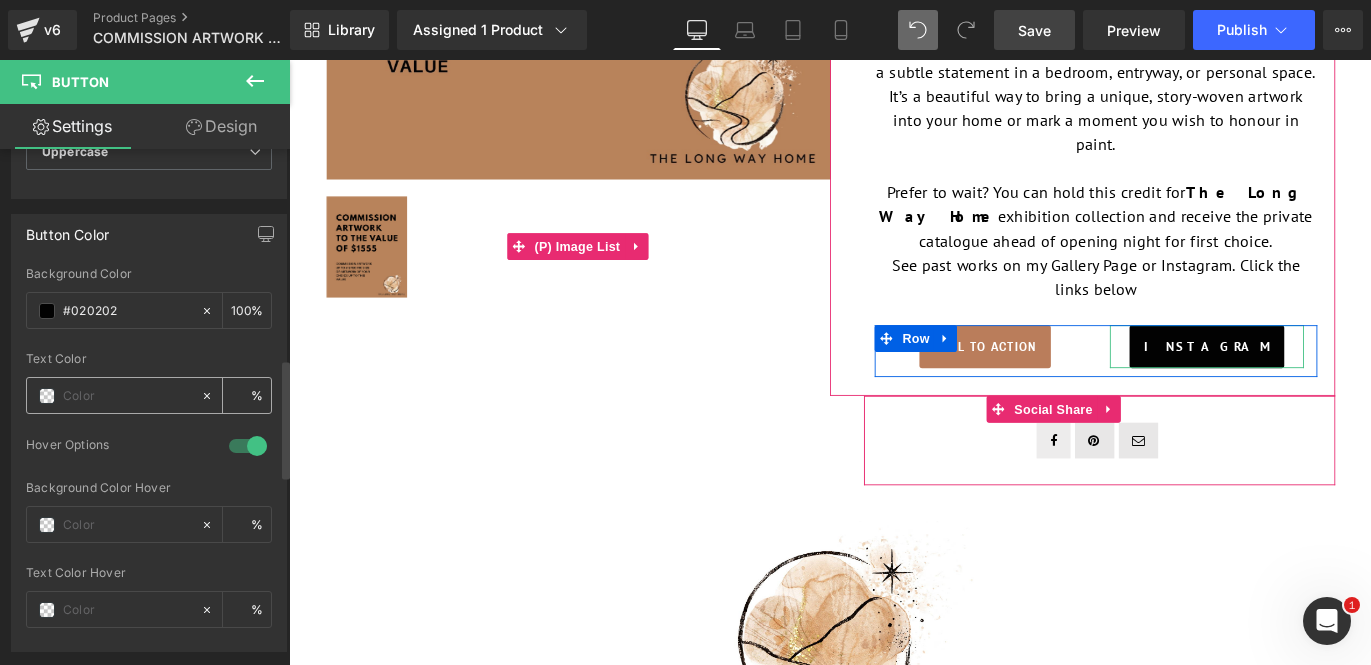 click at bounding box center [47, 396] 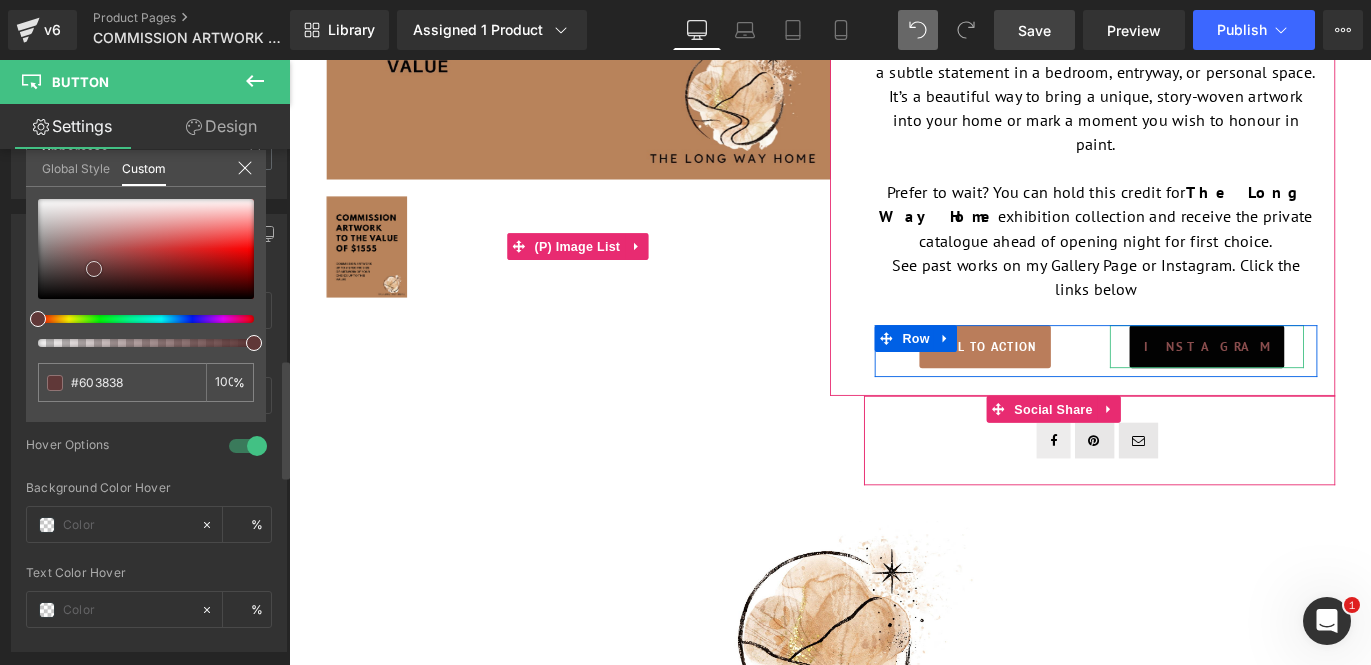 drag, startPoint x: 38, startPoint y: 296, endPoint x: 94, endPoint y: 264, distance: 64.49806 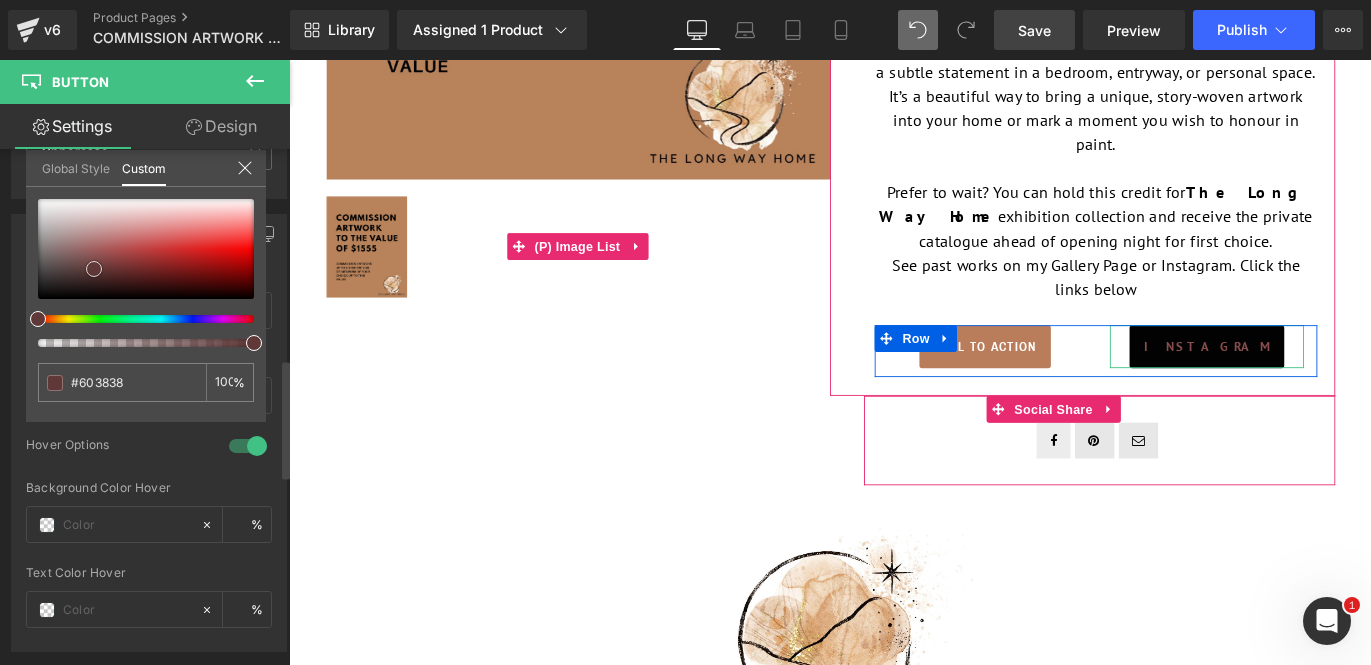 click at bounding box center (94, 269) 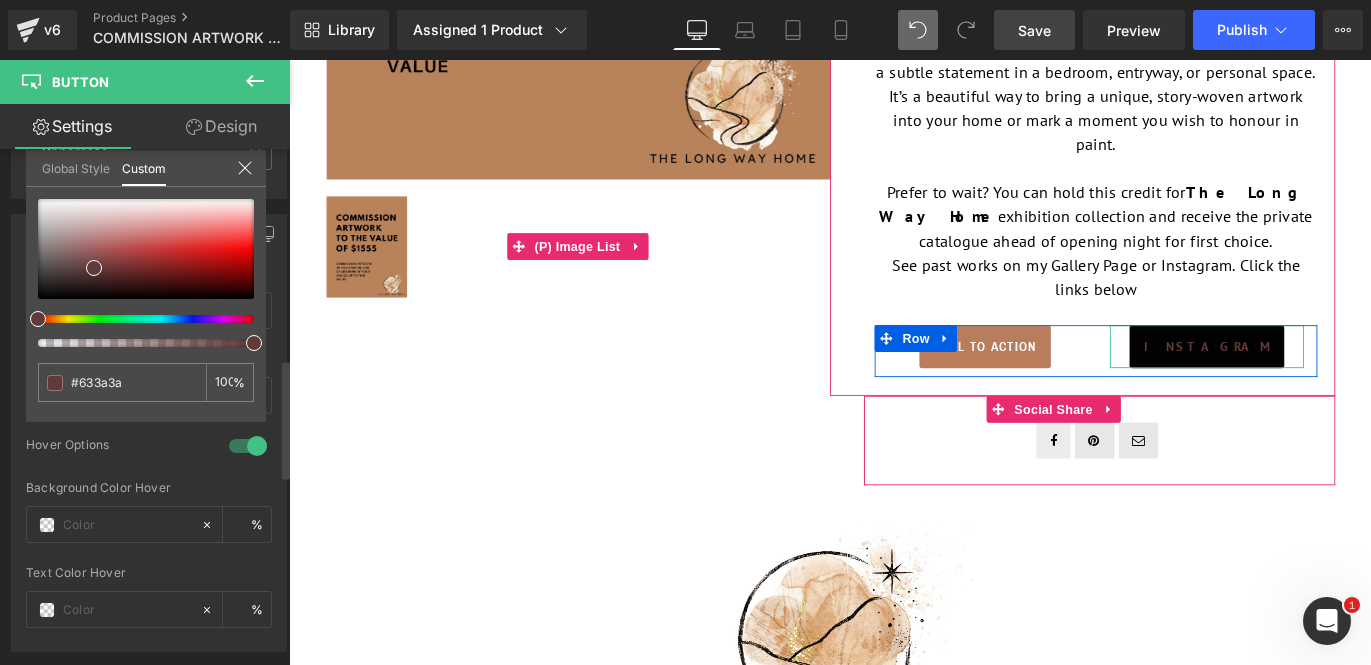 click 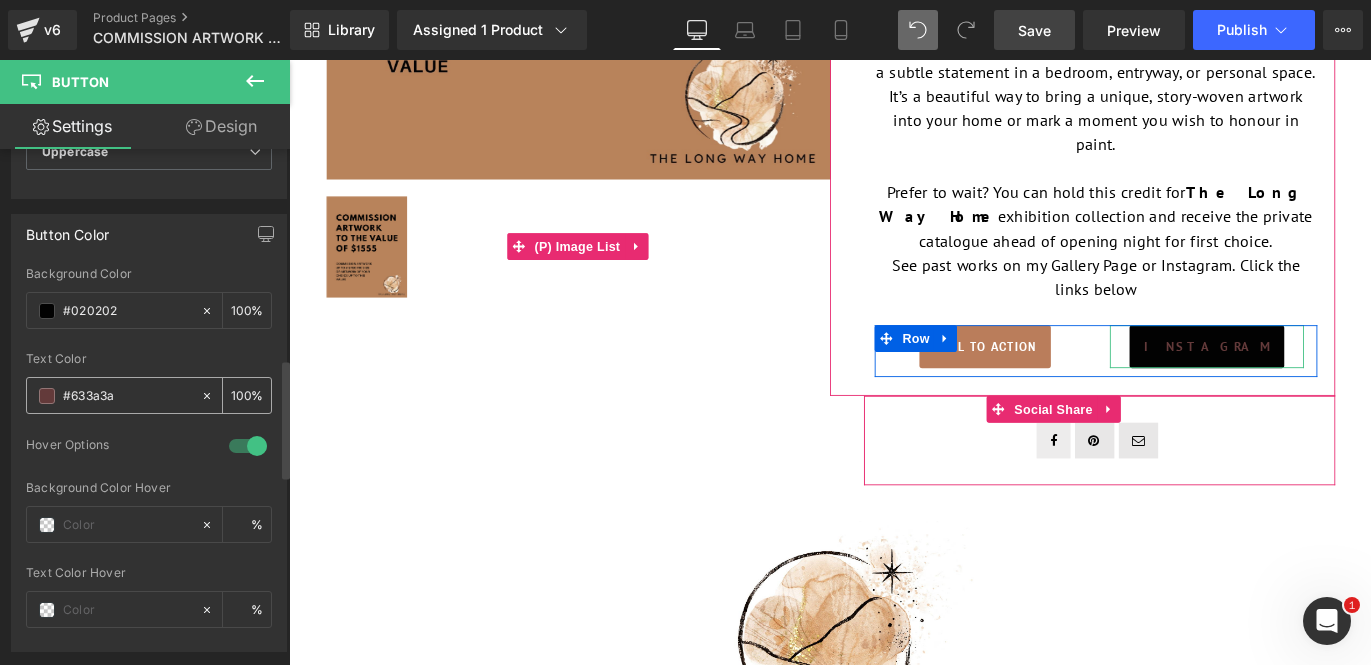 click 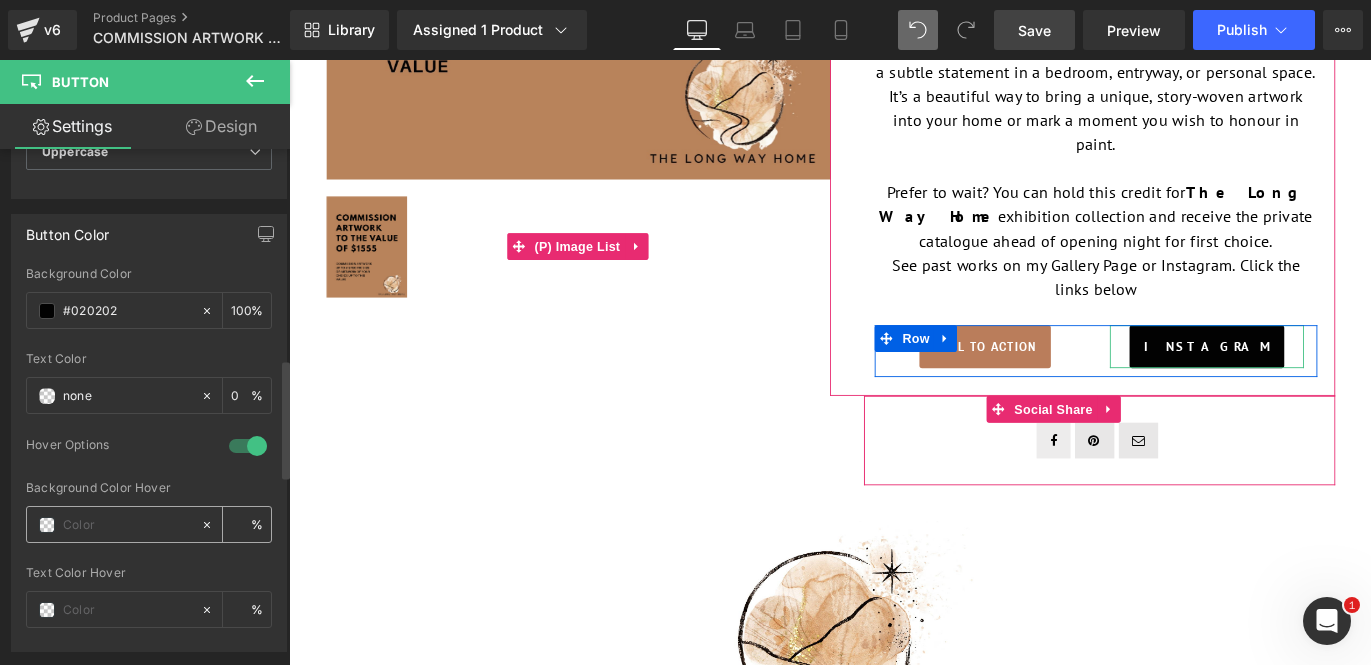 click at bounding box center [47, 525] 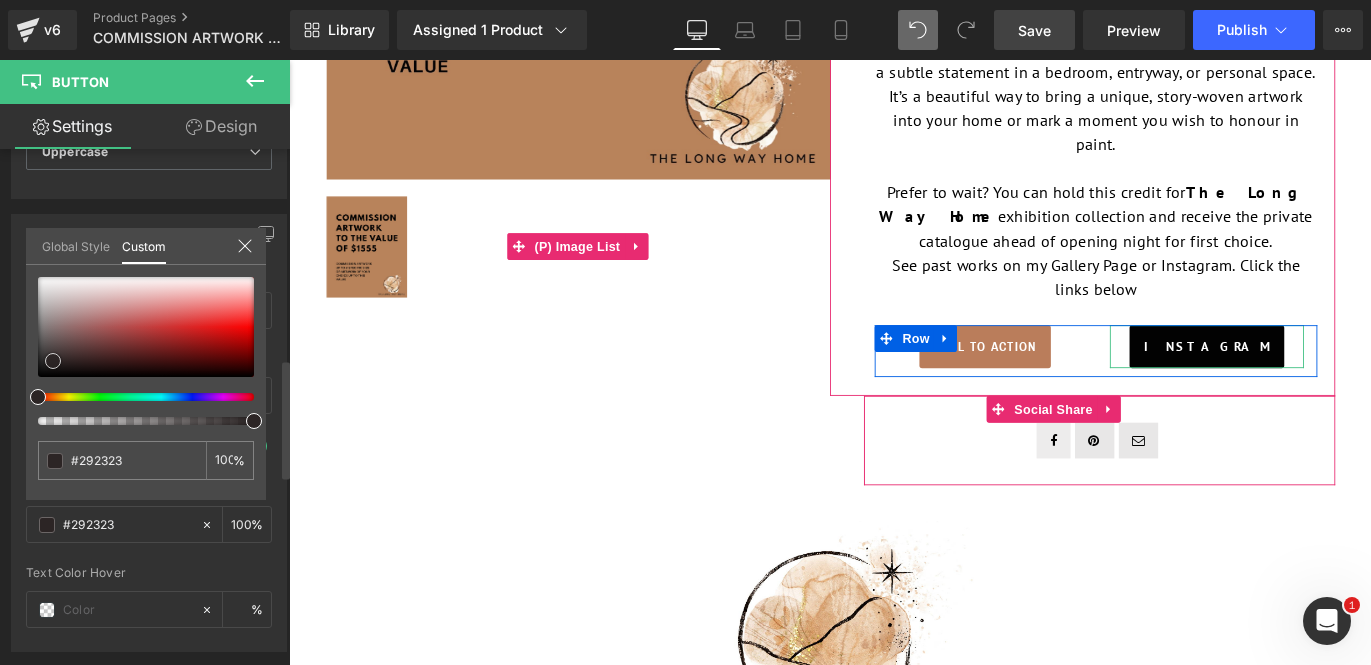 drag, startPoint x: 40, startPoint y: 376, endPoint x: 55, endPoint y: 357, distance: 24.207438 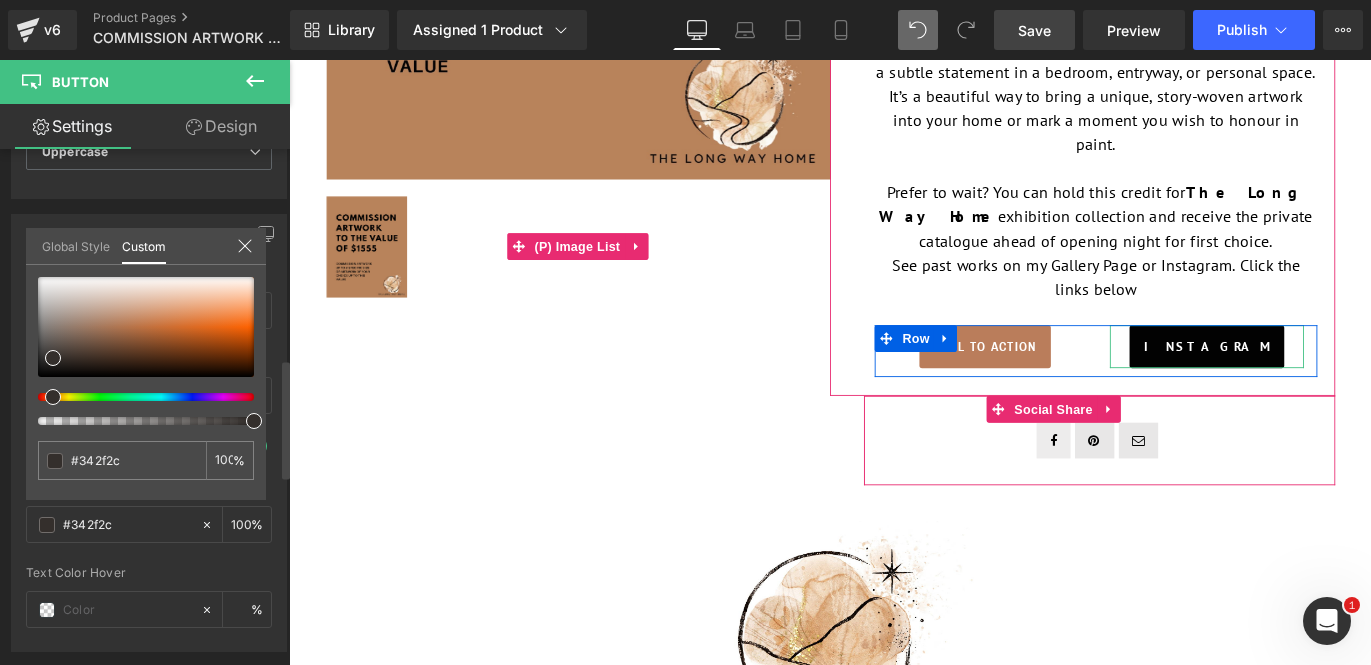 click at bounding box center [53, 397] 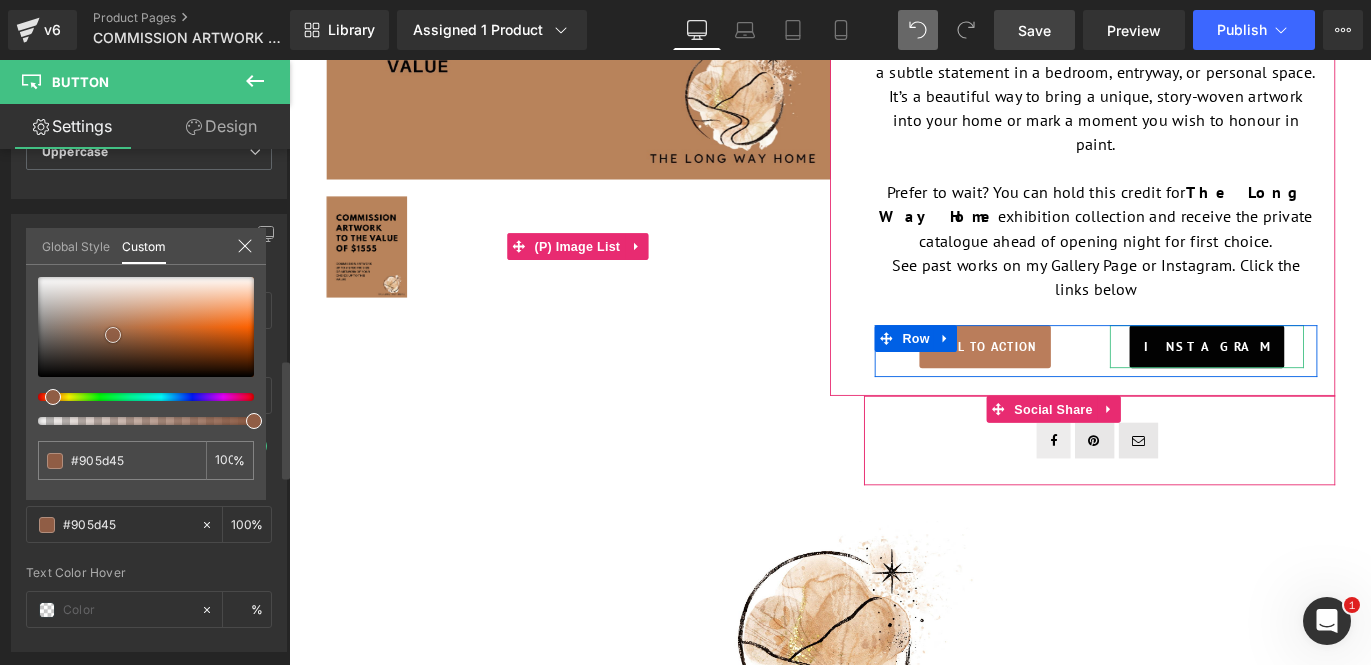 drag, startPoint x: 54, startPoint y: 353, endPoint x: 114, endPoint y: 330, distance: 64.25729 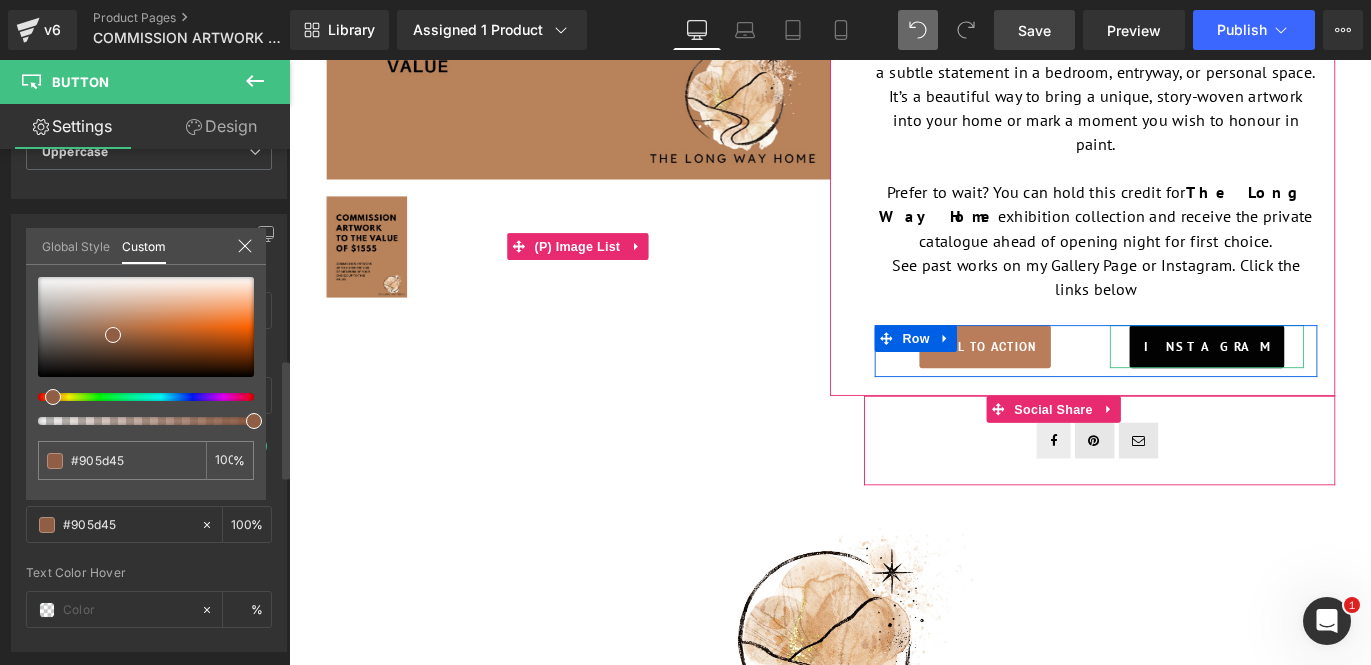 click 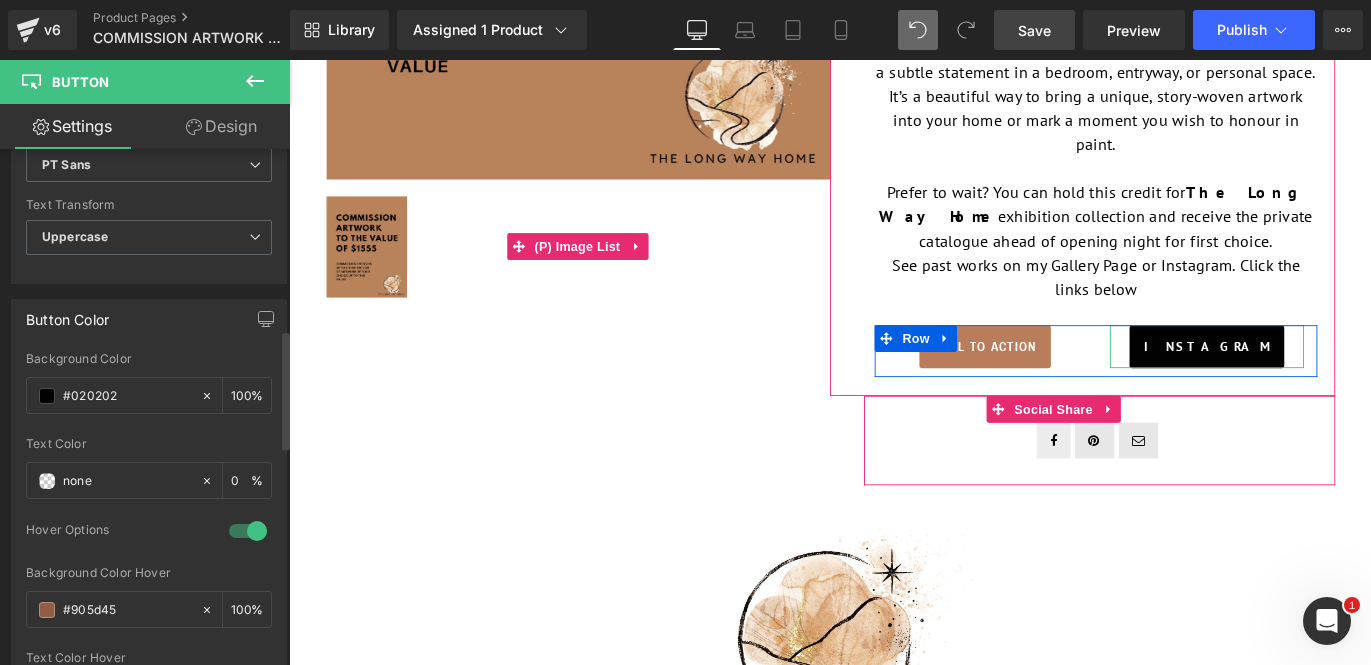 scroll, scrollTop: 724, scrollLeft: 0, axis: vertical 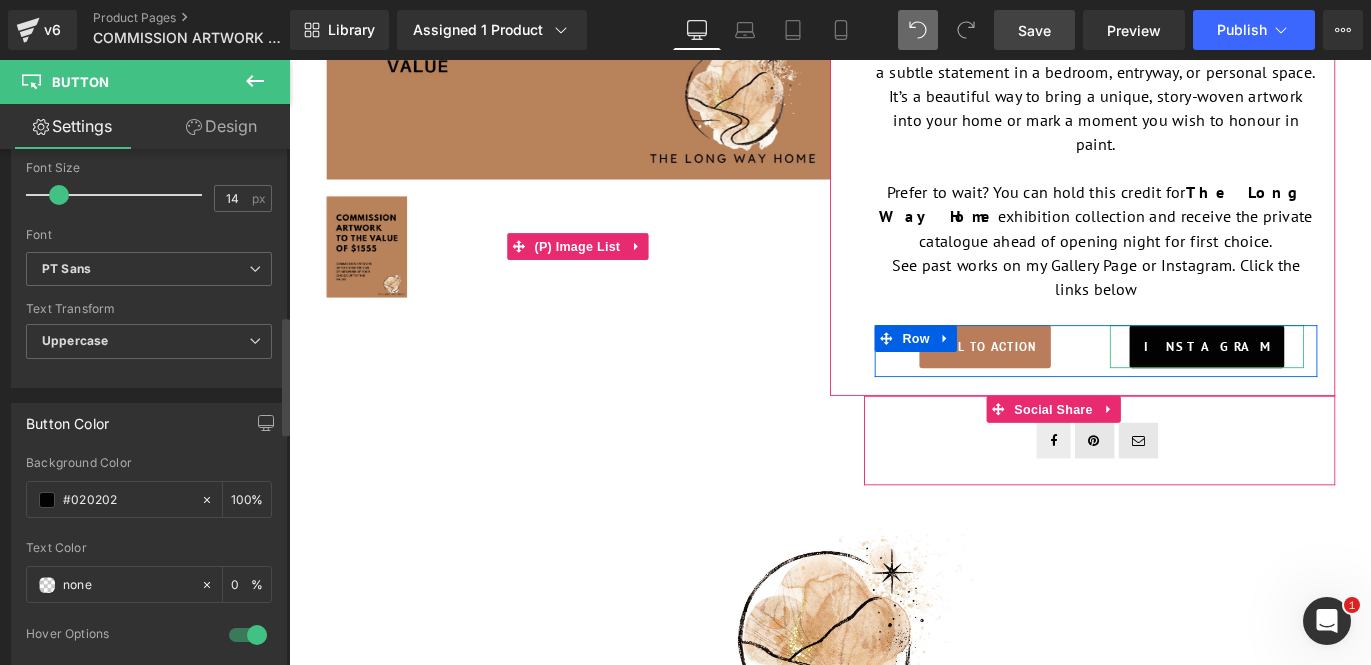 drag, startPoint x: 56, startPoint y: 193, endPoint x: 73, endPoint y: 192, distance: 17.029387 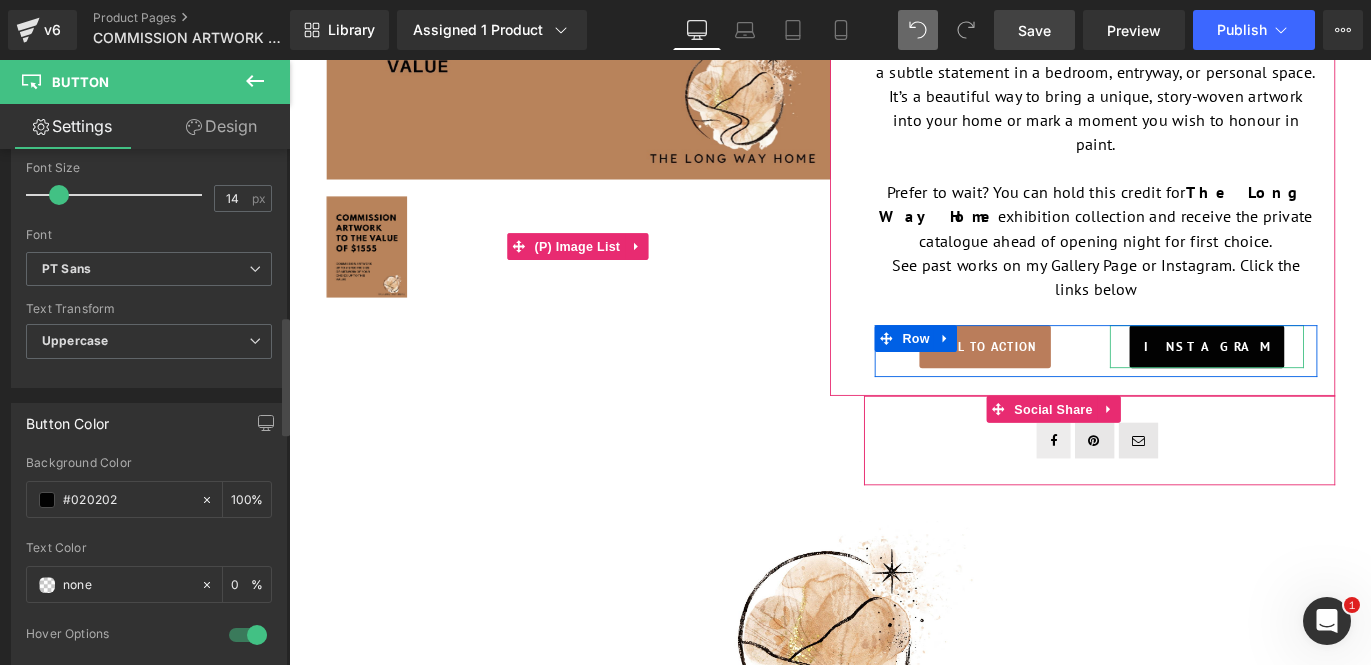 drag, startPoint x: 56, startPoint y: 192, endPoint x: 83, endPoint y: 196, distance: 27.294687 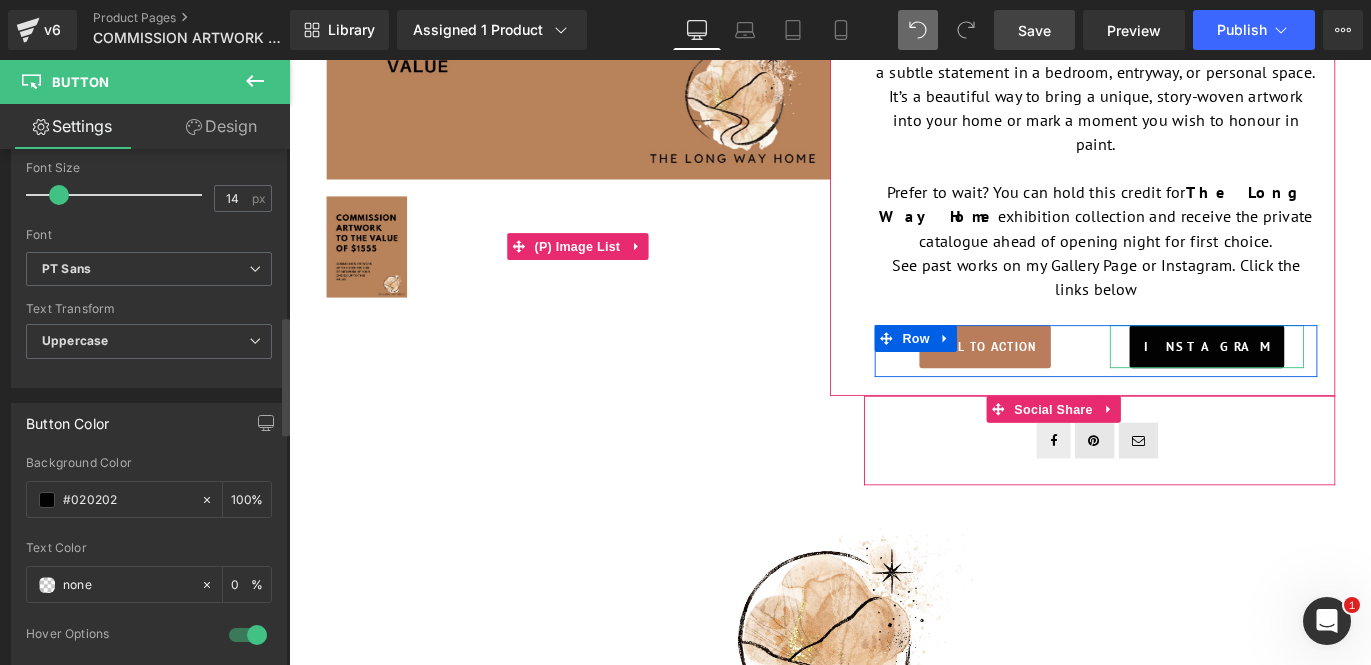 drag, startPoint x: 54, startPoint y: 190, endPoint x: 74, endPoint y: 197, distance: 21.189621 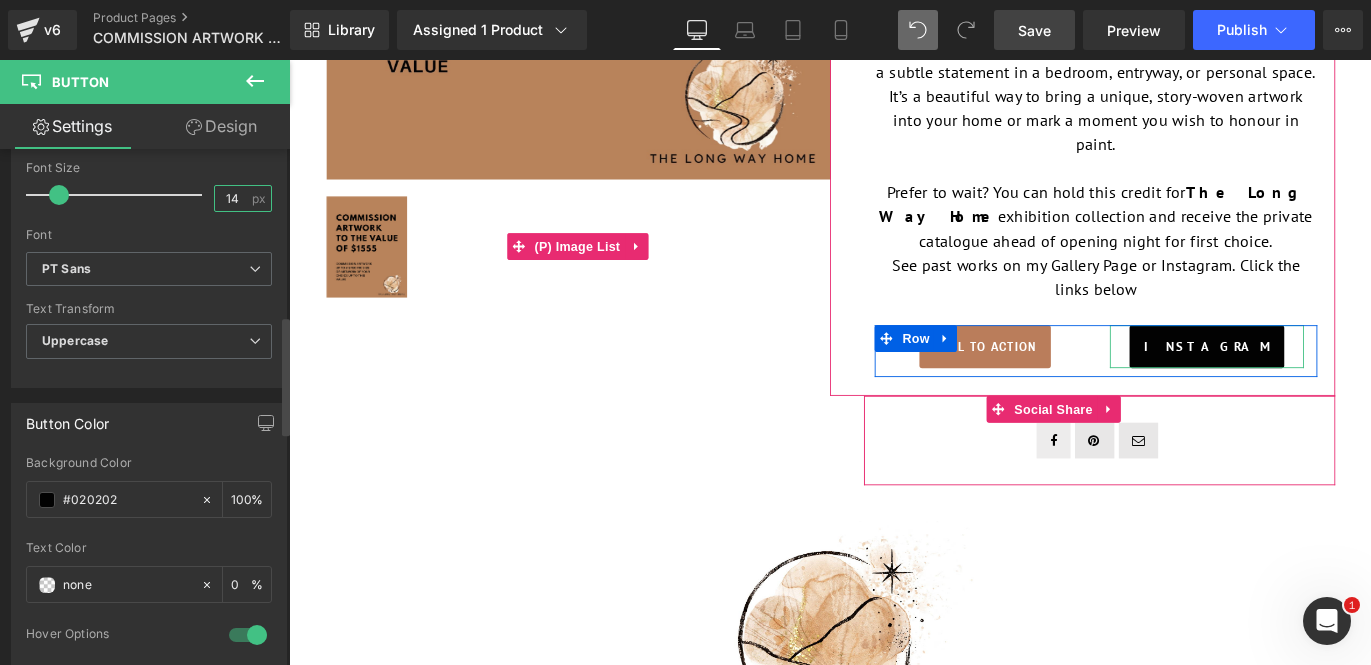 click on "14" at bounding box center (232, 198) 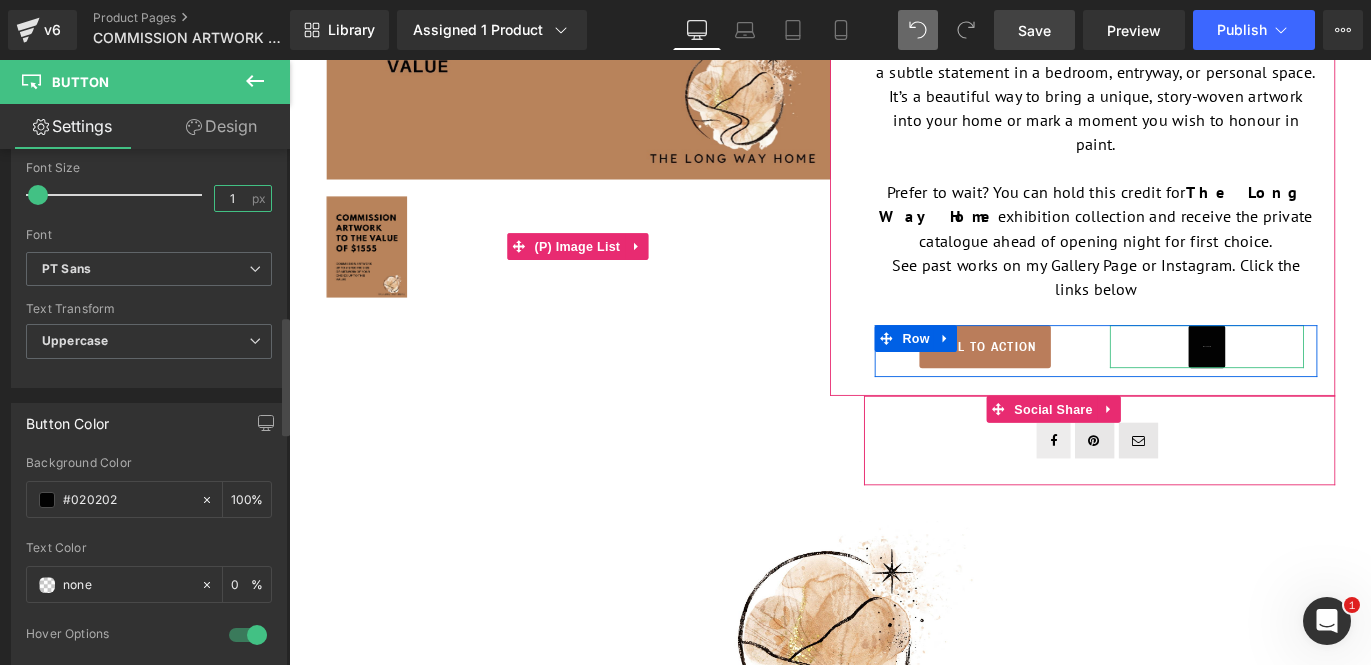 type on "14" 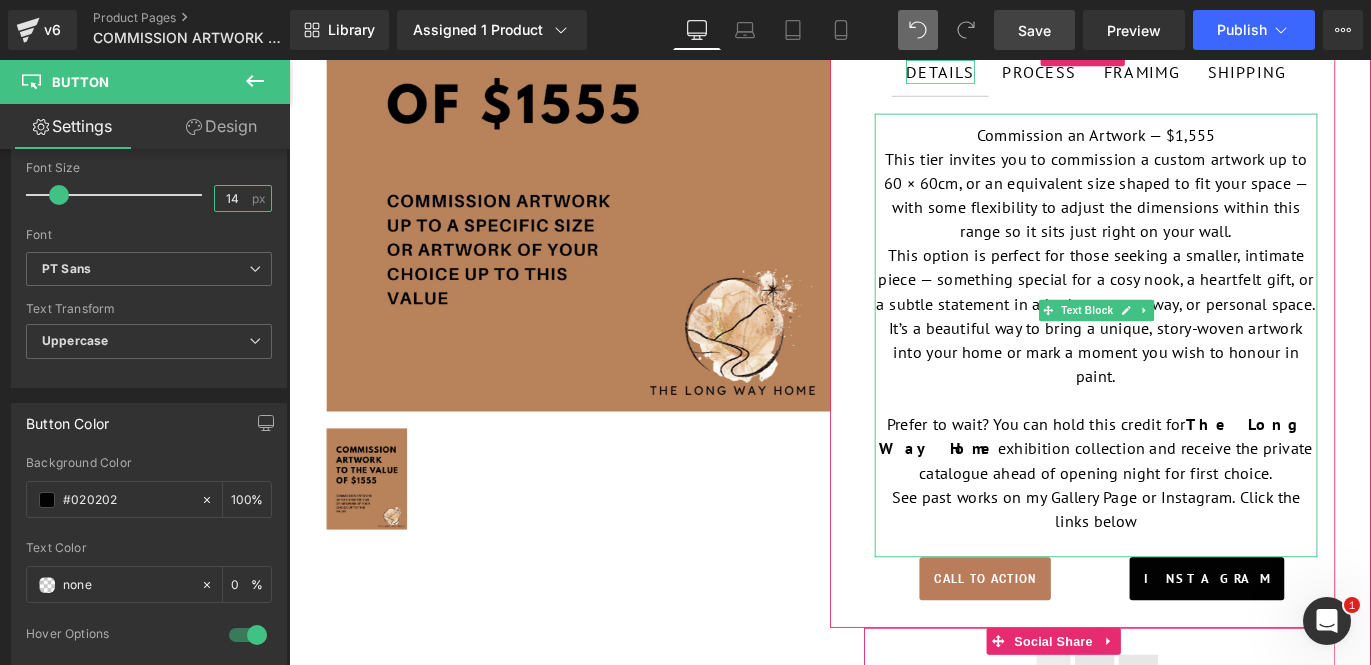 scroll, scrollTop: 449, scrollLeft: 0, axis: vertical 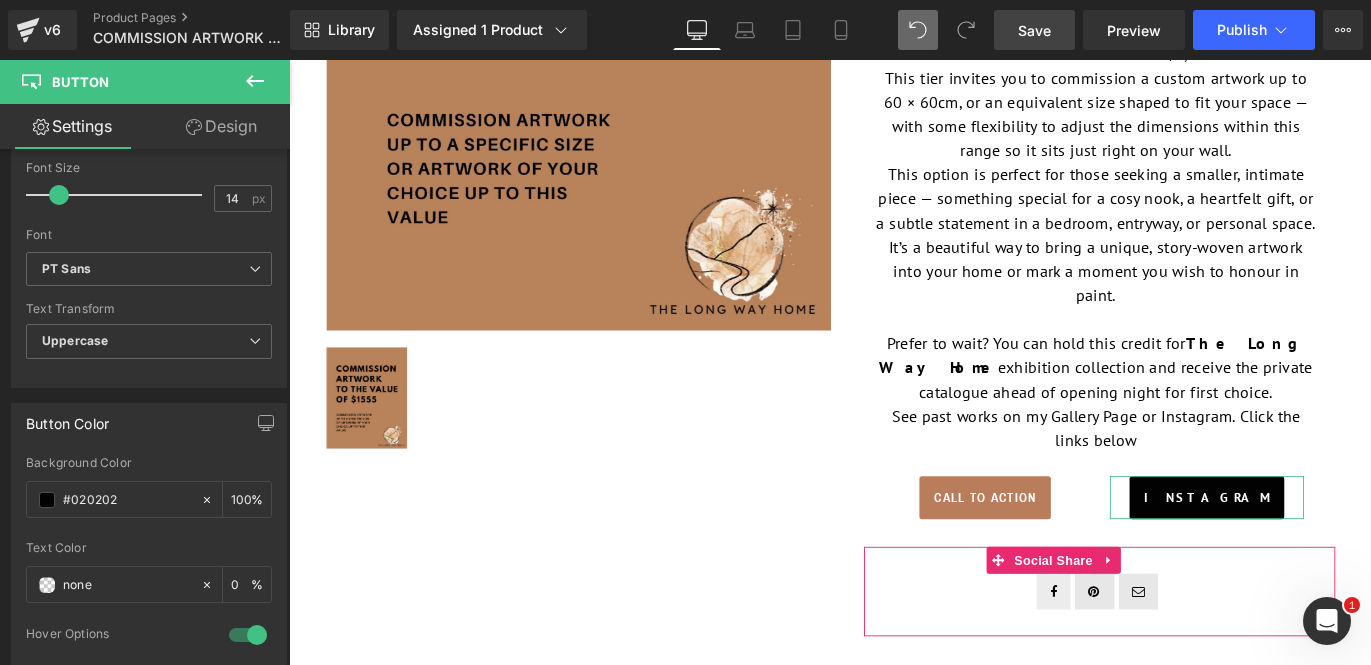 click on "Design" at bounding box center (221, 126) 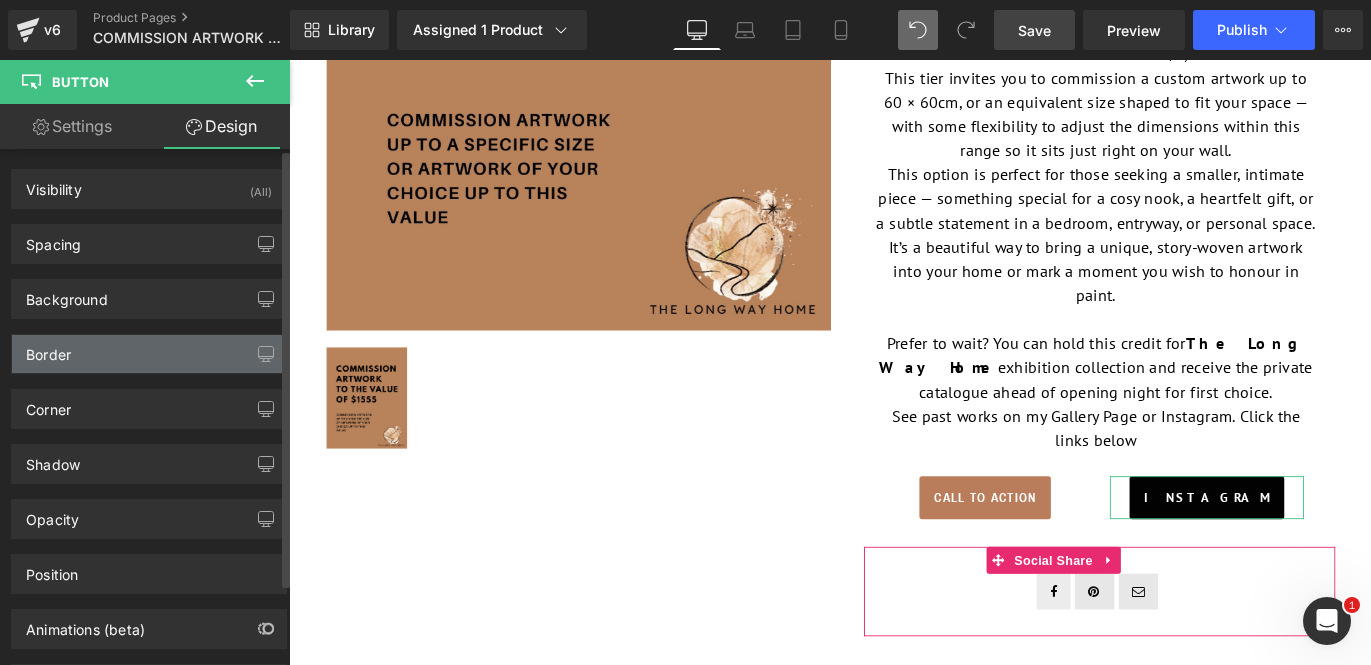 click on "Border" at bounding box center [149, 354] 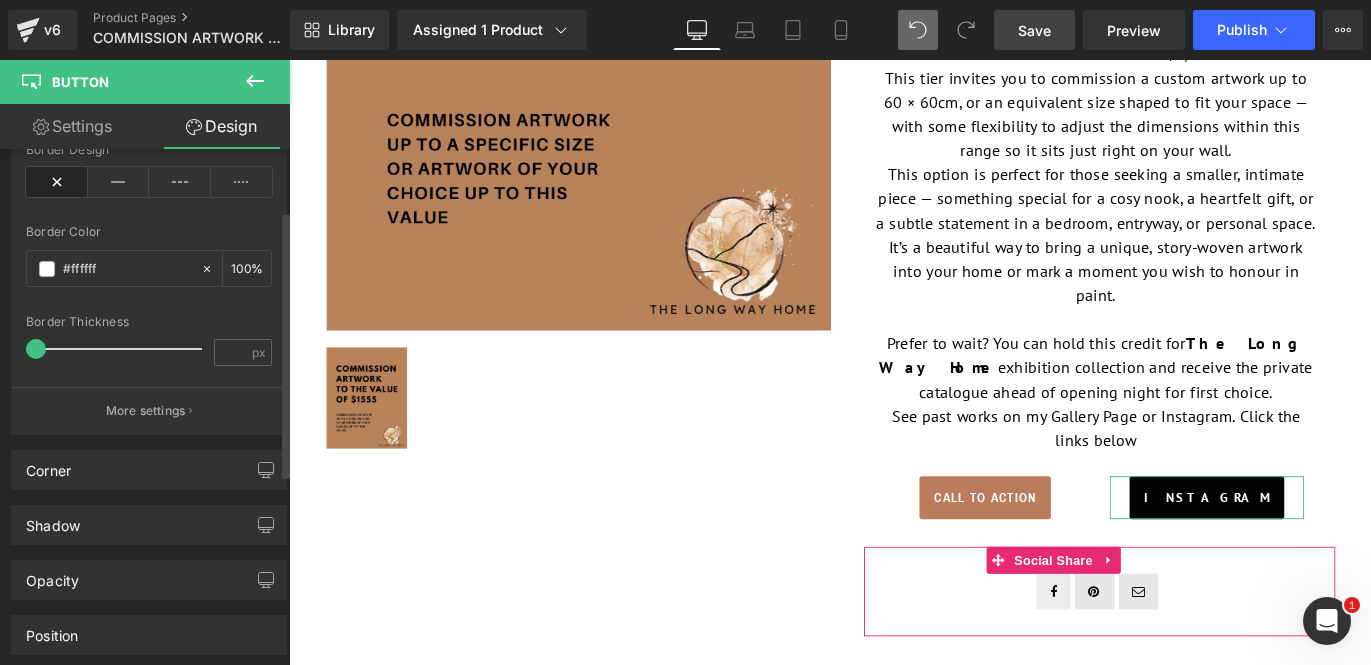 scroll, scrollTop: 435, scrollLeft: 0, axis: vertical 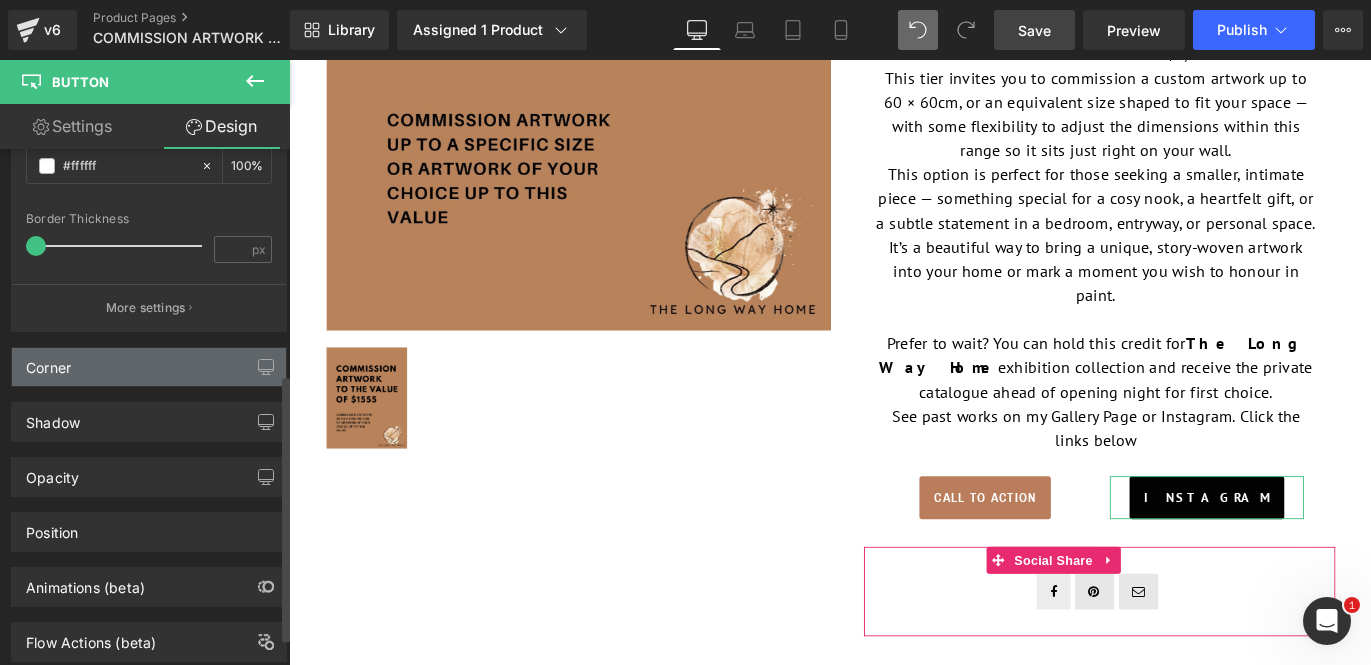 click on "Corner" at bounding box center (149, 367) 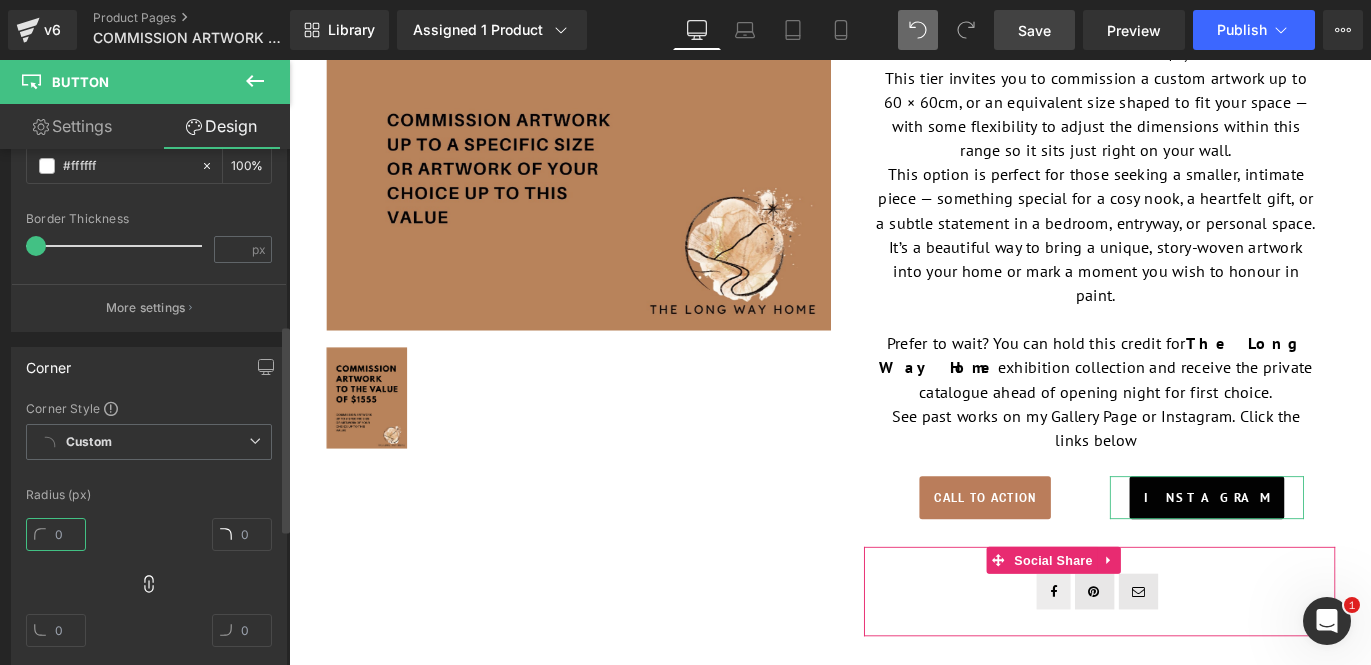 click at bounding box center (56, 534) 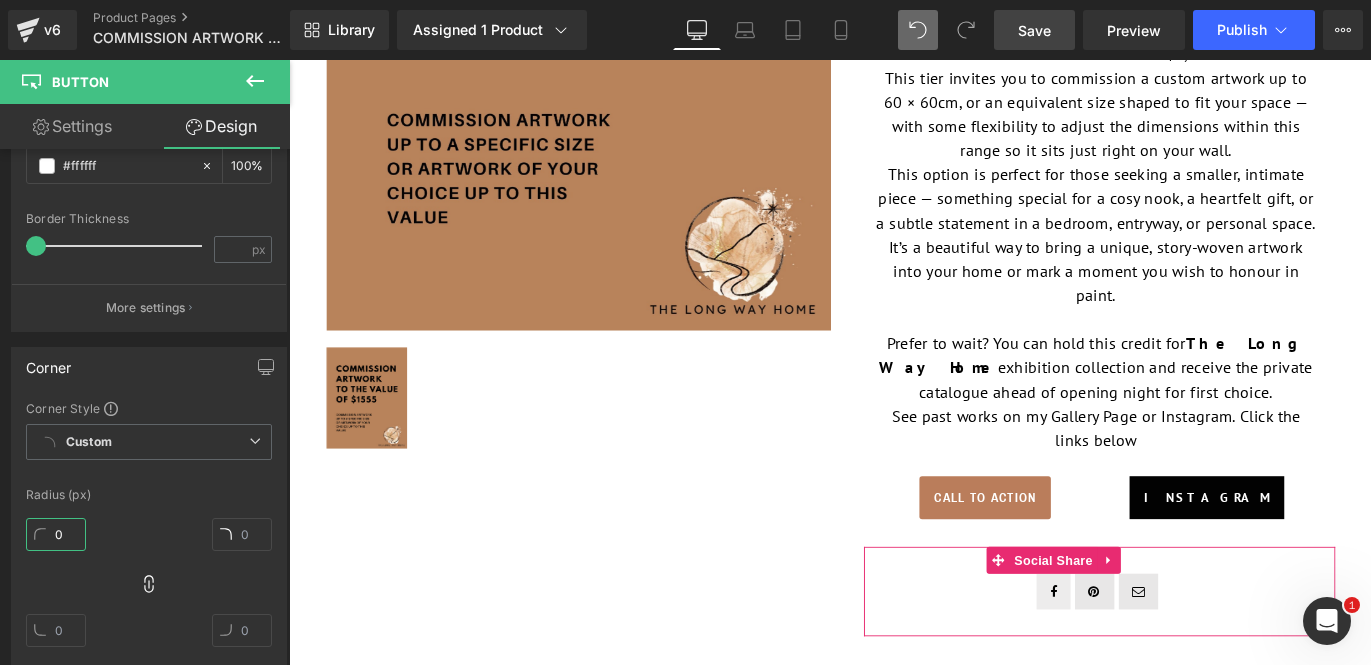type on "0" 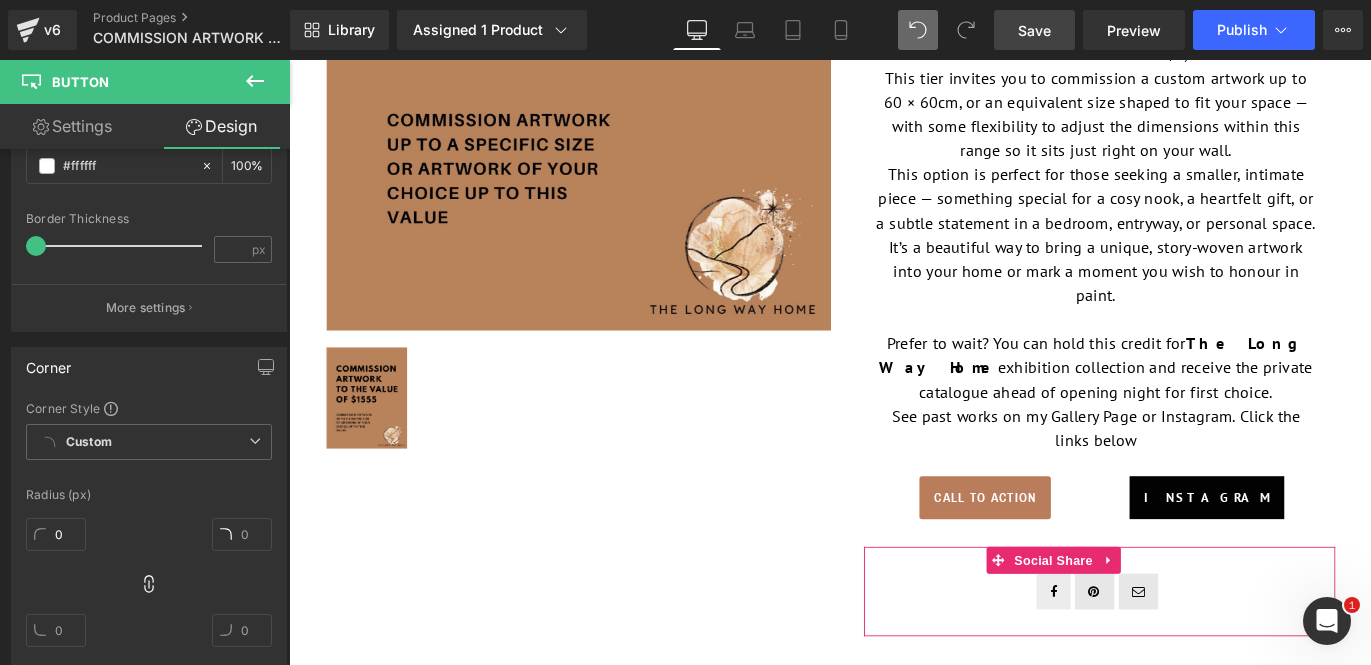 click on "Save" at bounding box center (1034, 30) 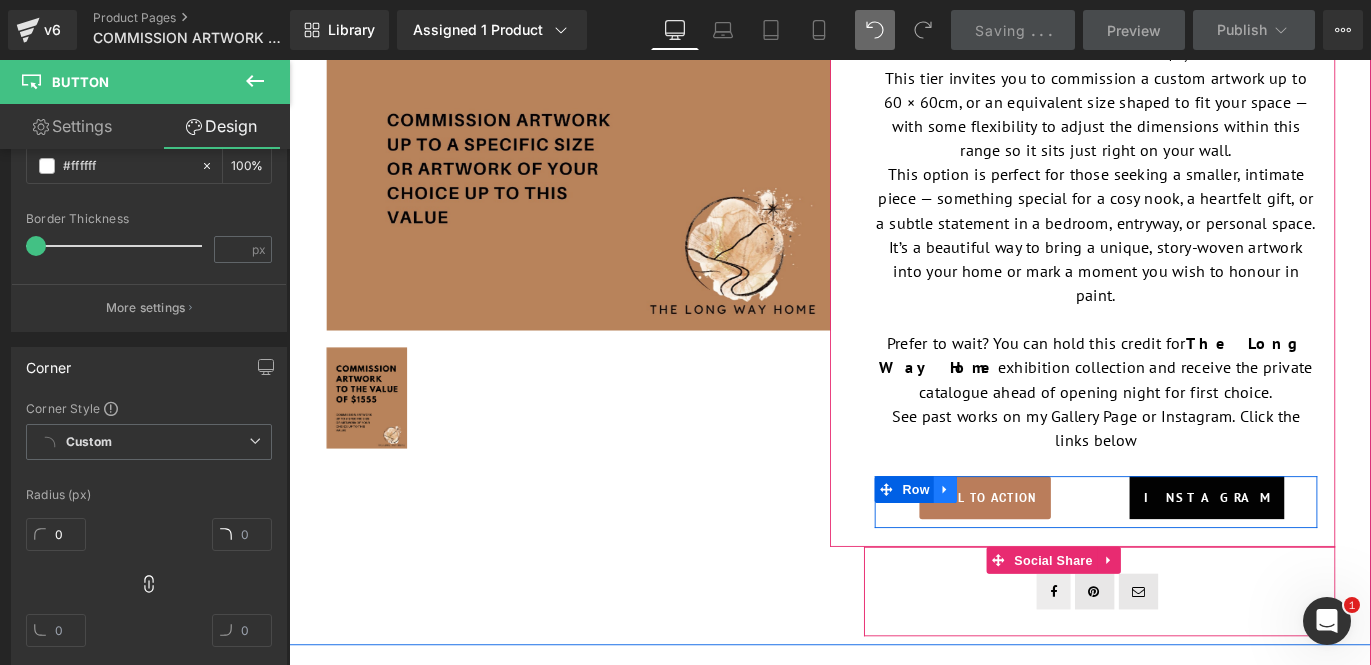 click 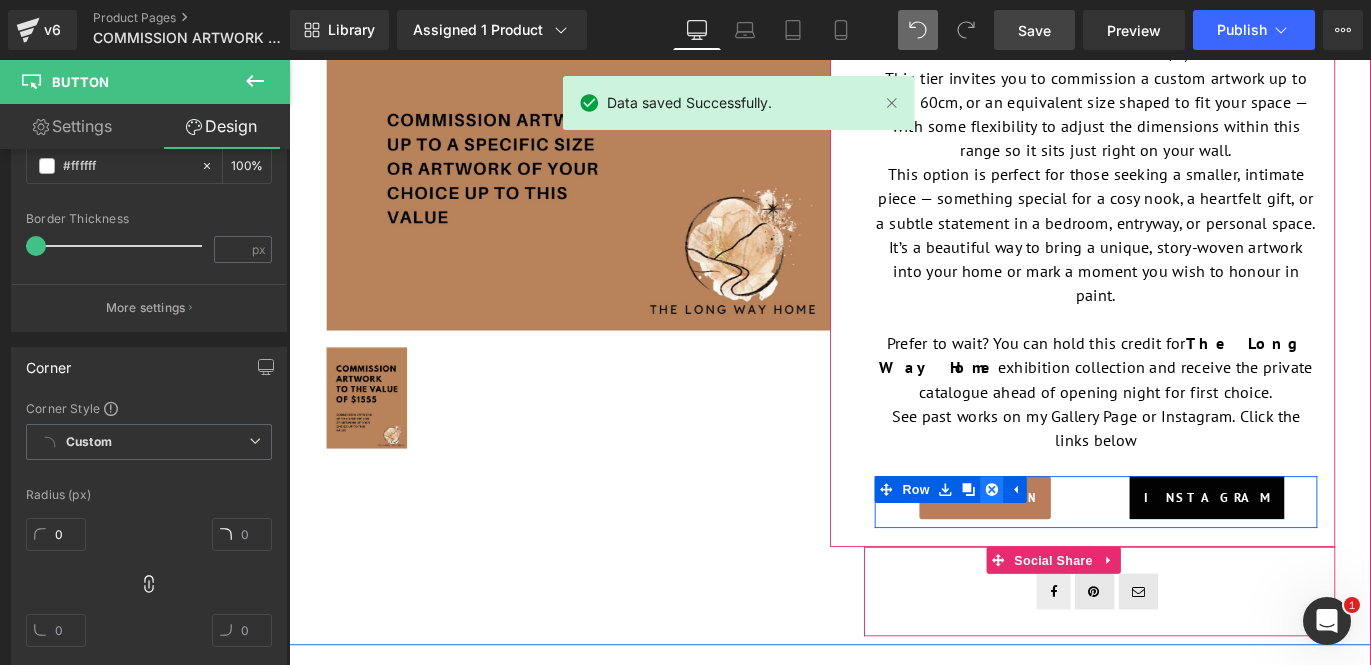 click 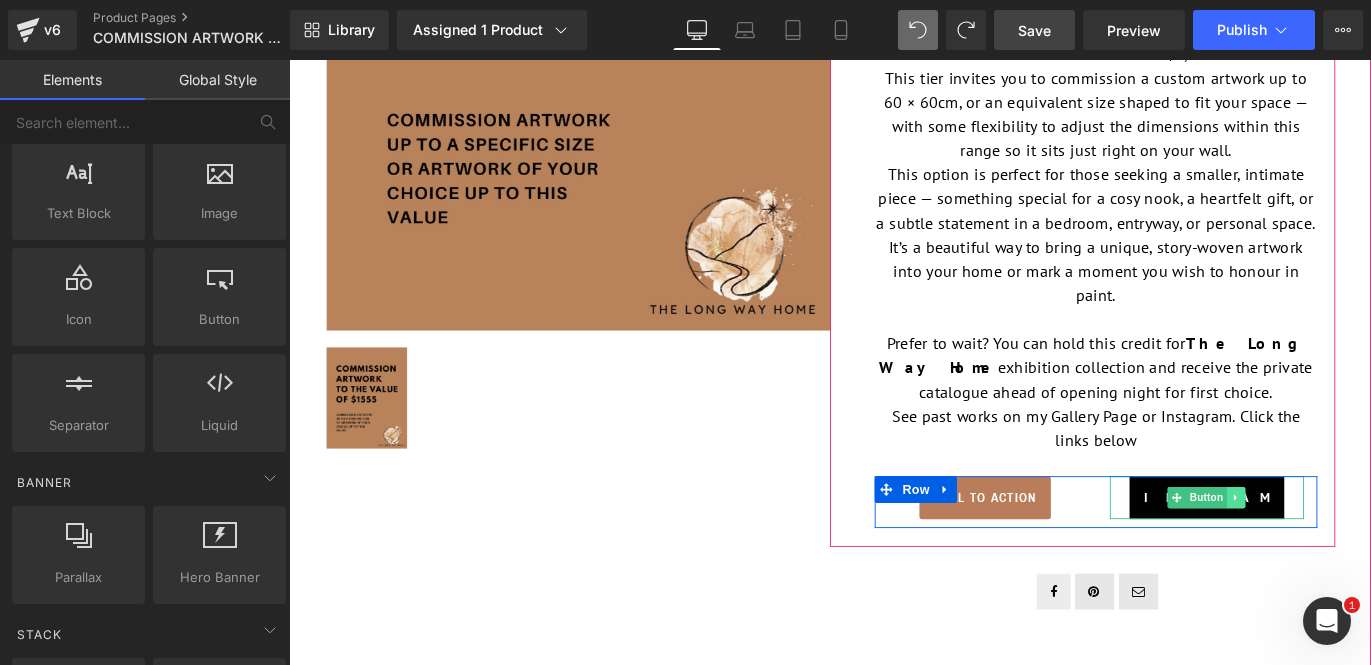 click 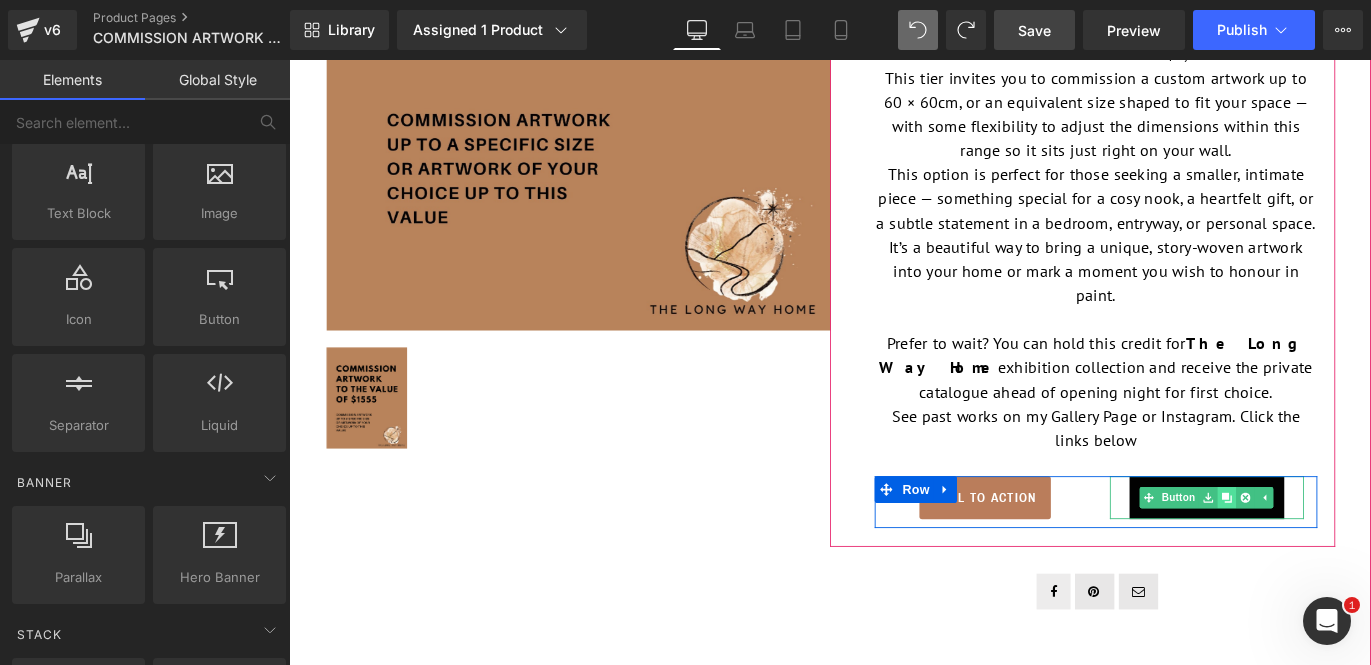 click 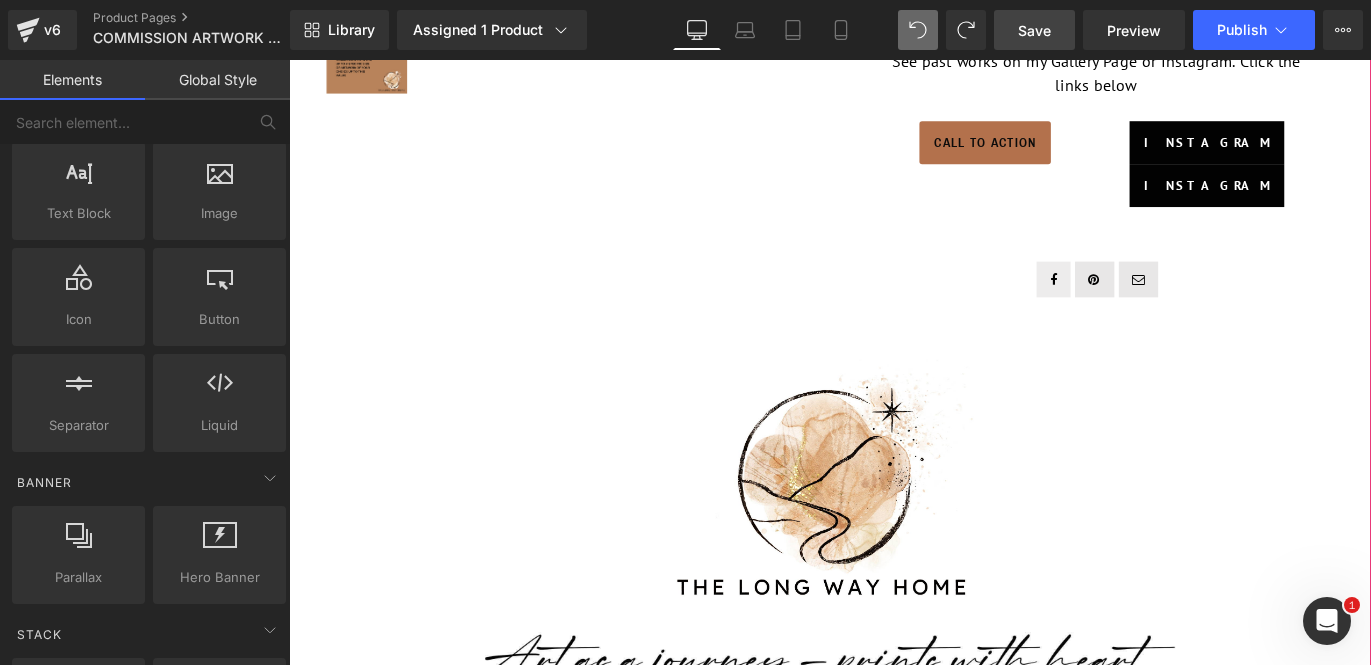 scroll, scrollTop: 855, scrollLeft: 0, axis: vertical 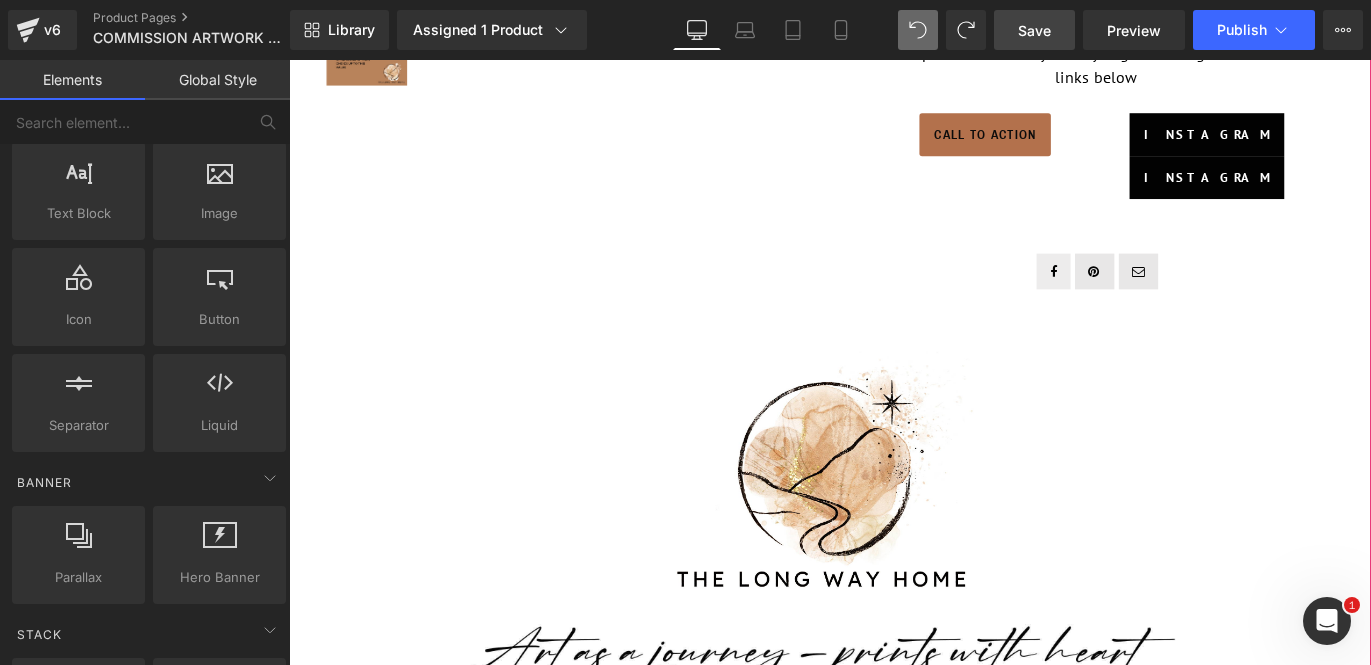 click on "Call To Action Button" at bounding box center [1068, 144] 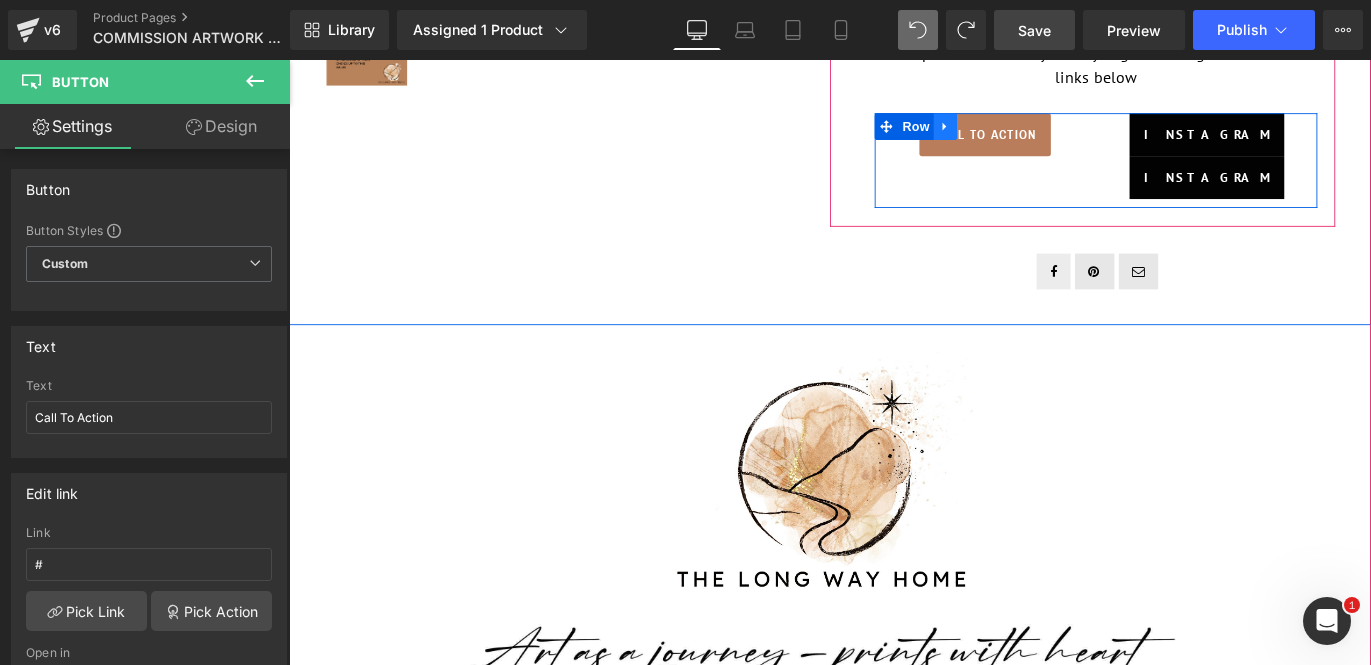 click 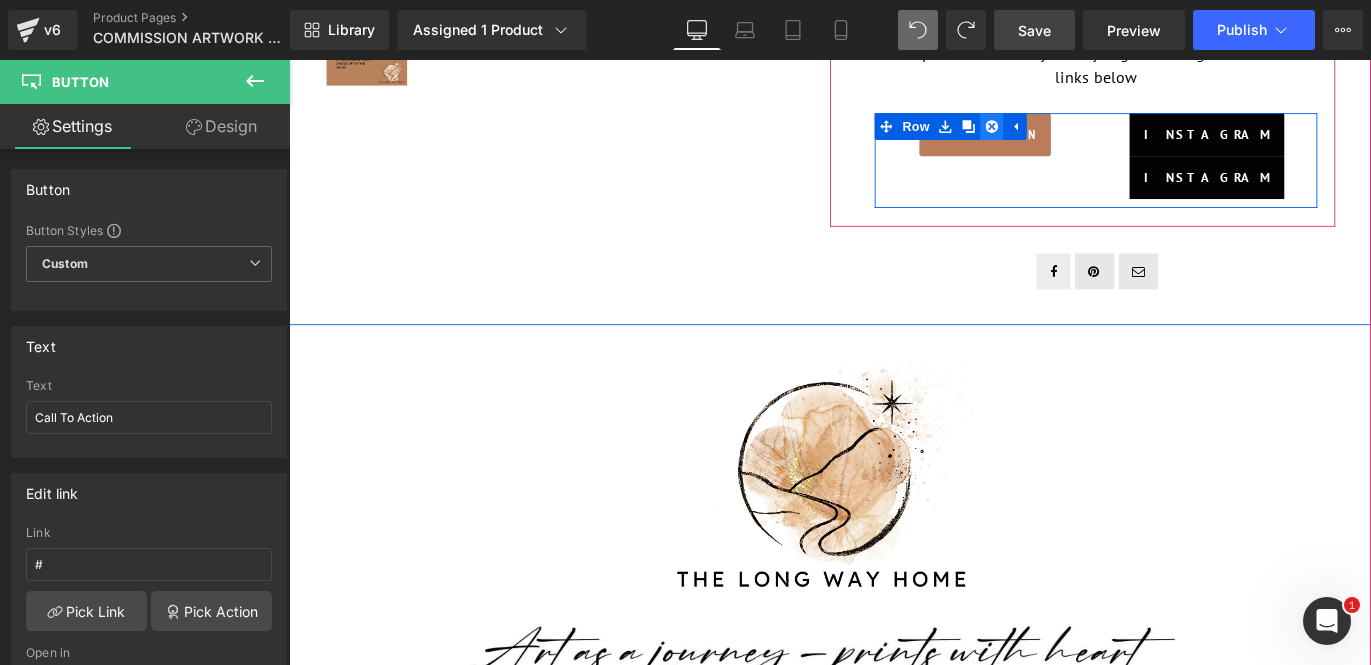 click 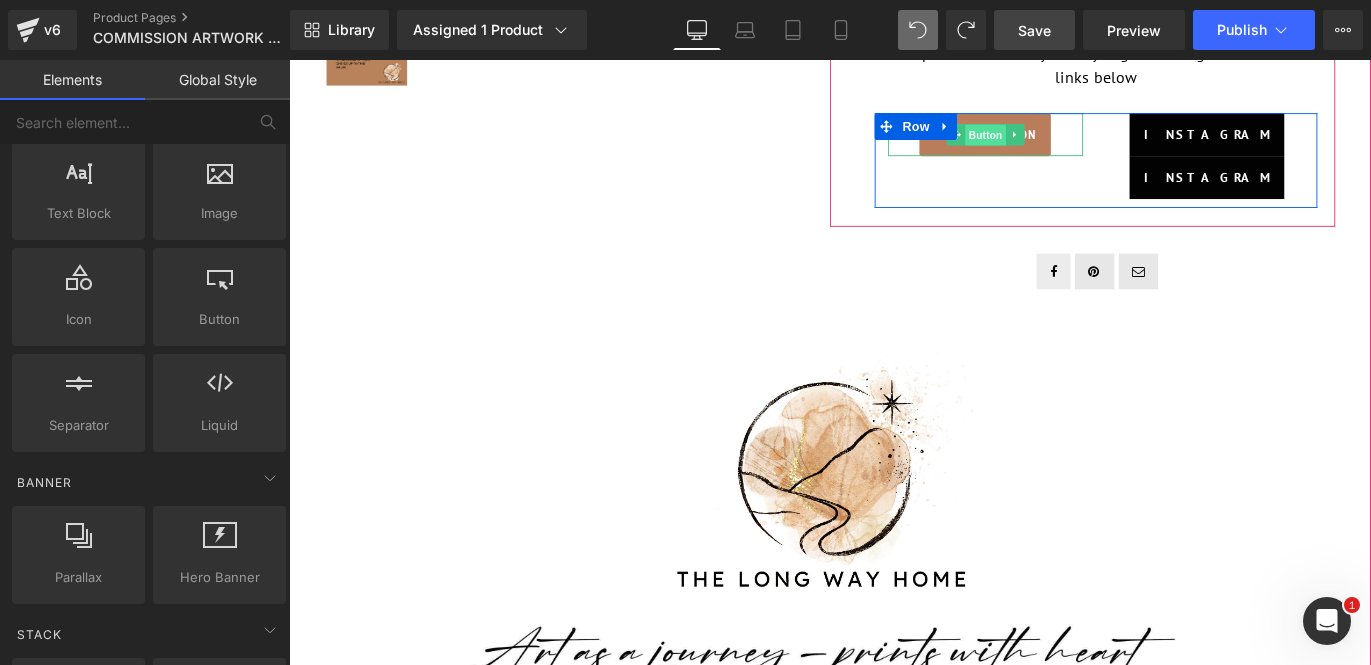 click on "Button" at bounding box center (1068, 145) 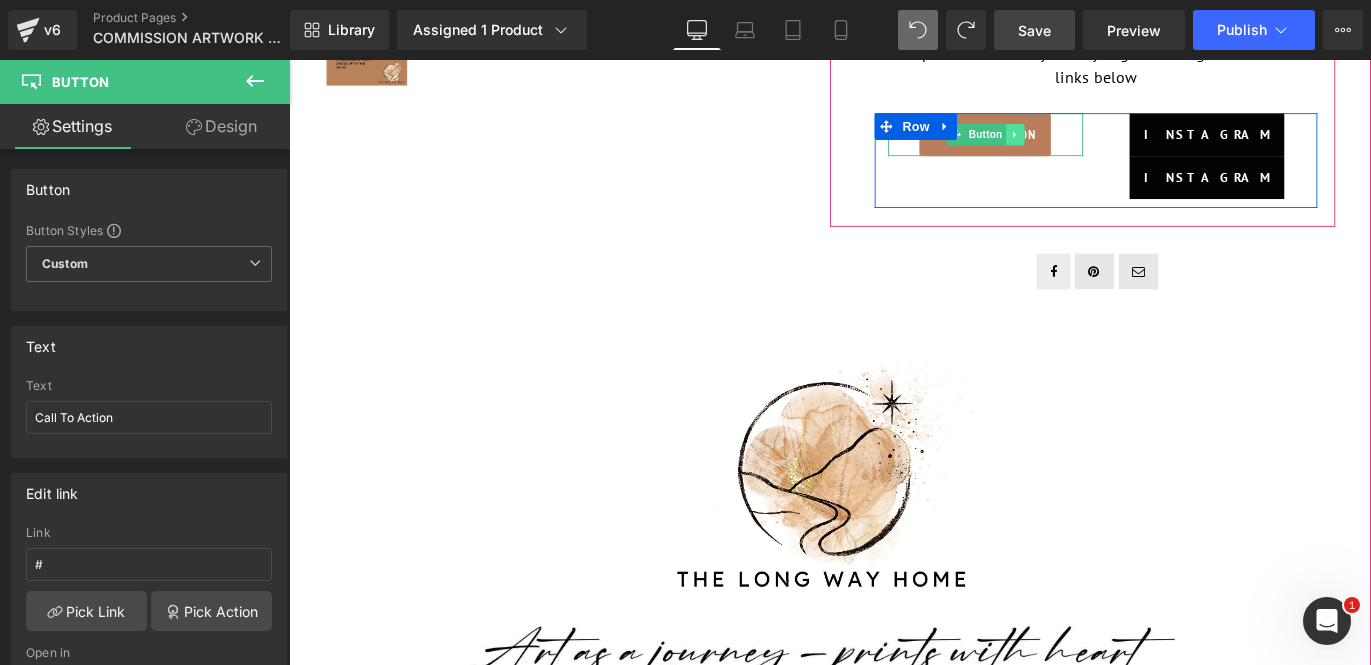 click 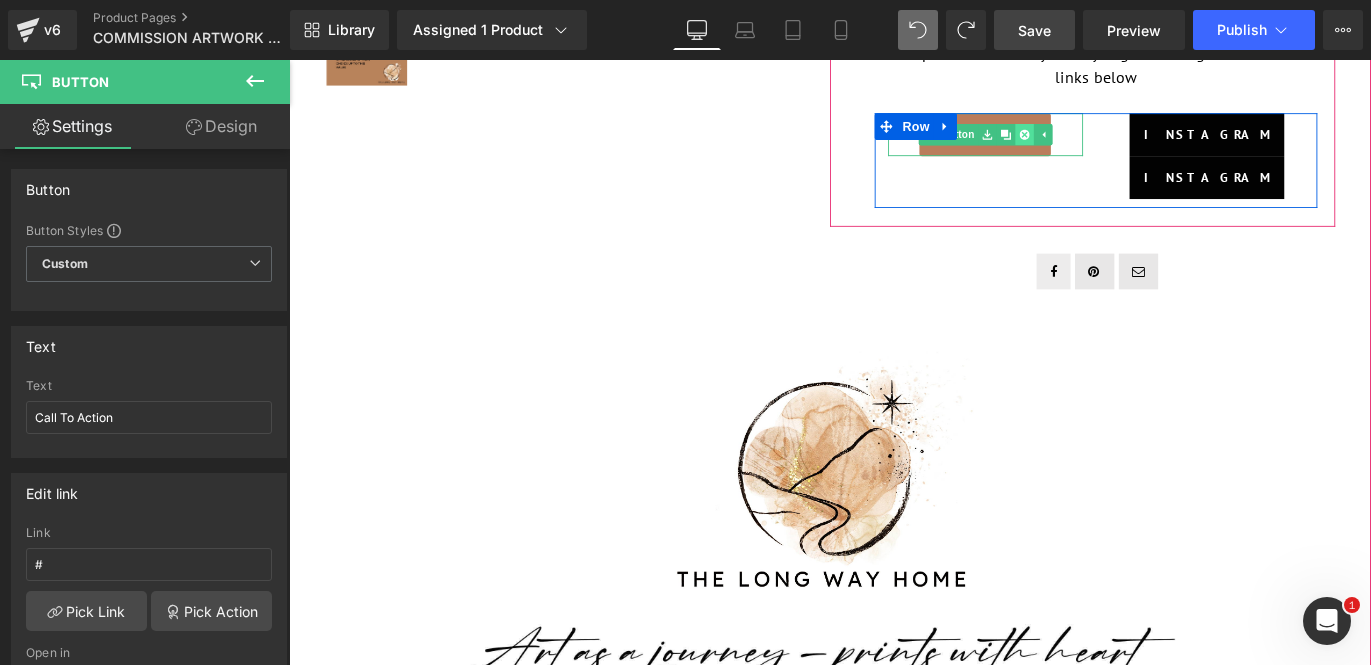 click 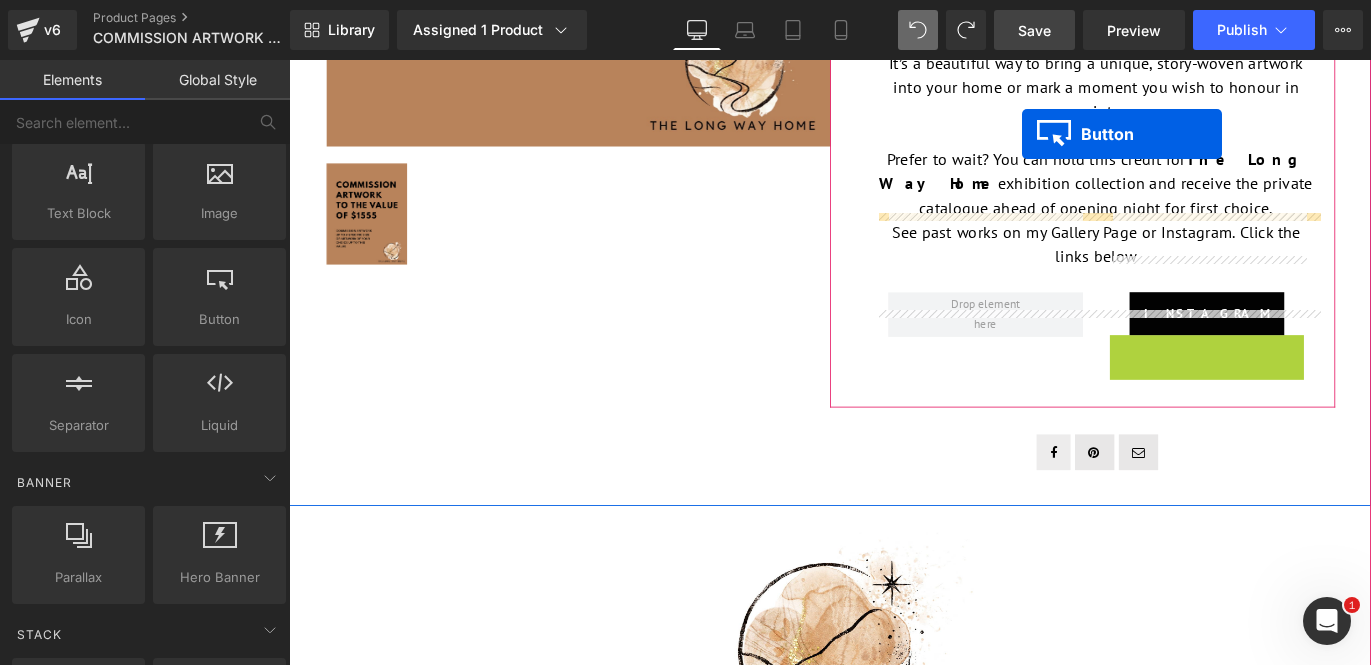 scroll, scrollTop: 615, scrollLeft: 0, axis: vertical 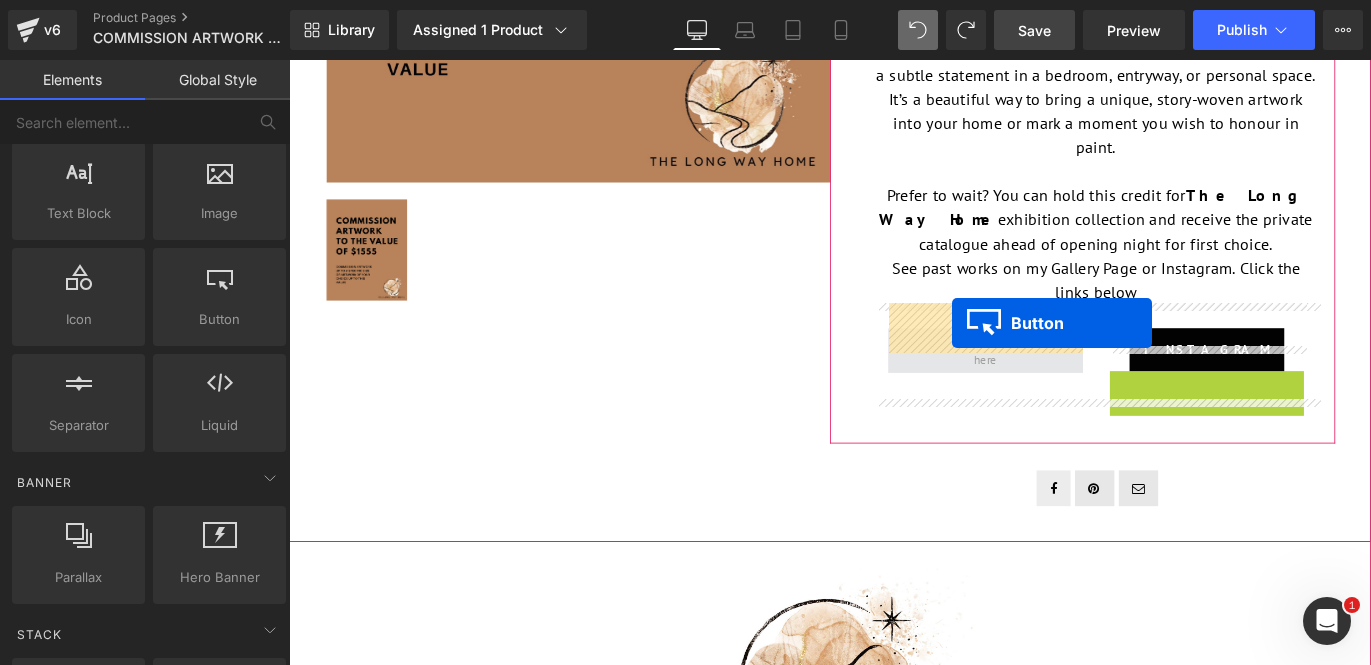 drag, startPoint x: 1285, startPoint y: 163, endPoint x: 1031, endPoint y: 354, distance: 317.80026 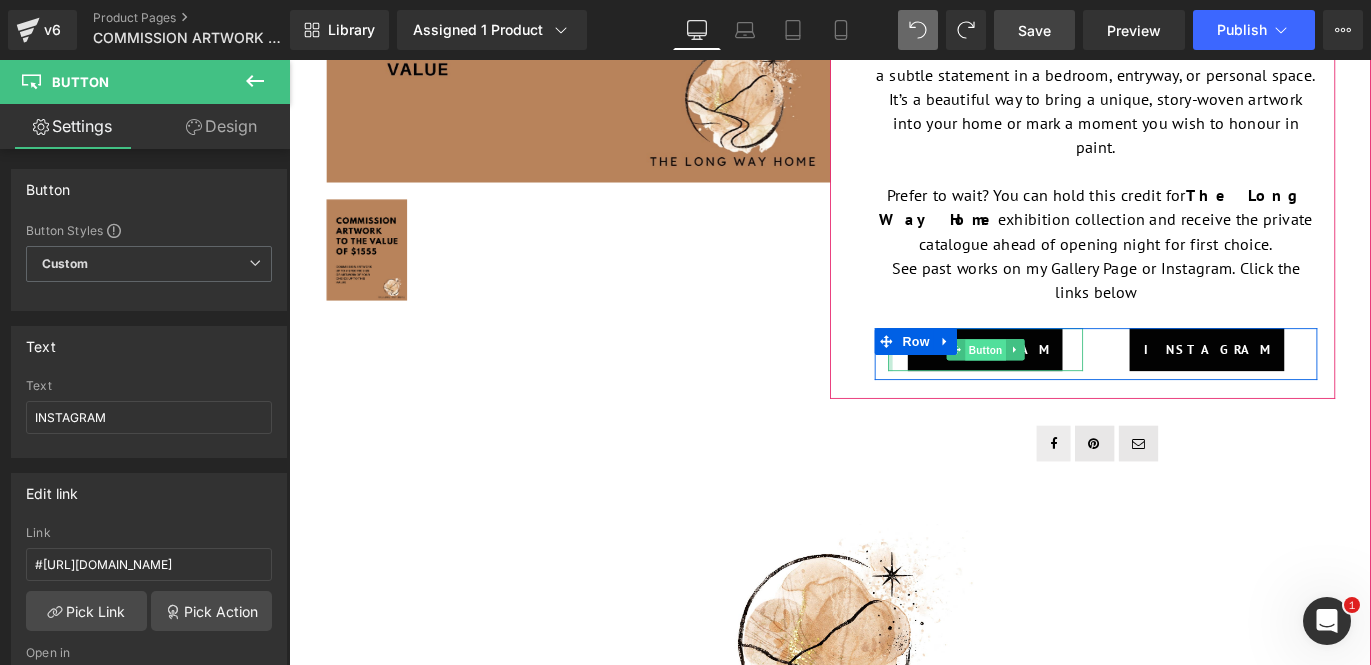 click on "Button" at bounding box center [1068, 385] 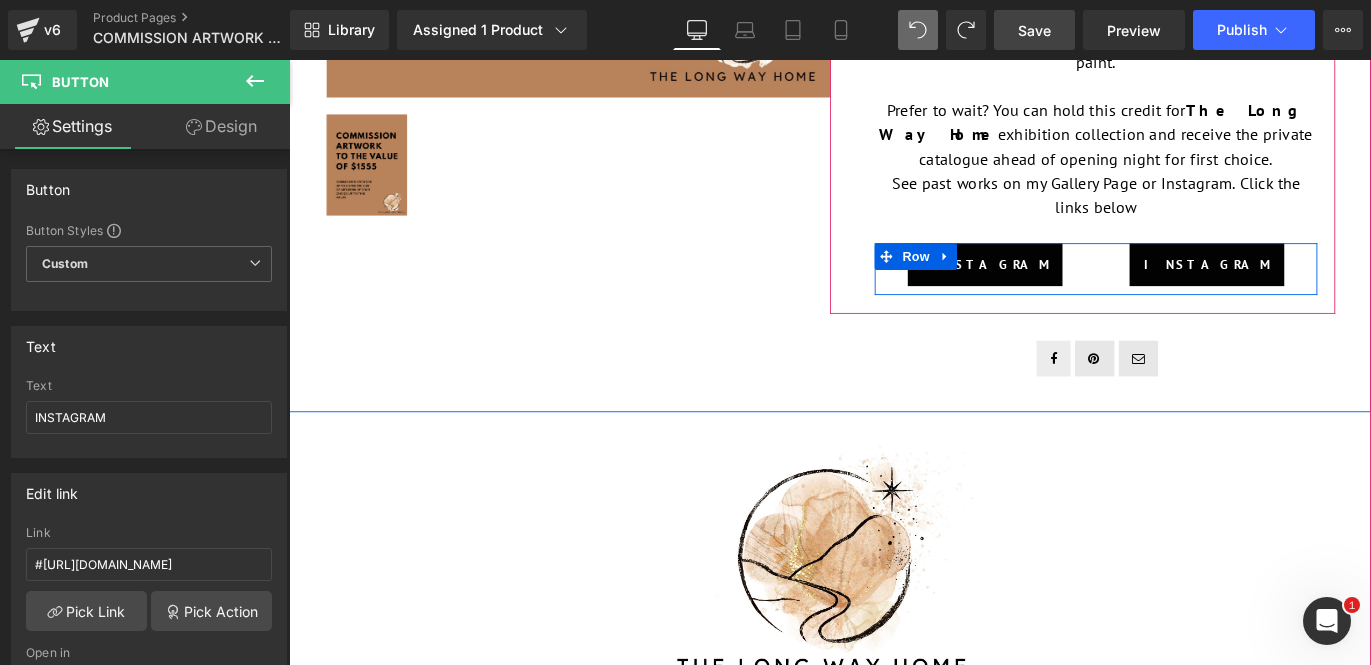 scroll, scrollTop: 719, scrollLeft: 0, axis: vertical 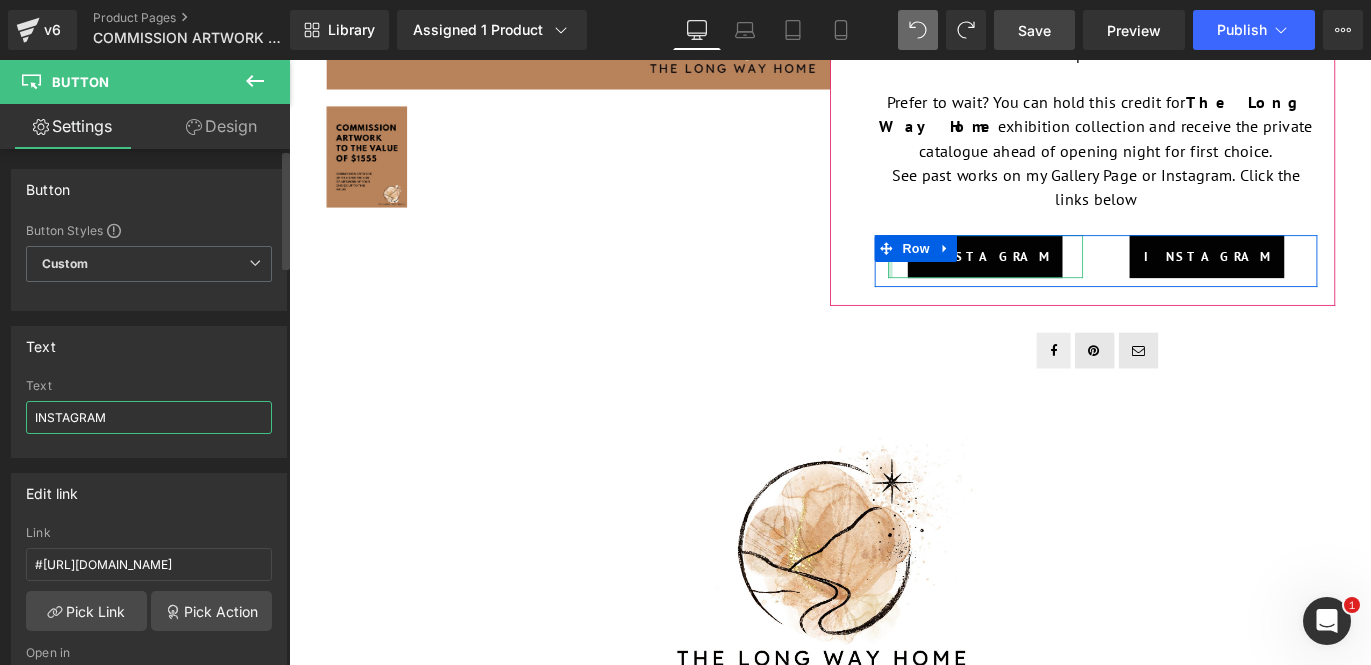 click on "INSTAGRAM" at bounding box center (149, 417) 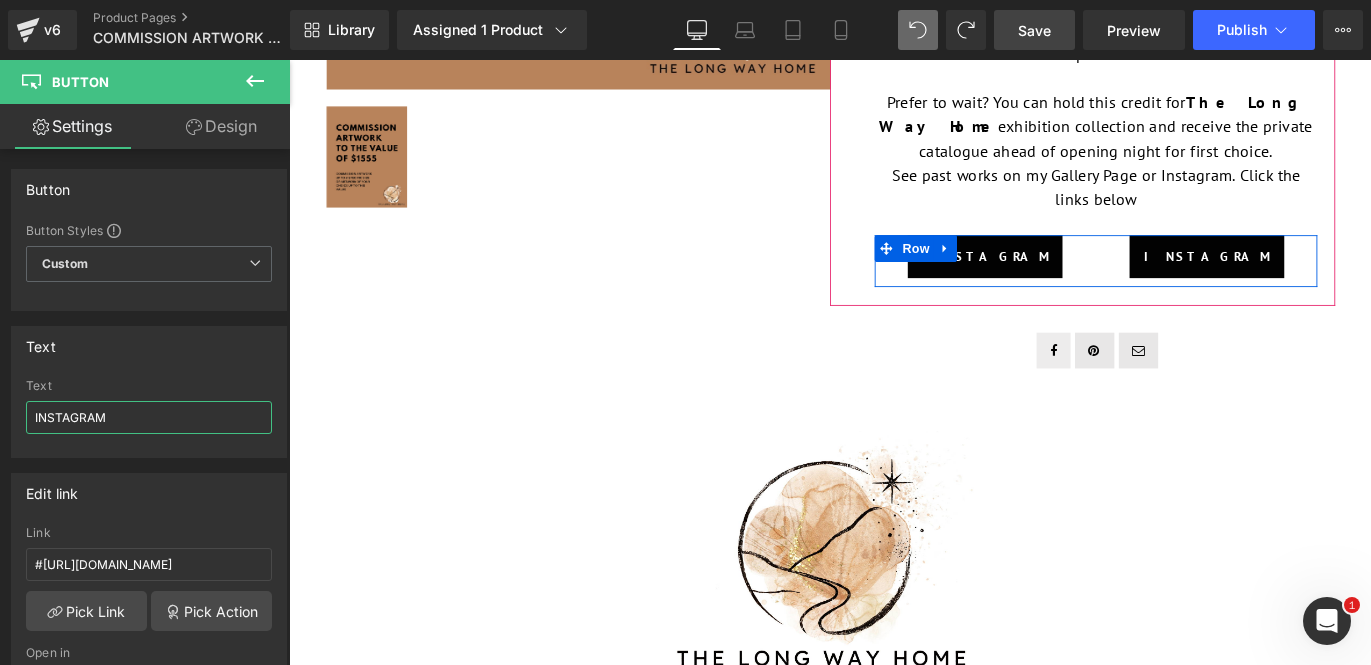drag, startPoint x: 143, startPoint y: 417, endPoint x: -5, endPoint y: 415, distance: 148.01352 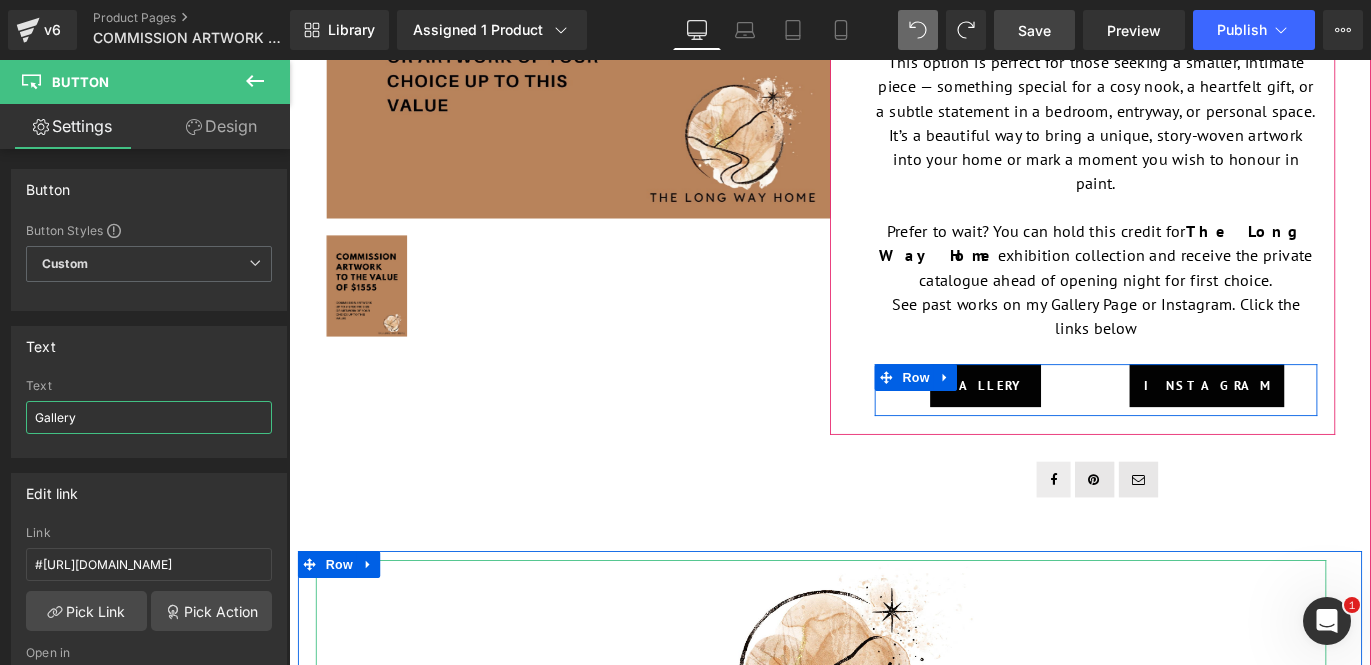 scroll, scrollTop: 568, scrollLeft: 0, axis: vertical 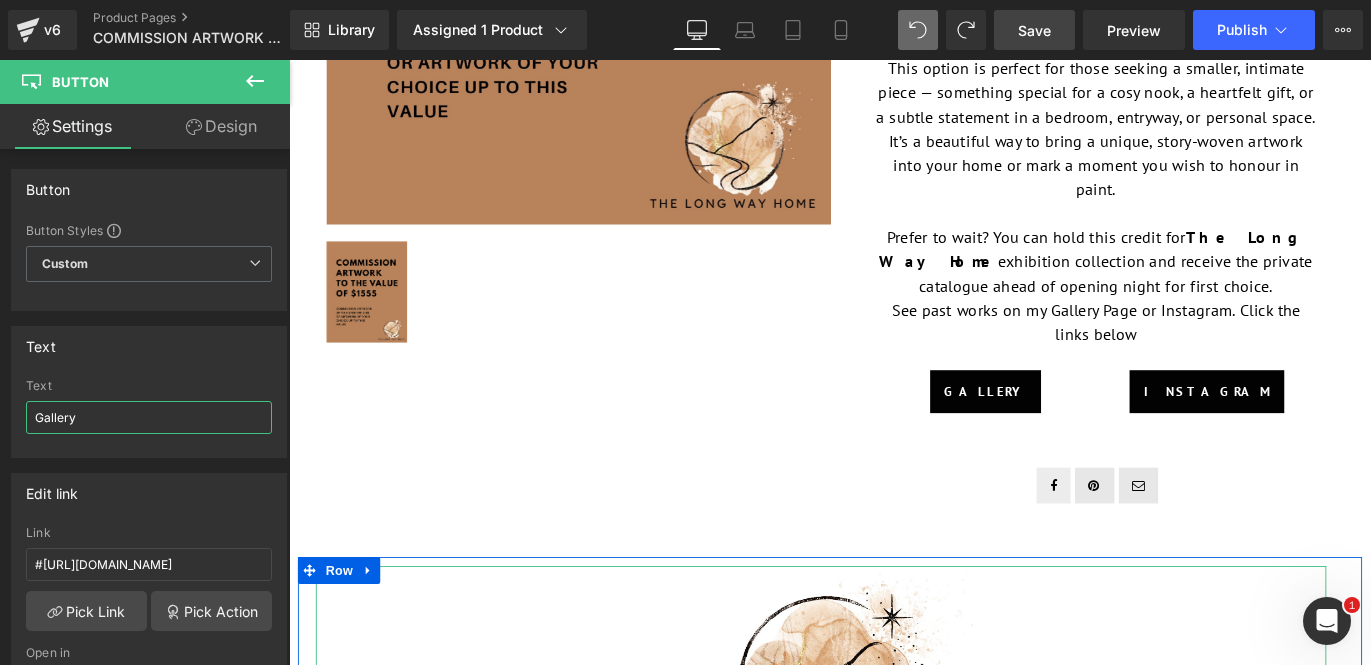 type on "Gallery" 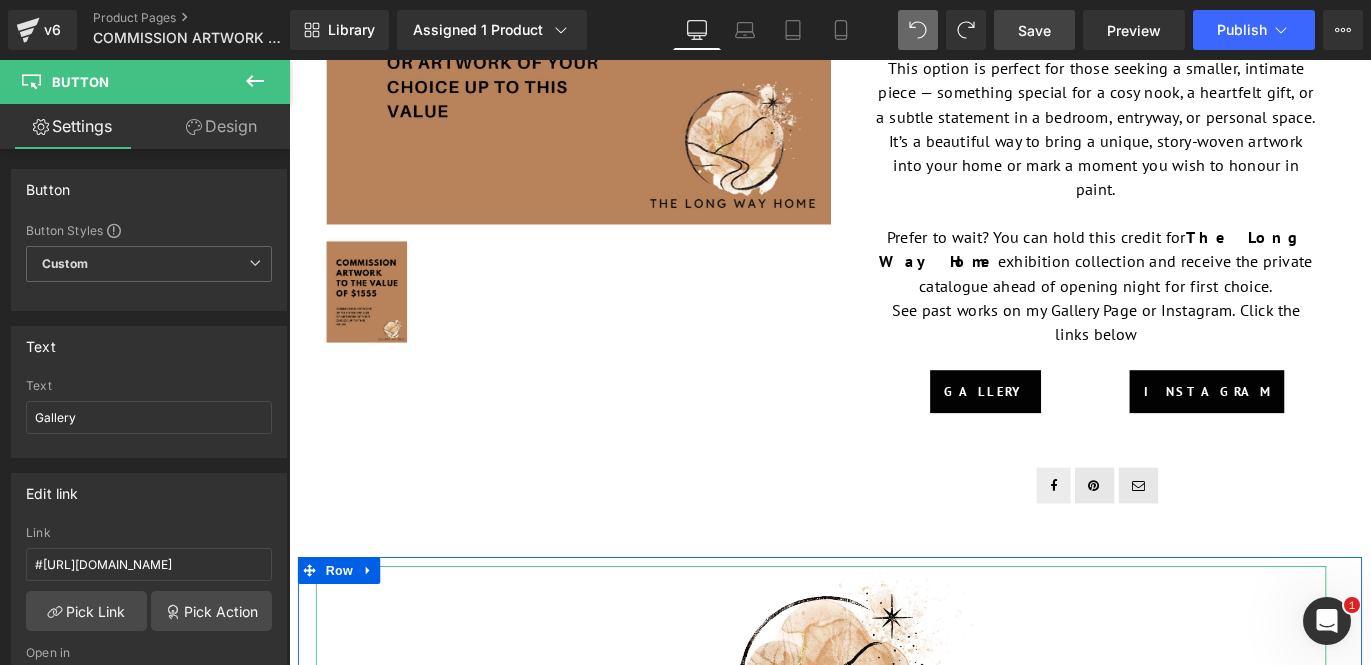 click on "Save" at bounding box center (1034, 30) 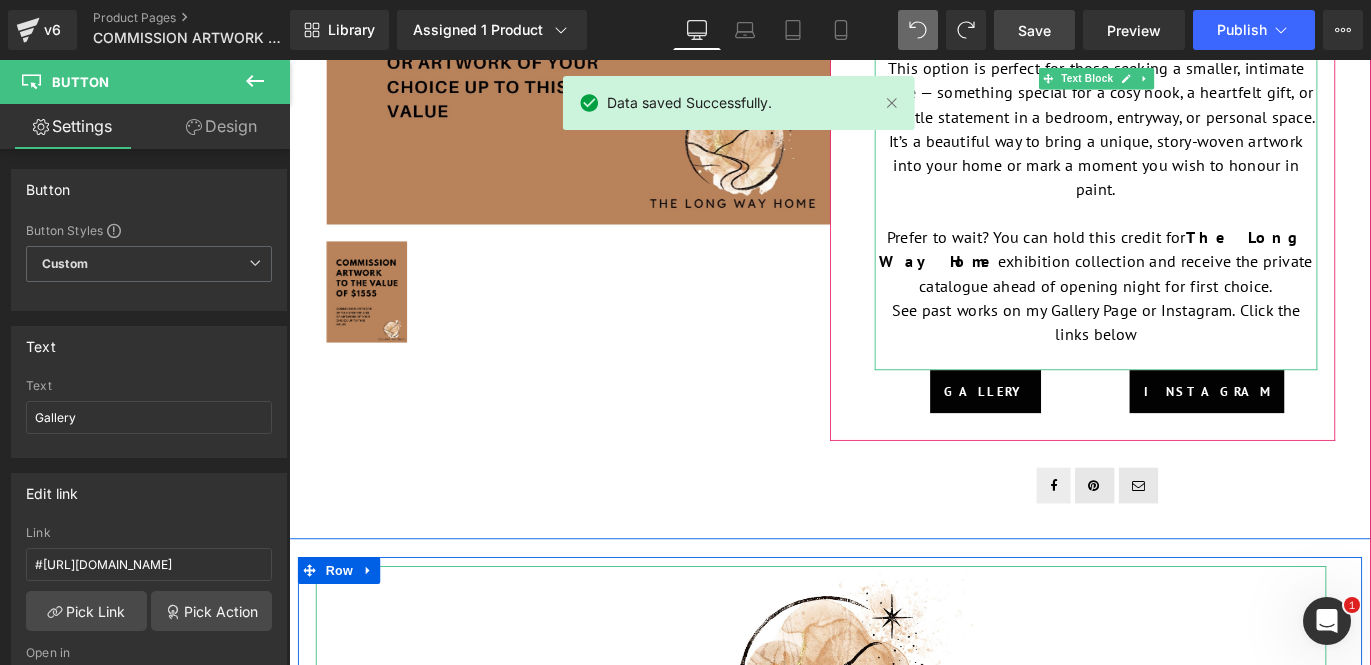 click on "See past works on my Gallery Page or  Instagram. Click the links below" at bounding box center [1191, 353] 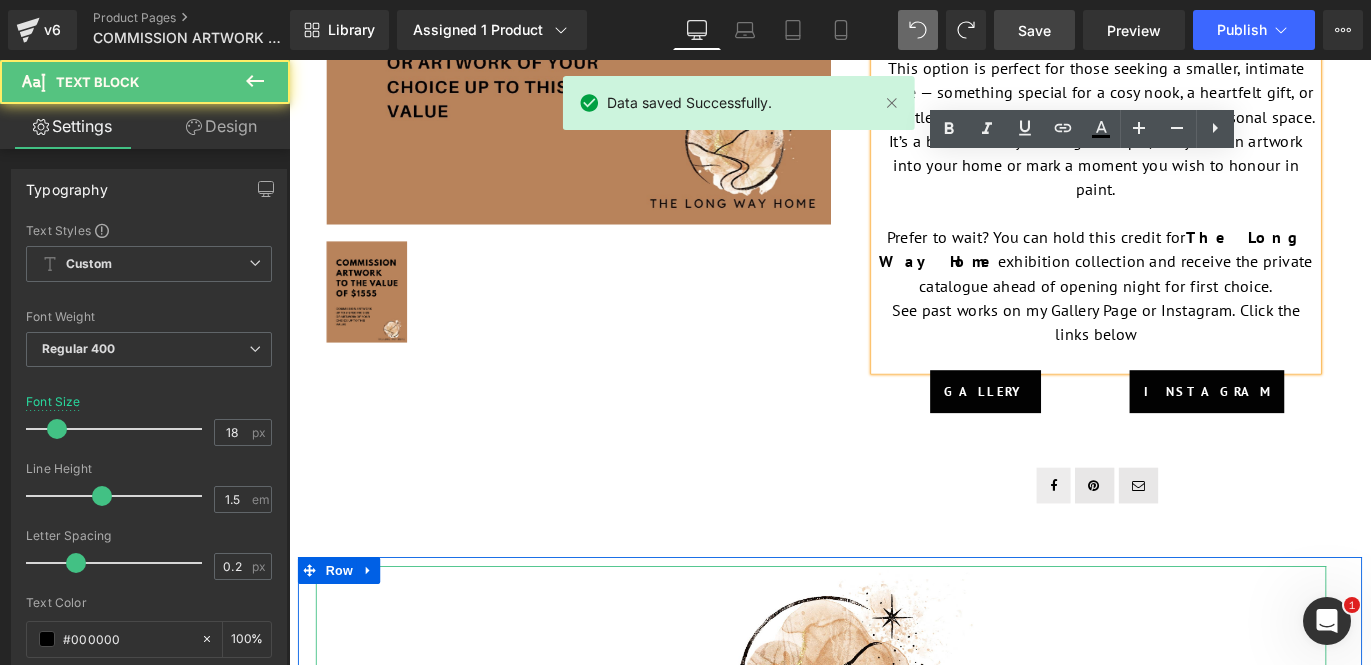type 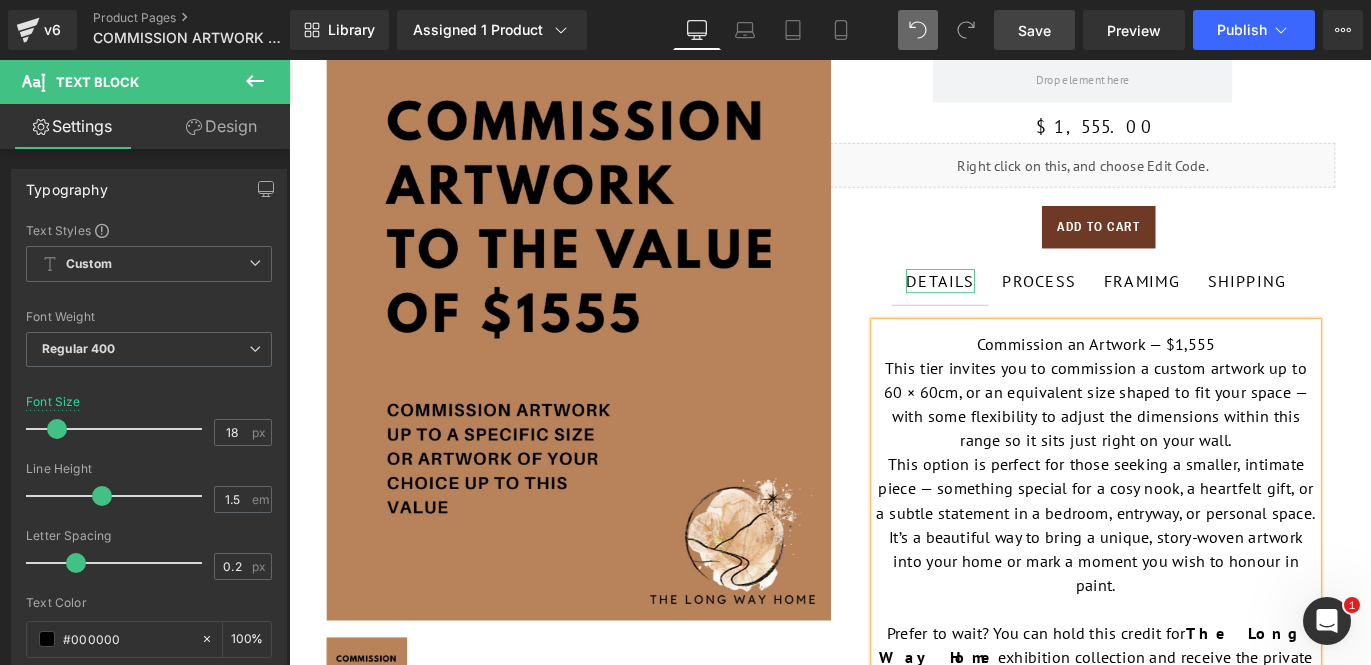 scroll, scrollTop: 155, scrollLeft: 0, axis: vertical 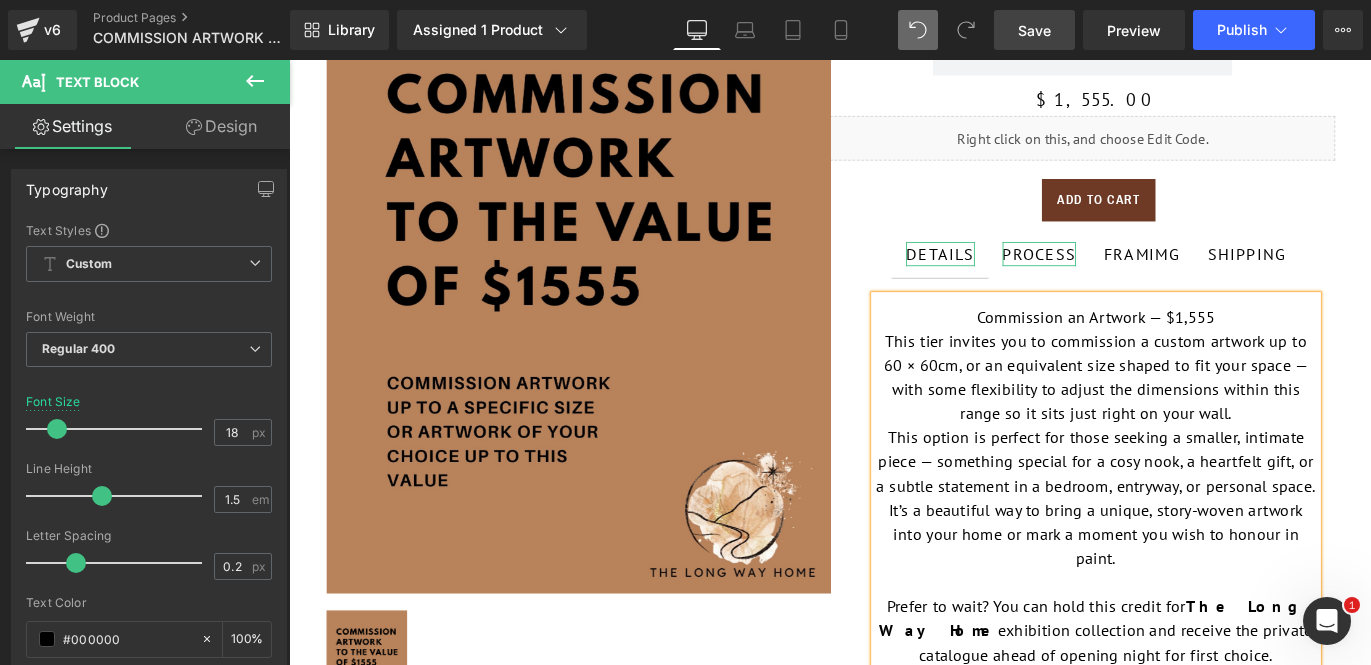 click on "PROCESS" at bounding box center [1128, 277] 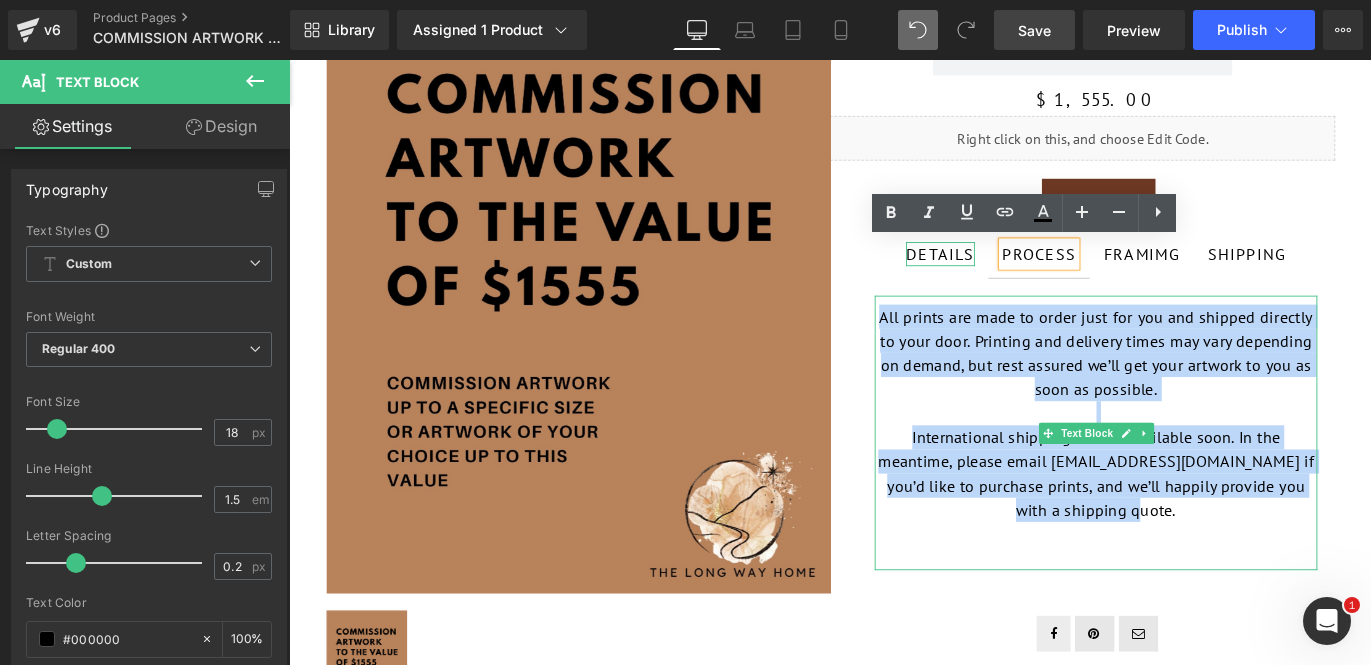 drag, startPoint x: 956, startPoint y: 346, endPoint x: 1320, endPoint y: 567, distance: 425.83682 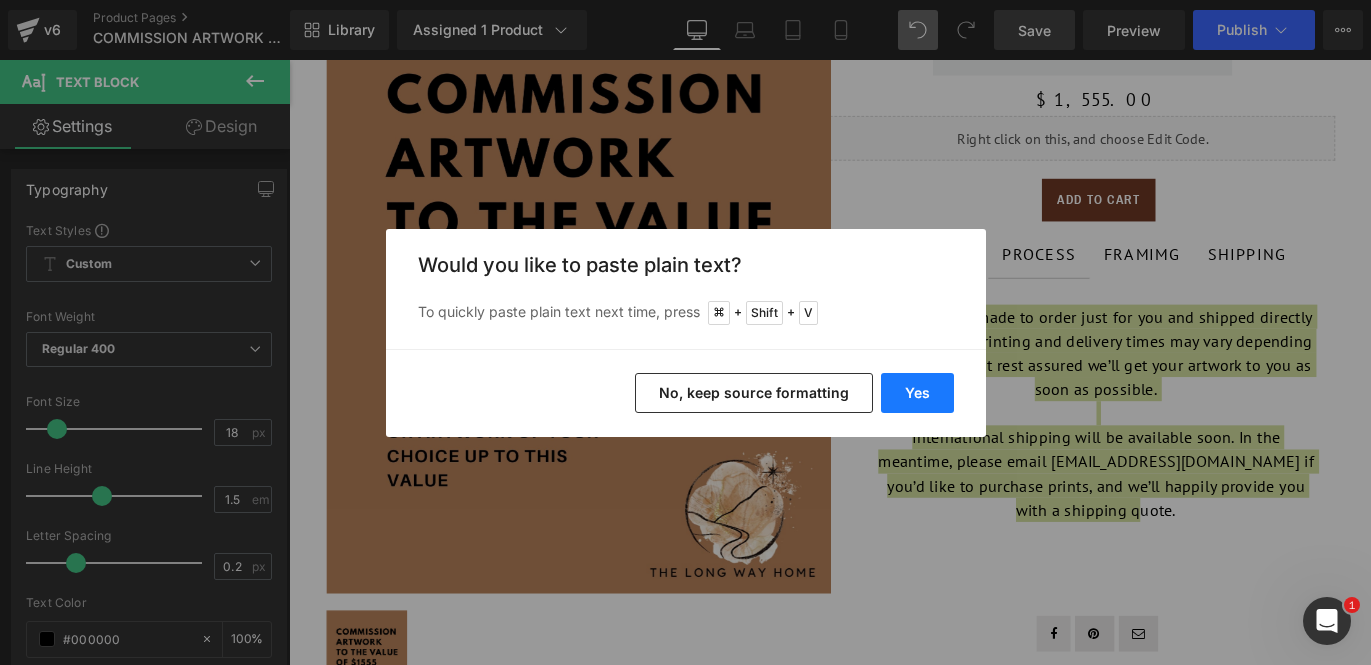 click on "Yes" at bounding box center [917, 393] 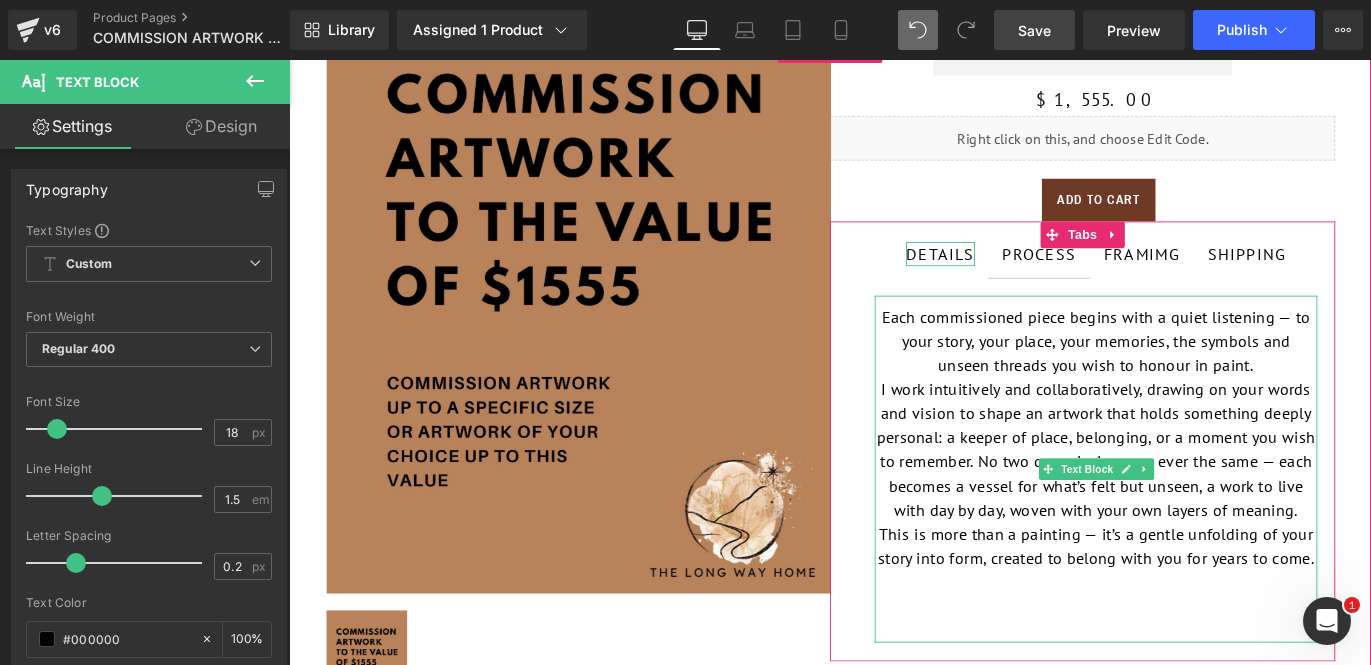 click on "Each commissioned piece begins with a quiet listening — to your story, your place, your memories, the symbols and unseen threads you wish to honour in paint." at bounding box center [1191, 374] 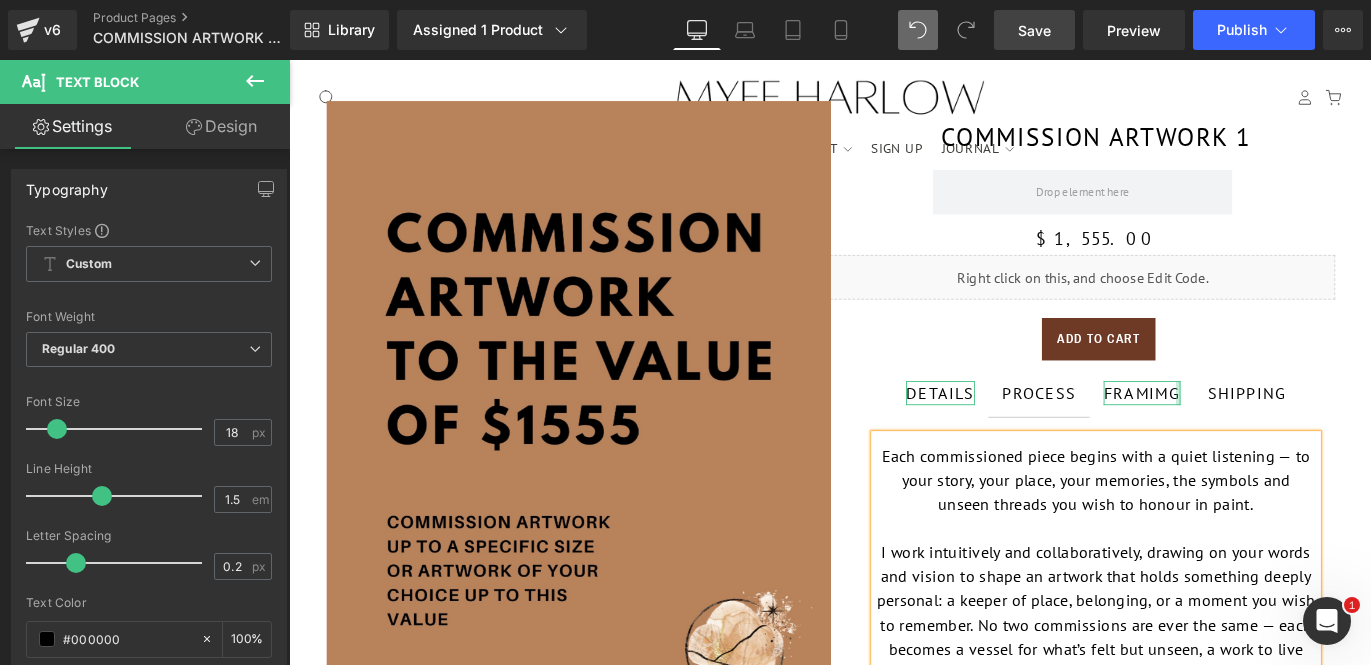scroll, scrollTop: 1, scrollLeft: 0, axis: vertical 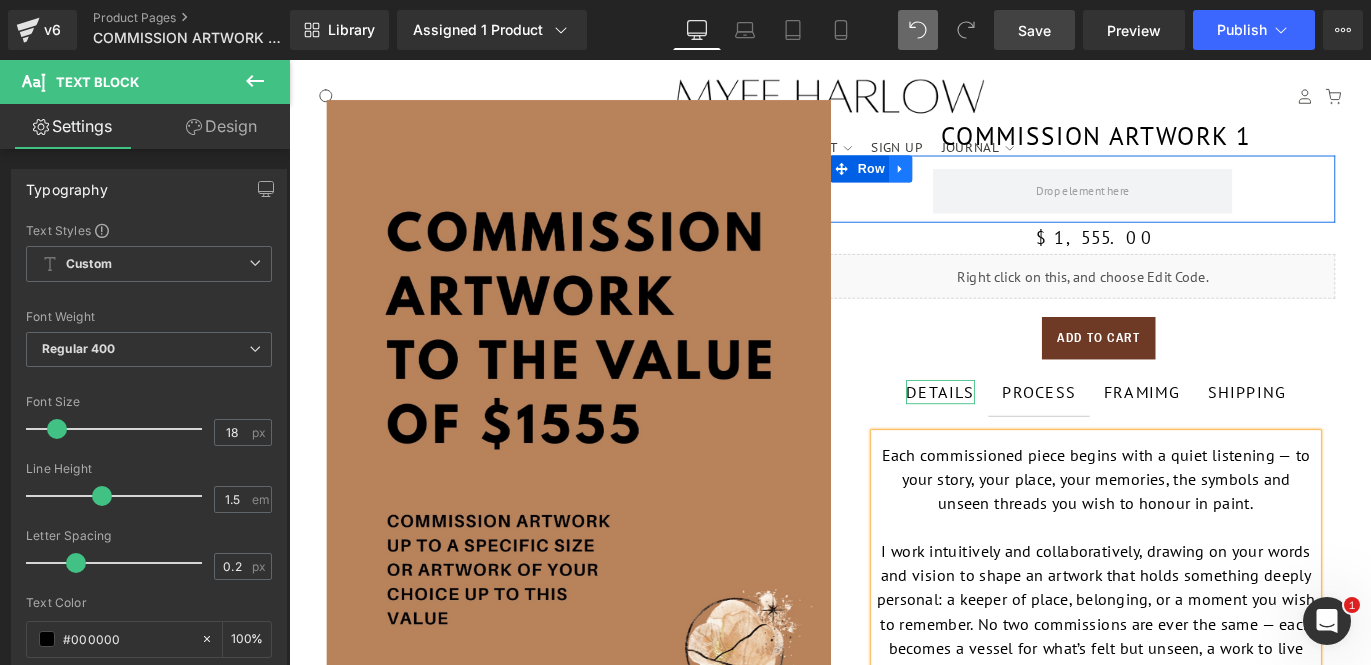 click 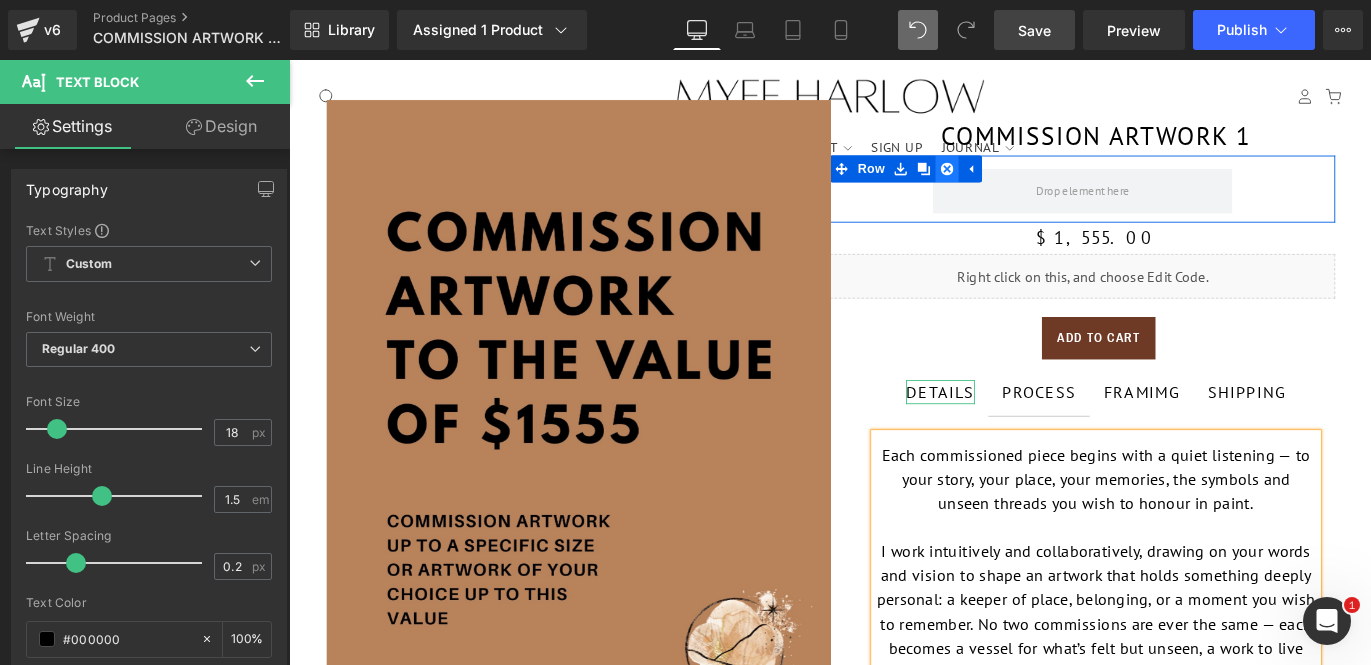 click 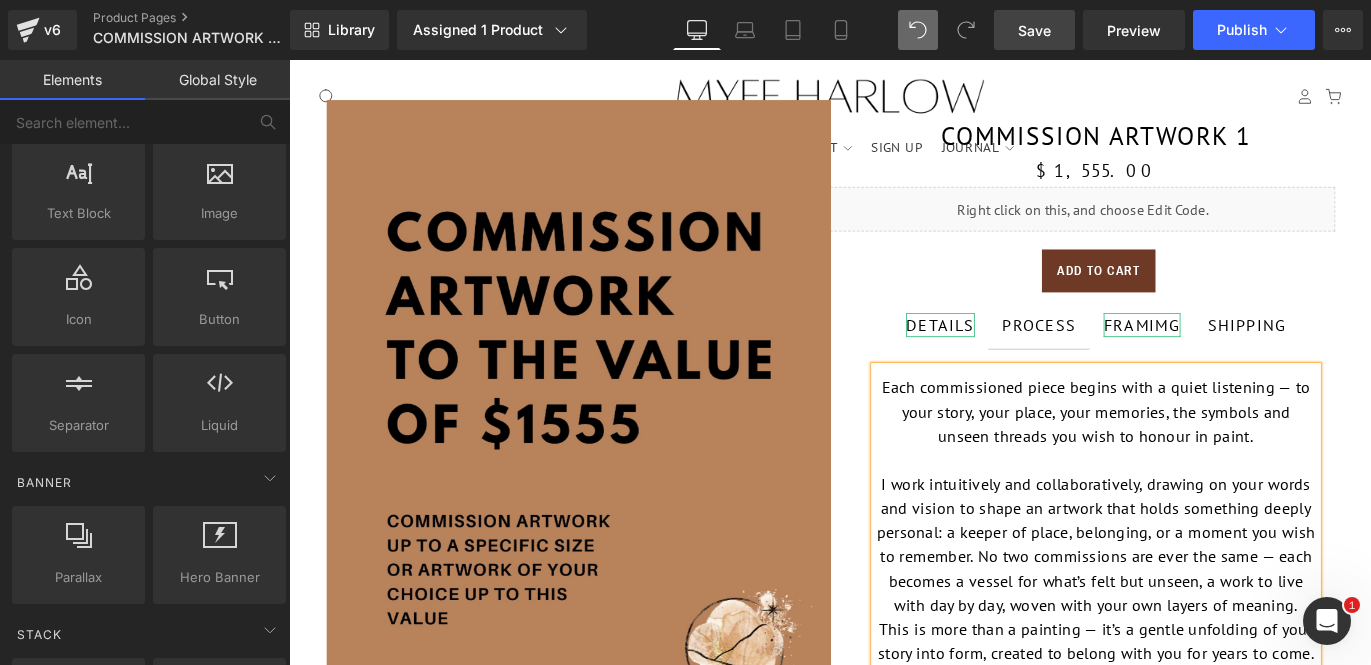 click on "FRAMIMG" at bounding box center (1243, 356) 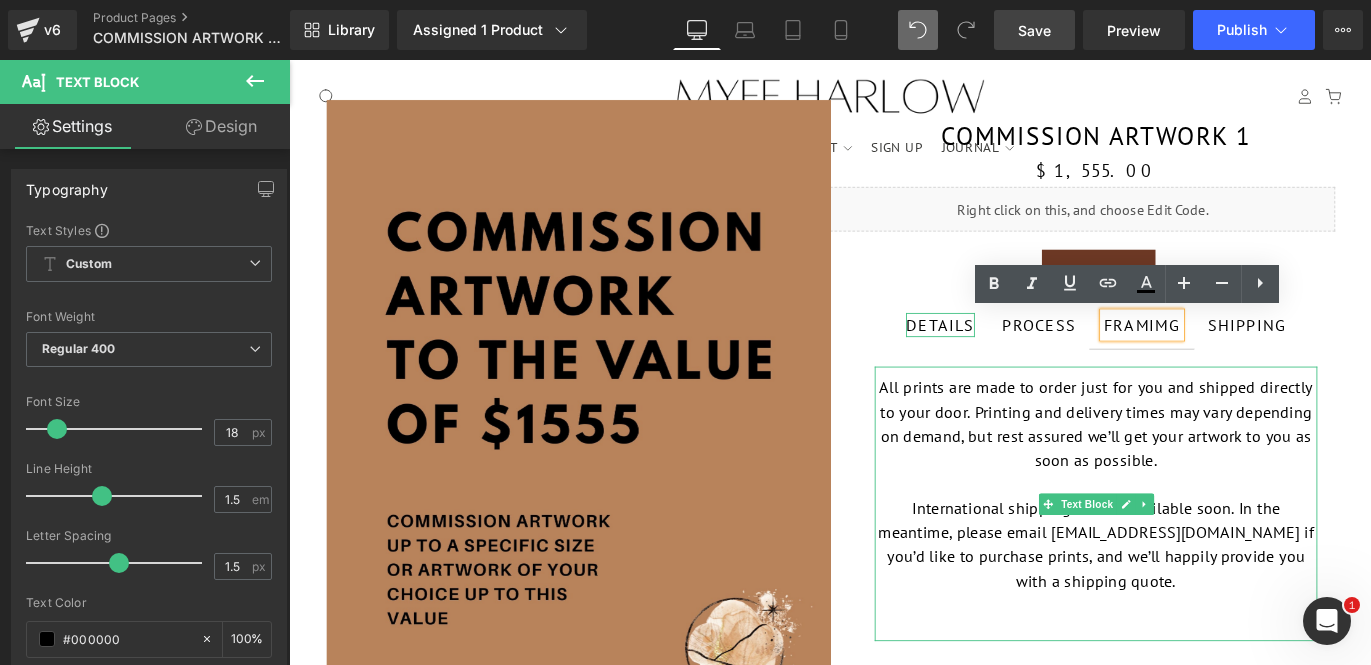 click on "International shipping will be available soon. In the meantime, please email [EMAIL_ADDRESS][DOMAIN_NAME] if you’d like to purchase prints, and we’ll happily provide you with a shipping quote." at bounding box center [1191, 602] 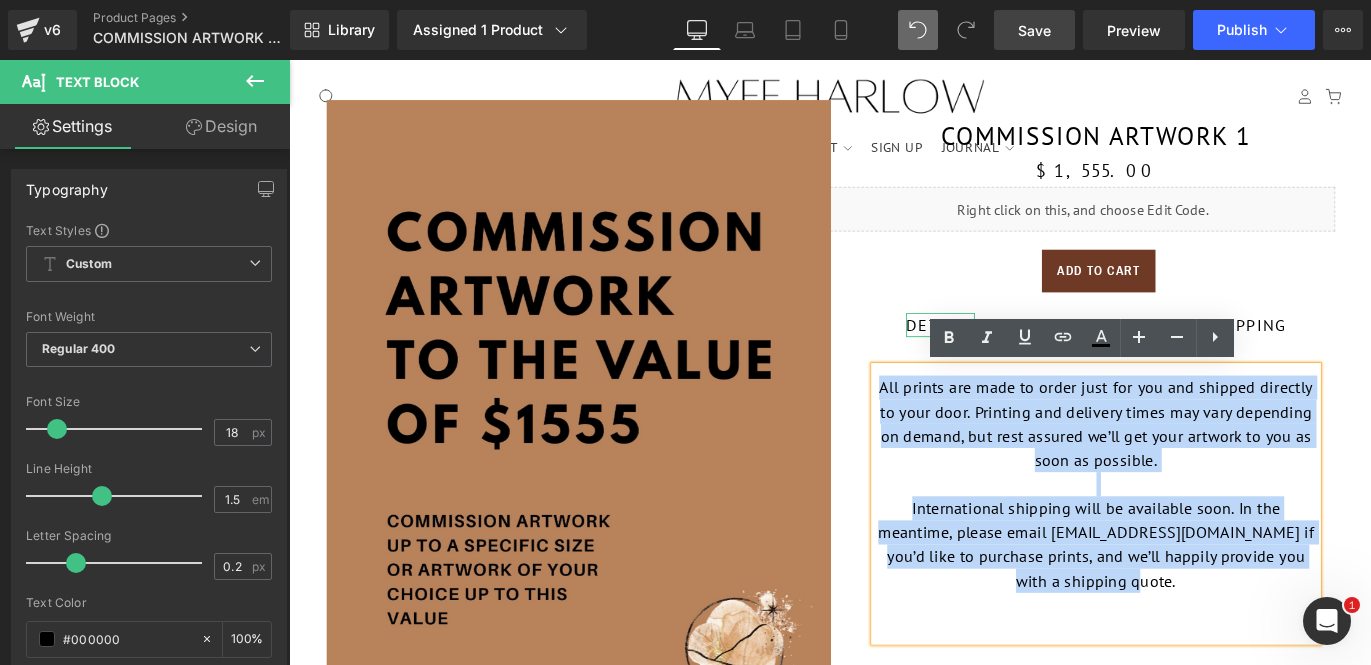 drag, startPoint x: 1238, startPoint y: 648, endPoint x: 952, endPoint y: 426, distance: 362.0497 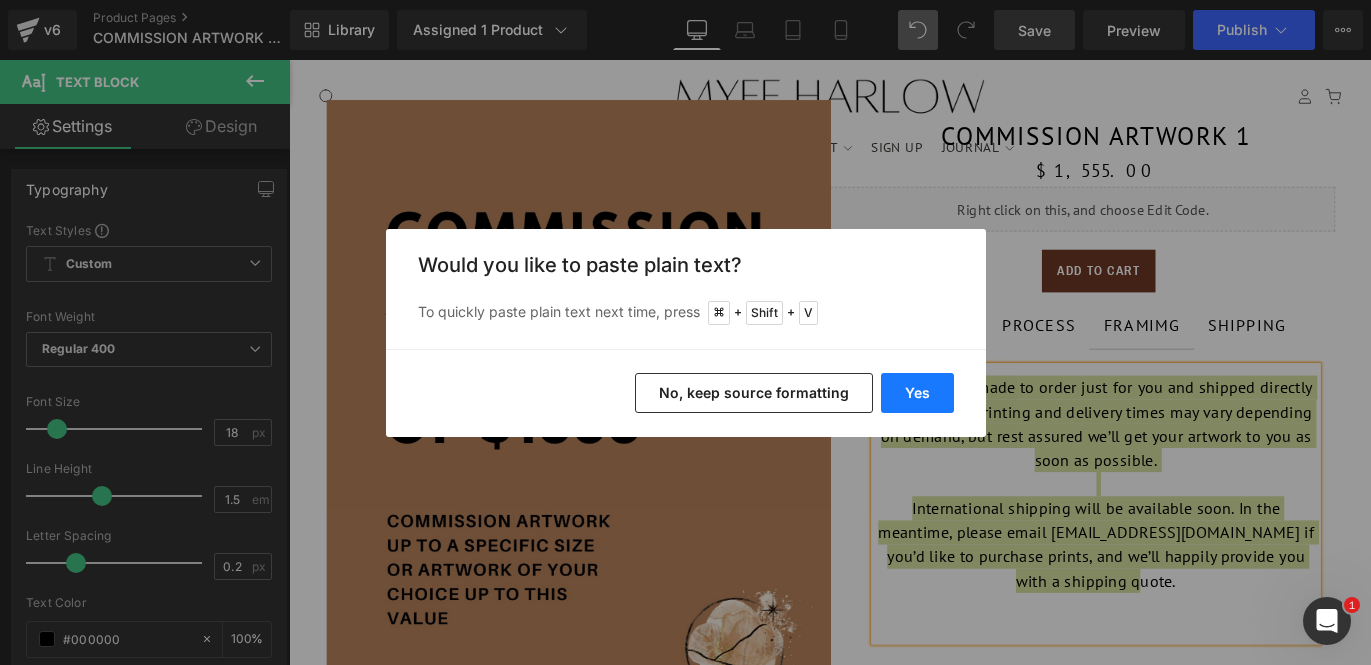 click on "Yes" at bounding box center [917, 393] 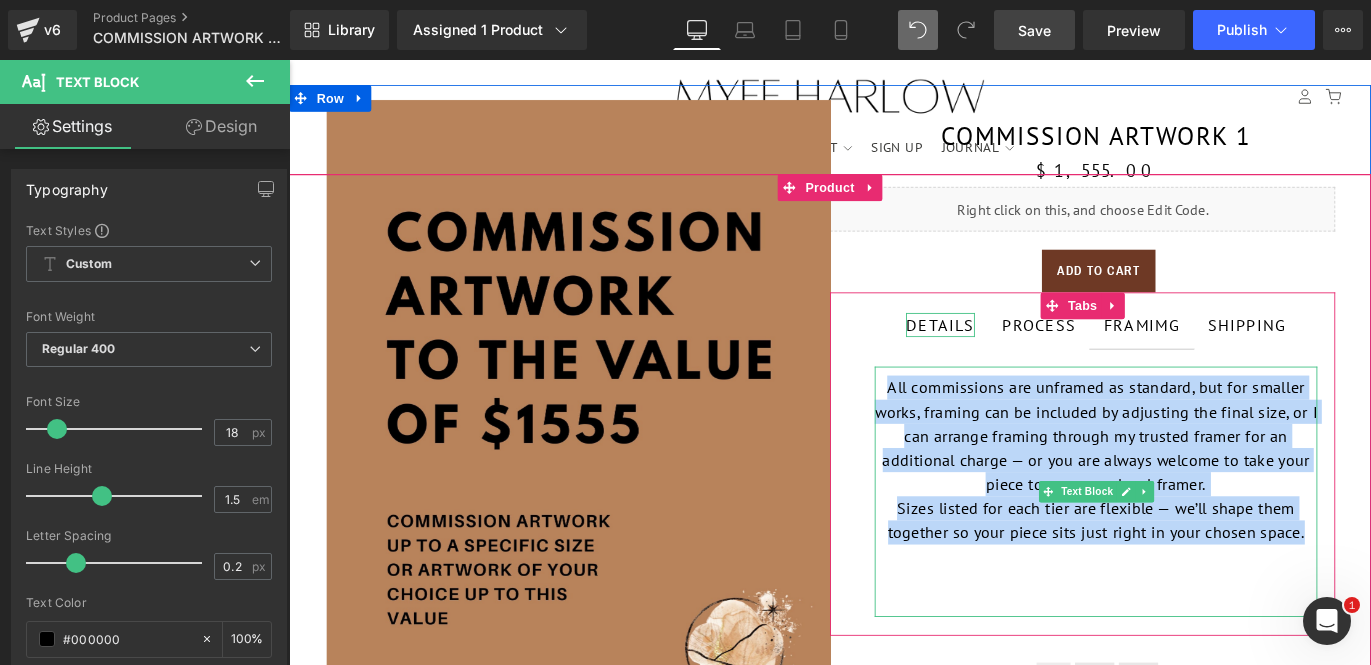 drag, startPoint x: 1424, startPoint y: 590, endPoint x: 953, endPoint y: 431, distance: 497.11368 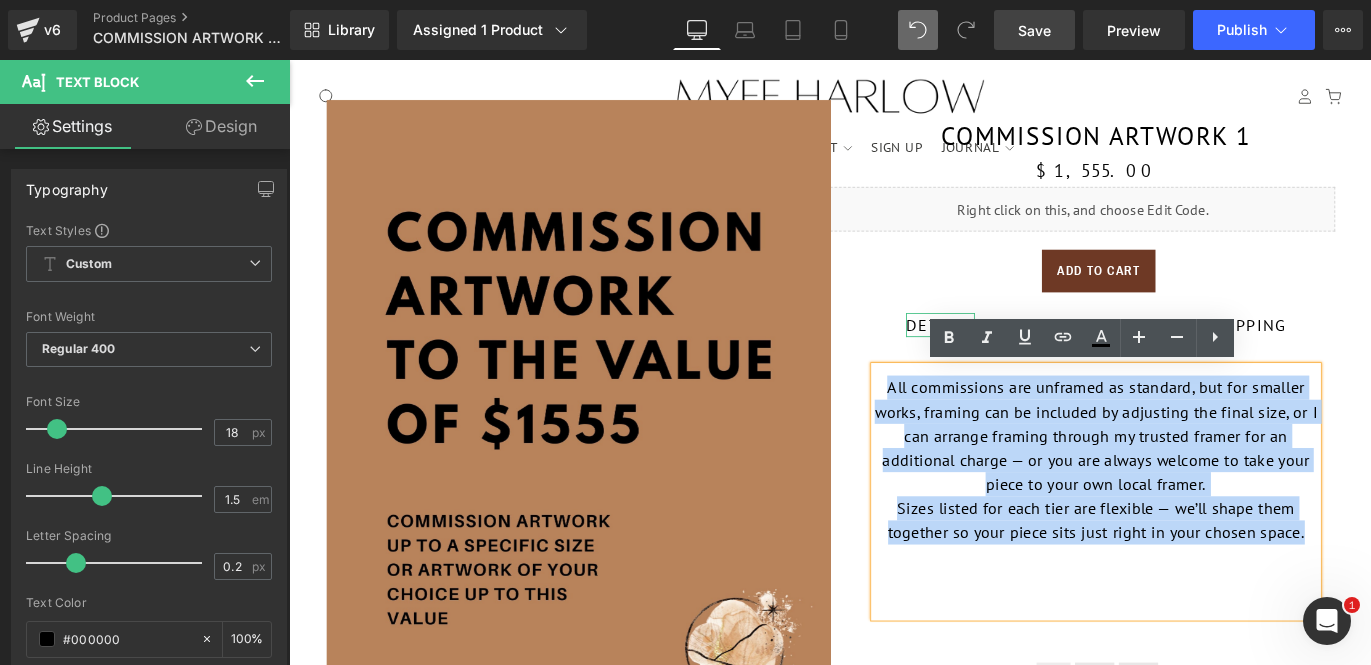 copy on "All commissions are unframed as standard, but for smaller works, framing can be included by adjusting the final size, or I can arrange framing through my trusted framer for an additional charge — or you are always welcome to take your piece to your own local framer. Sizes listed for each tier are flexible — we’ll shape them together so your piece sits just right in your chosen space." 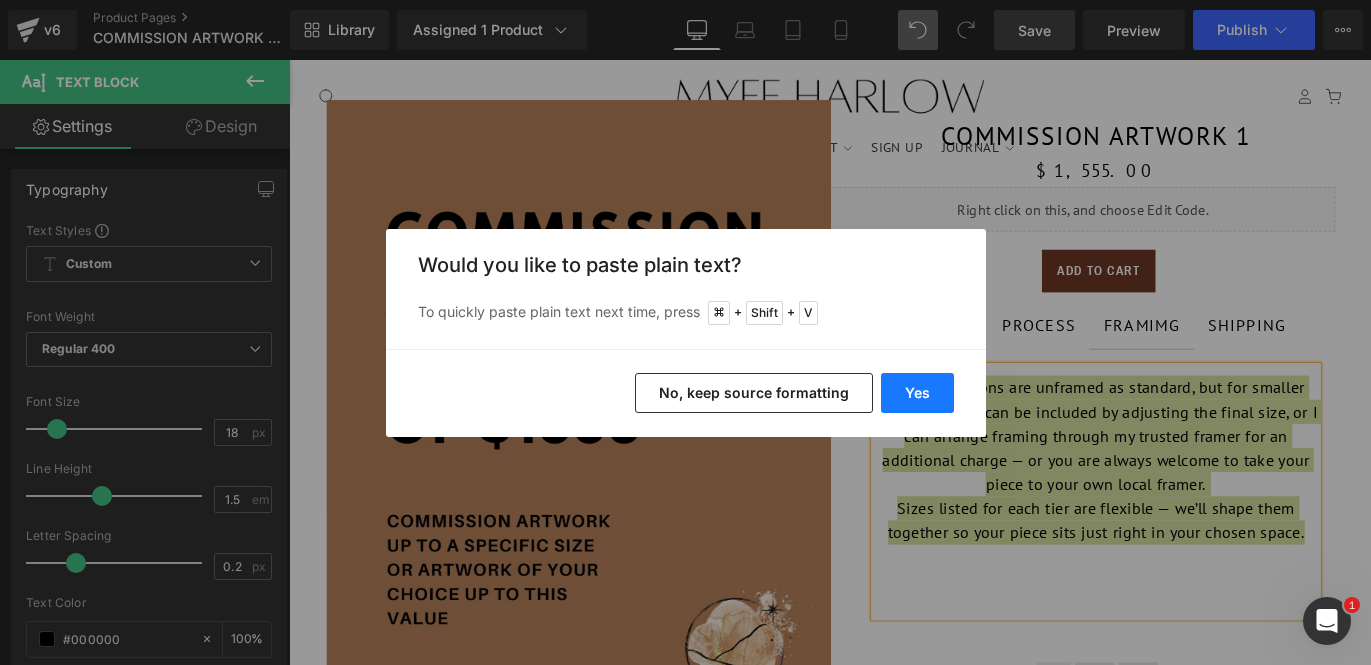 click on "Yes" at bounding box center (917, 393) 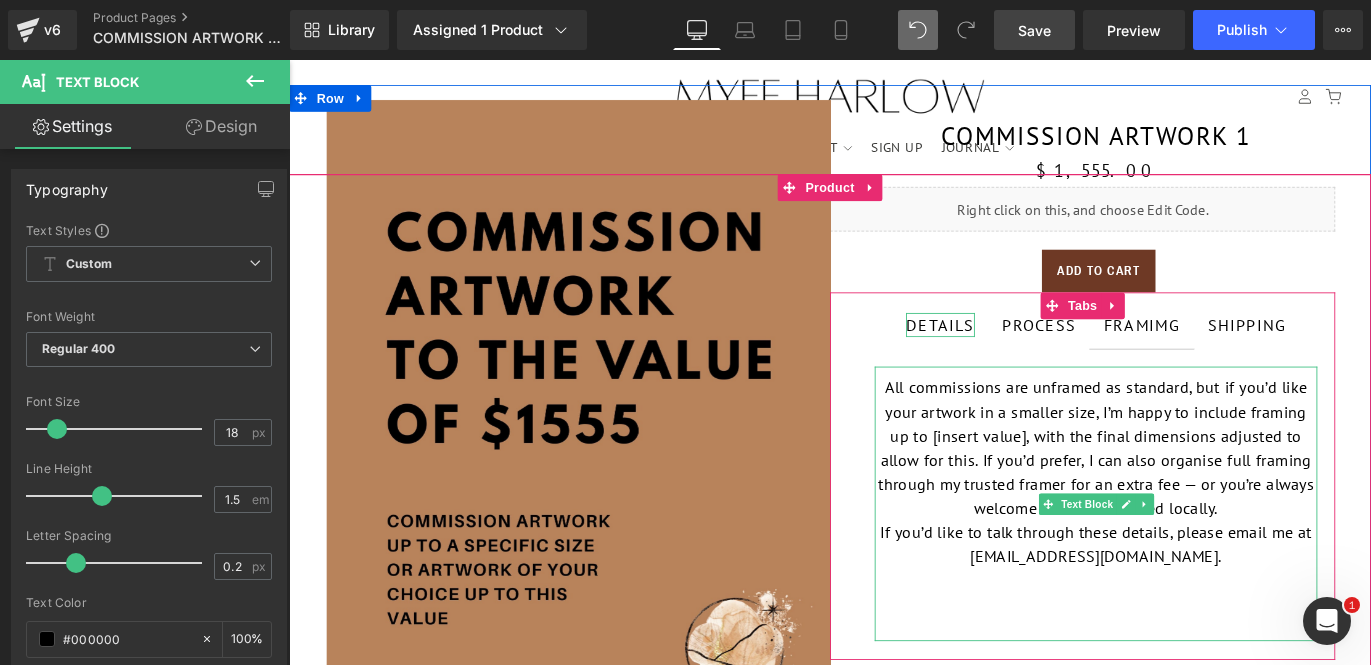 click on "All commissions are unframed as standard, but if you’d like your artwork in a smaller size, I’m happy to include framing up to [insert value], with the final dimensions adjusted to allow for this. If you’d prefer, I can also organise full framing through my trusted framer for an extra fee — or you’re always welcome to have it framed locally." at bounding box center (1191, 494) 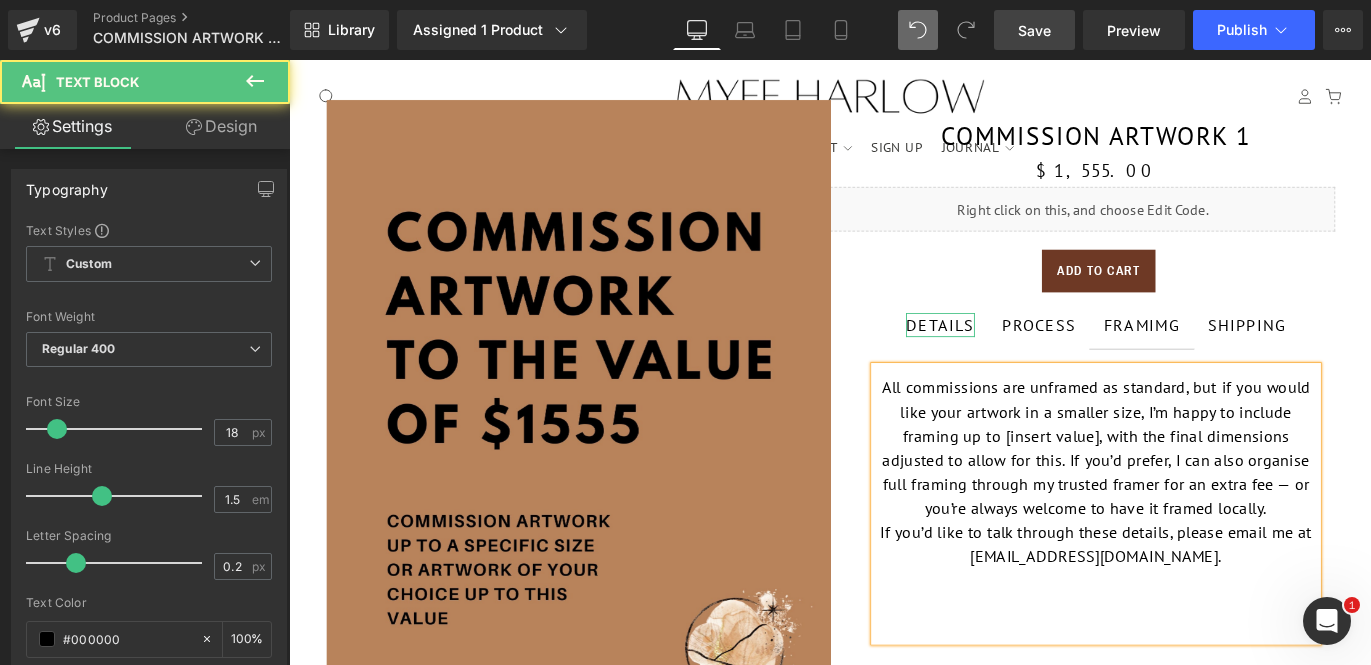 click on "All commissions are unframed as standard, but if you would like your artwork in a smaller size, I’m happy to include framing up to [insert value], with the final dimensions adjusted to allow for this. If you’d prefer, I can also organise full framing through my trusted framer for an extra fee — or you’re always welcome to have it framed locally." at bounding box center (1191, 494) 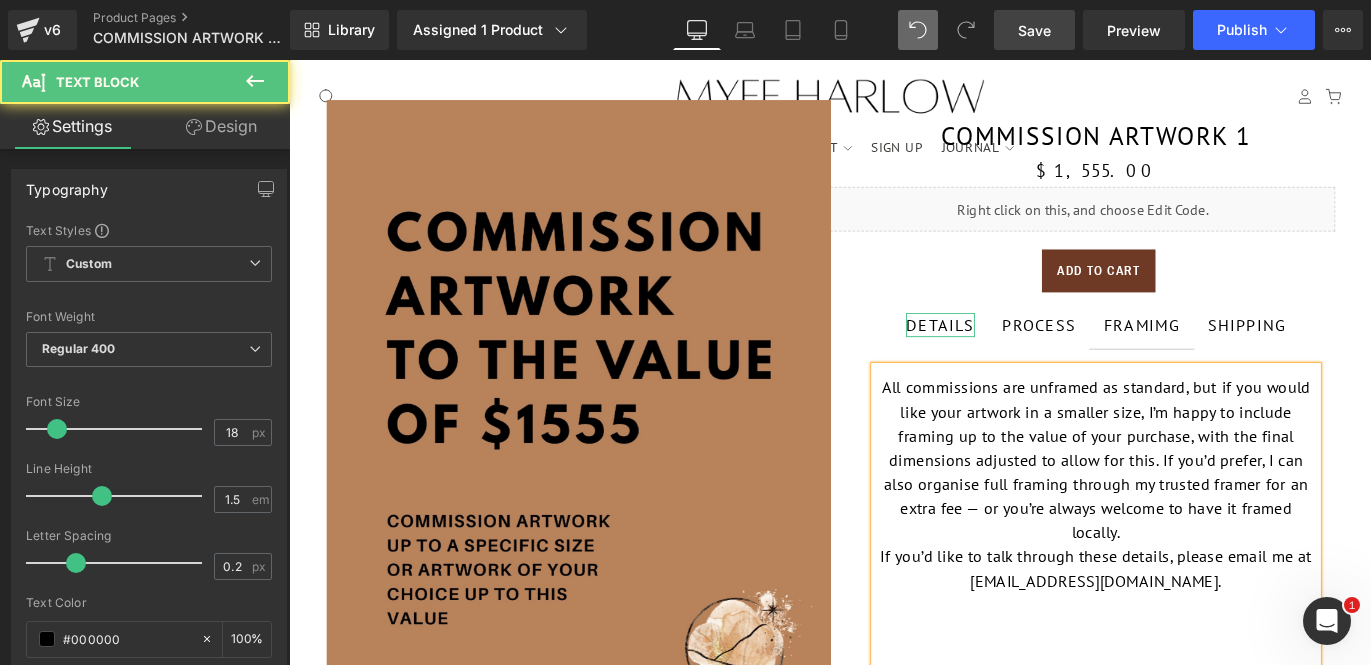 click on "All commissions are unframed as standard, but if you would like your artwork in a smaller size, I’m happy to include framing up to the value of your purchase, with the final dimensions adjusted to allow for this. If you’d prefer, I can also organise full framing through my trusted framer for an extra fee — or you’re always welcome to have it framed locally." at bounding box center (1191, 507) 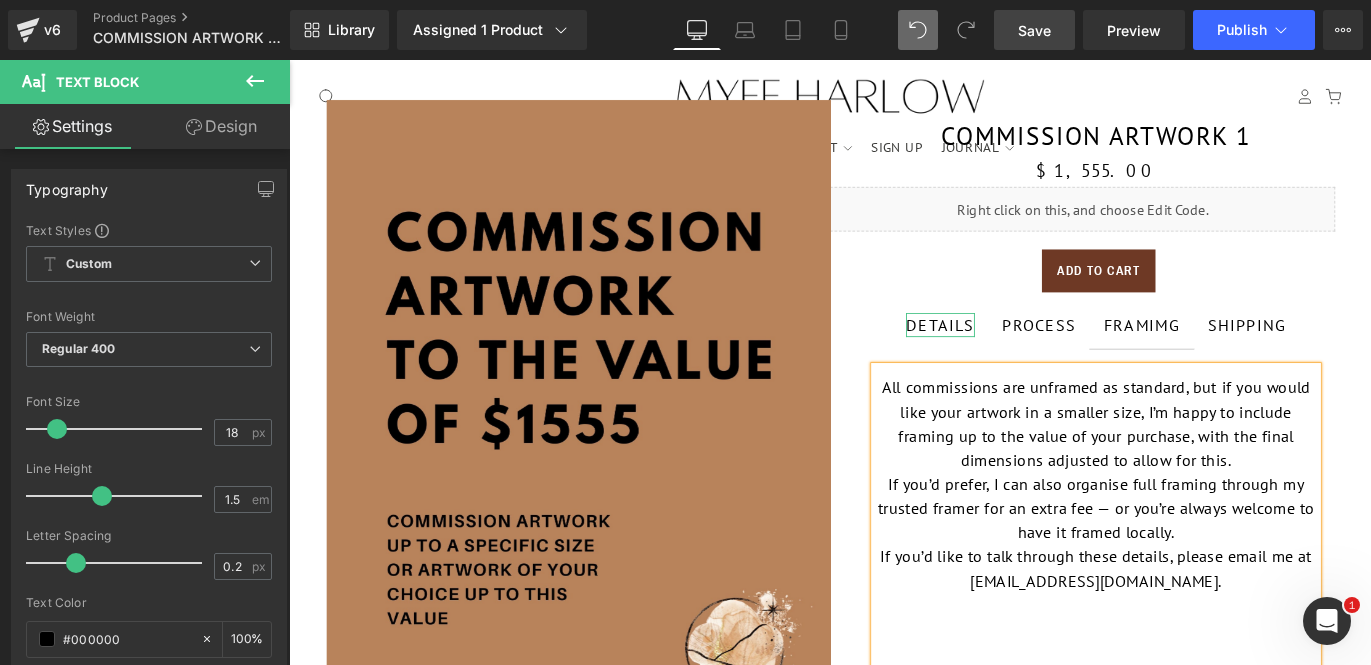 click on "If you’d prefer, I can also organise full framing through my trusted framer for an extra fee — or you’re always welcome to have it framed locally." at bounding box center [1191, 561] 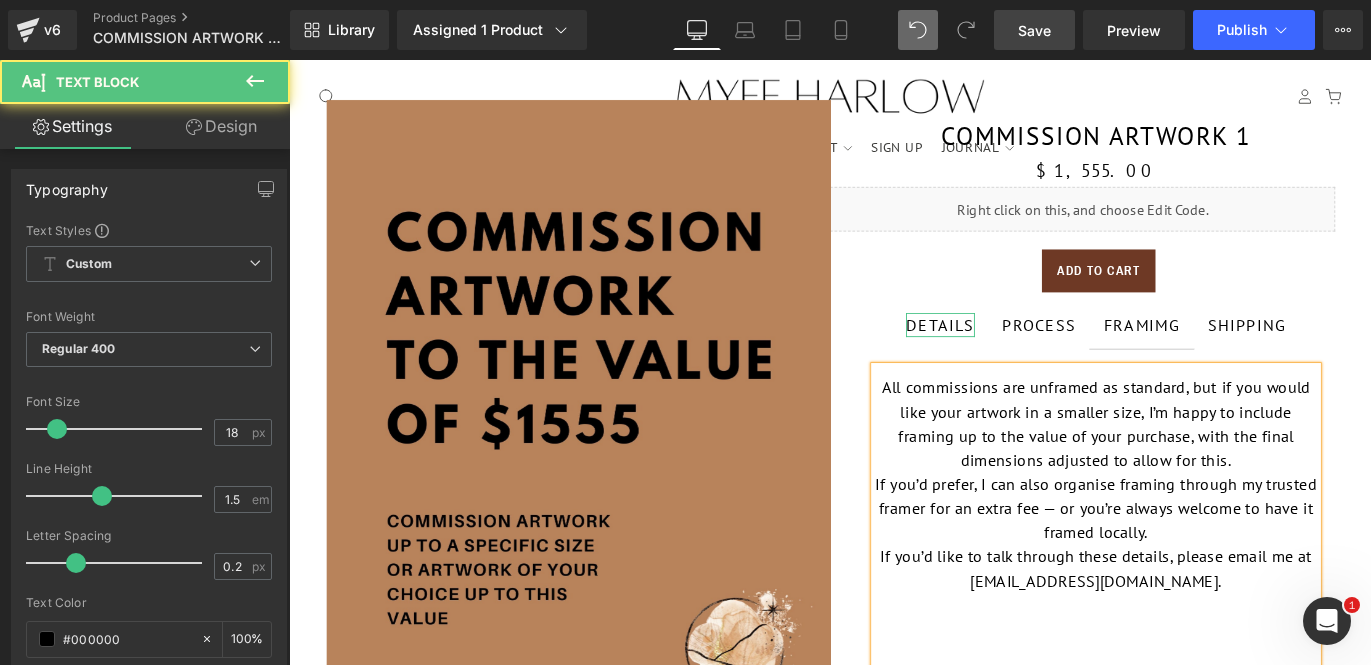 click on "If you’d prefer, I can also organise framing through my trusted framer for an extra fee — or you’re always welcome to have it framed locally." at bounding box center [1191, 561] 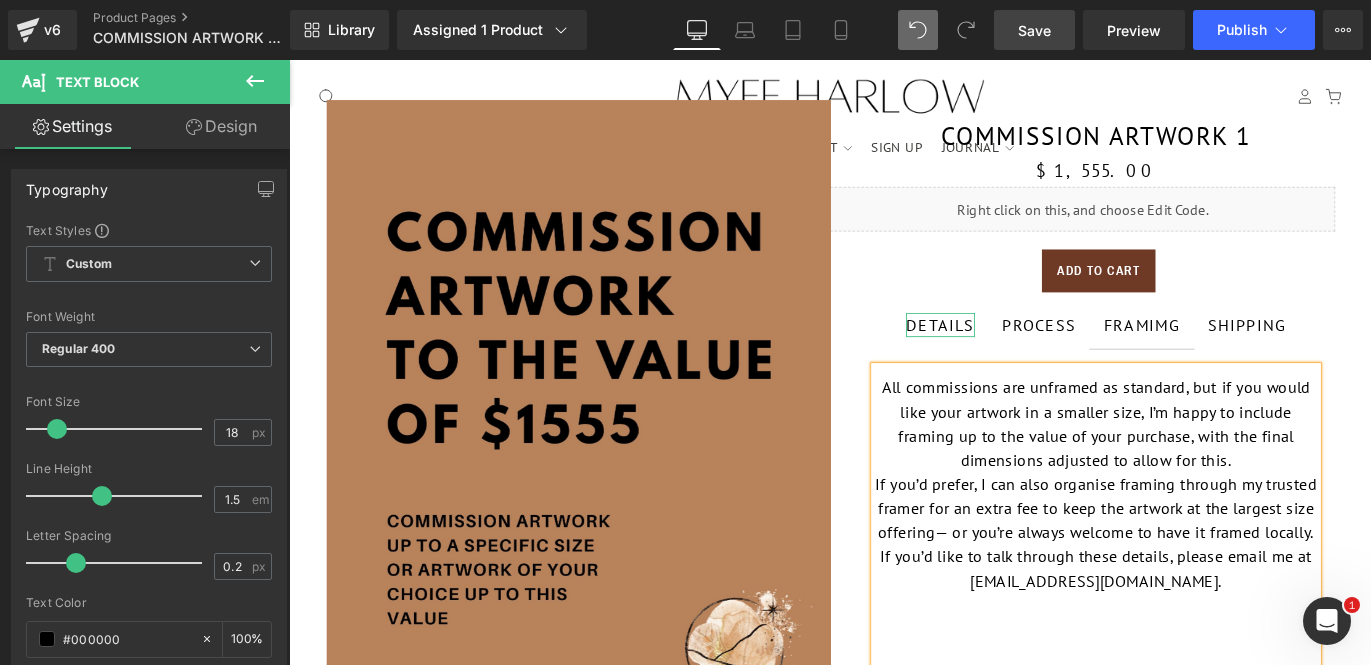 click on "All commissions are unframed as standard, but if you would like your artwork in a smaller size, I’m happy to include framing up to the value of your purchase, with the final dimensions adjusted to allow for this." at bounding box center [1191, 467] 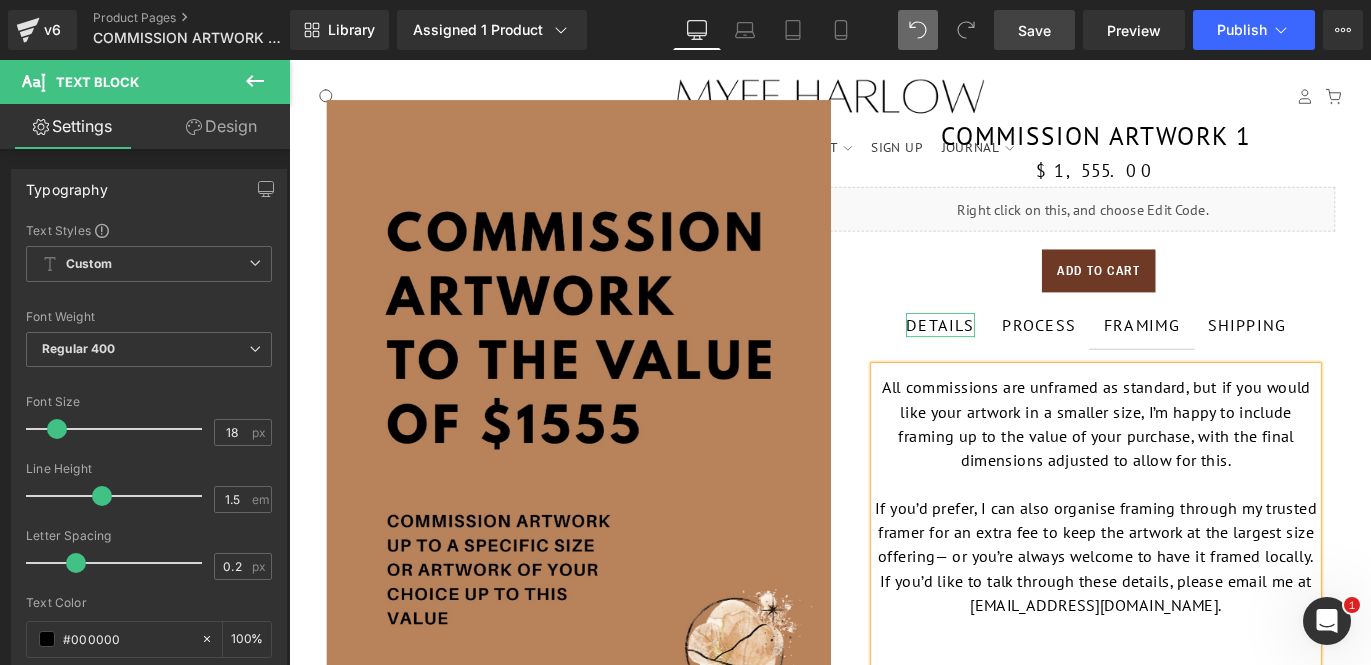 click on "All commissions are unframed as standard, but if you would like your artwork in a smaller size, I’m happy to include framing up to the value of your purchase, with the final dimensions adjusted to allow for this." at bounding box center (1191, 467) 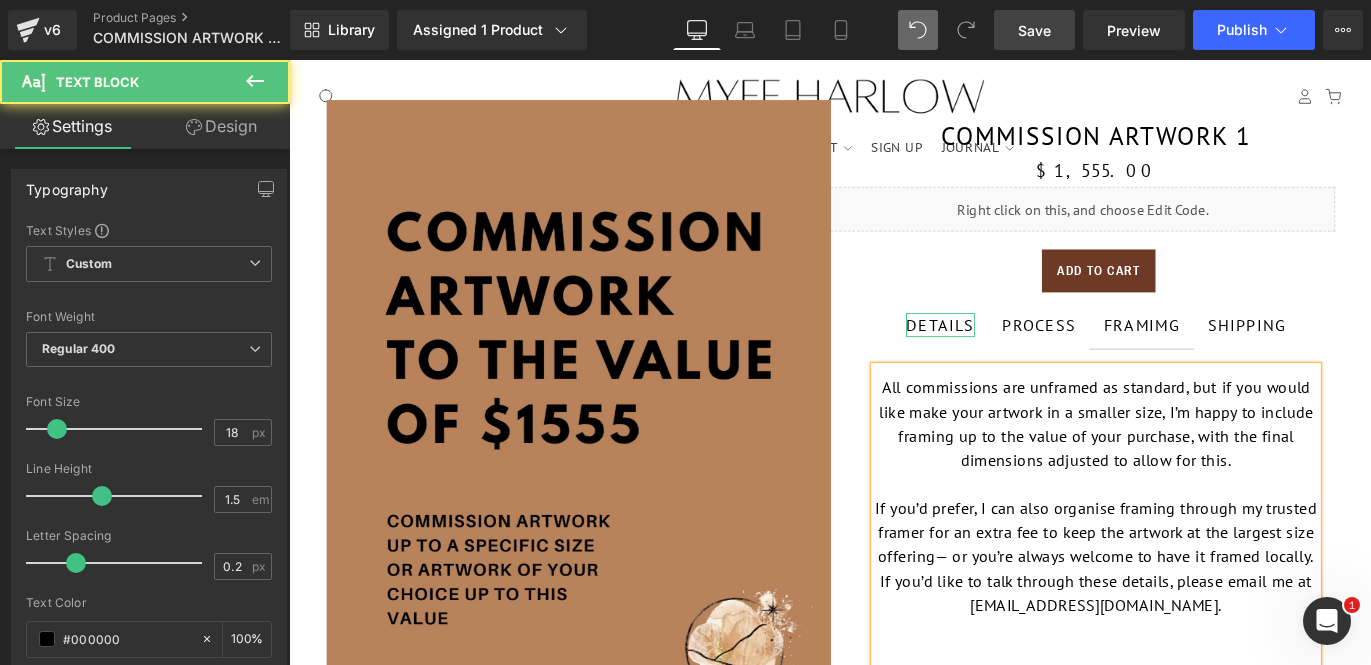 click on "If you’d prefer, I can also organise framing through my trusted framer for an extra fee to keep the artwork at the largest size offering— or you’re always welcome to have it framed locally." at bounding box center [1191, 588] 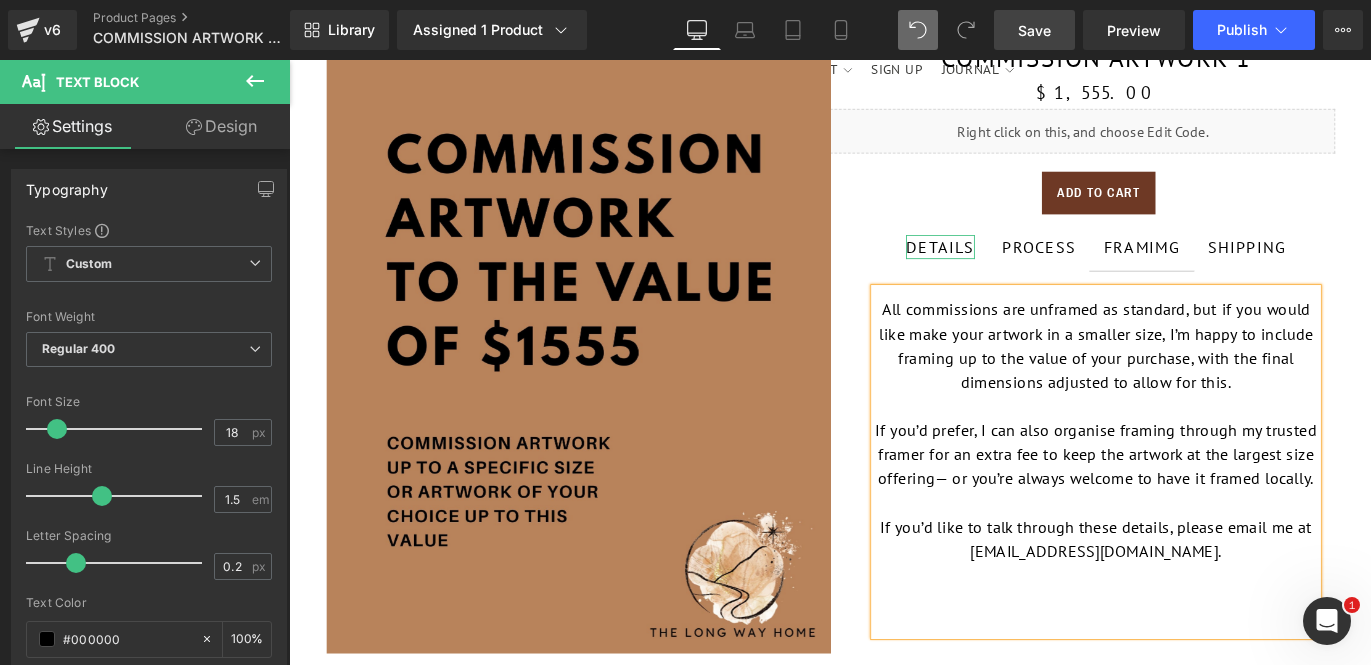 scroll, scrollTop: 121, scrollLeft: 0, axis: vertical 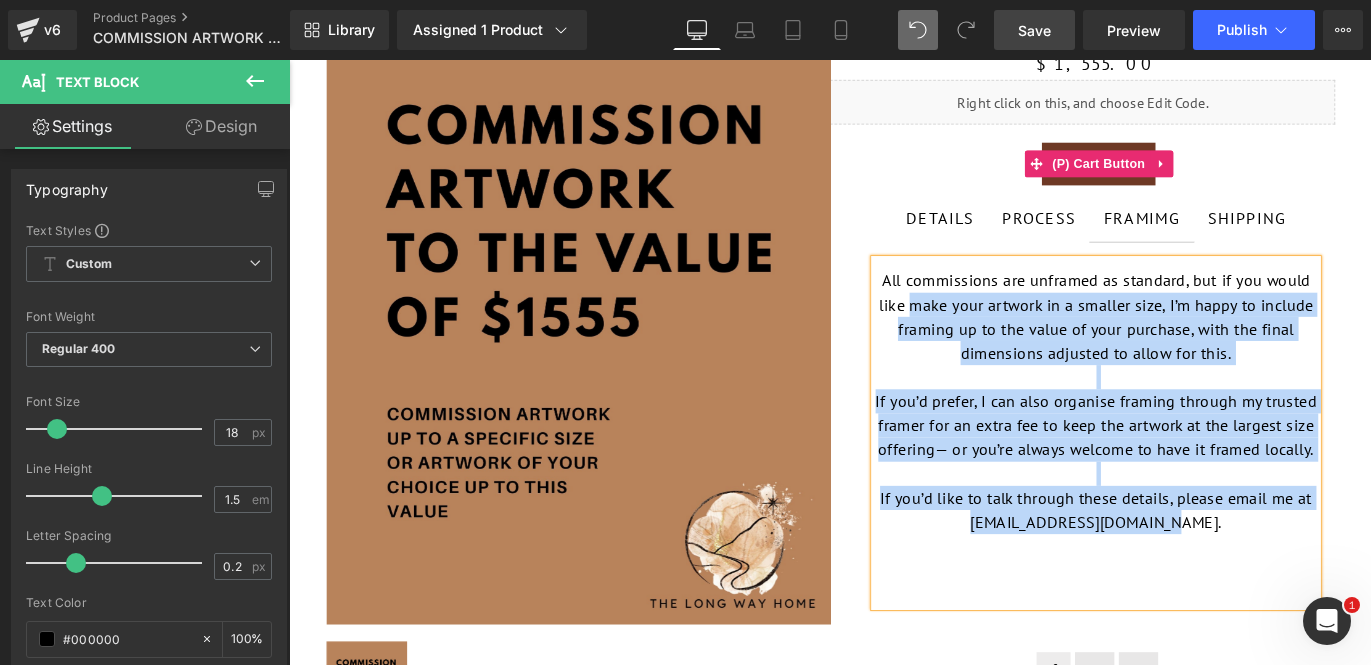 drag, startPoint x: 1312, startPoint y: 577, endPoint x: 990, endPoint y: 334, distance: 403.4018 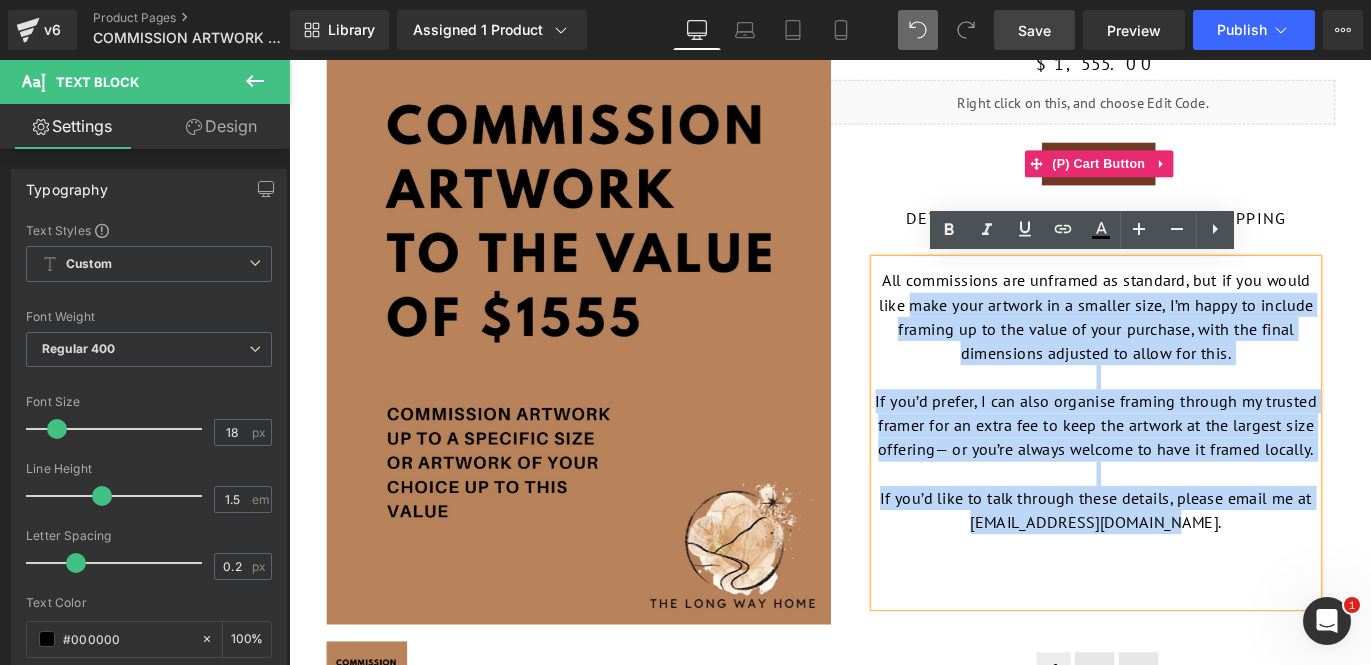 click at bounding box center [1191, 414] 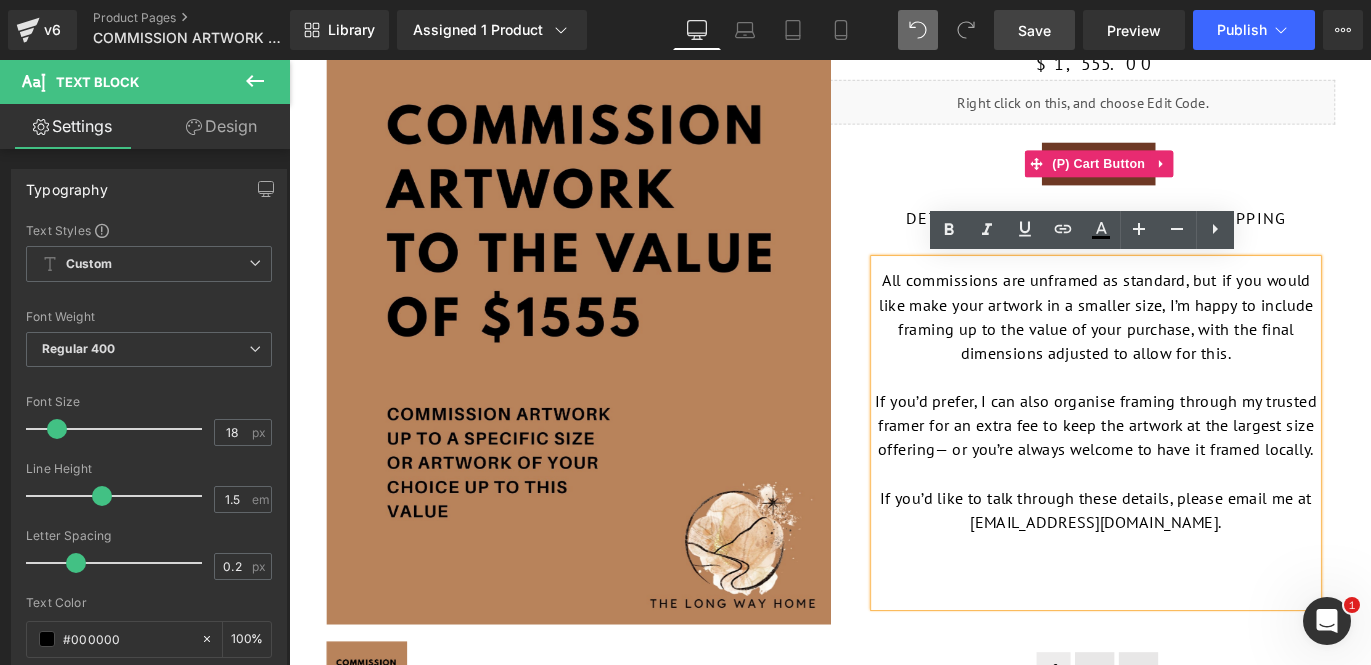 click on "DETAILS
Text Block
PROCESS Text Block
FRAMIMG Text Block
SHIPPING Text Block" at bounding box center [1191, 237] 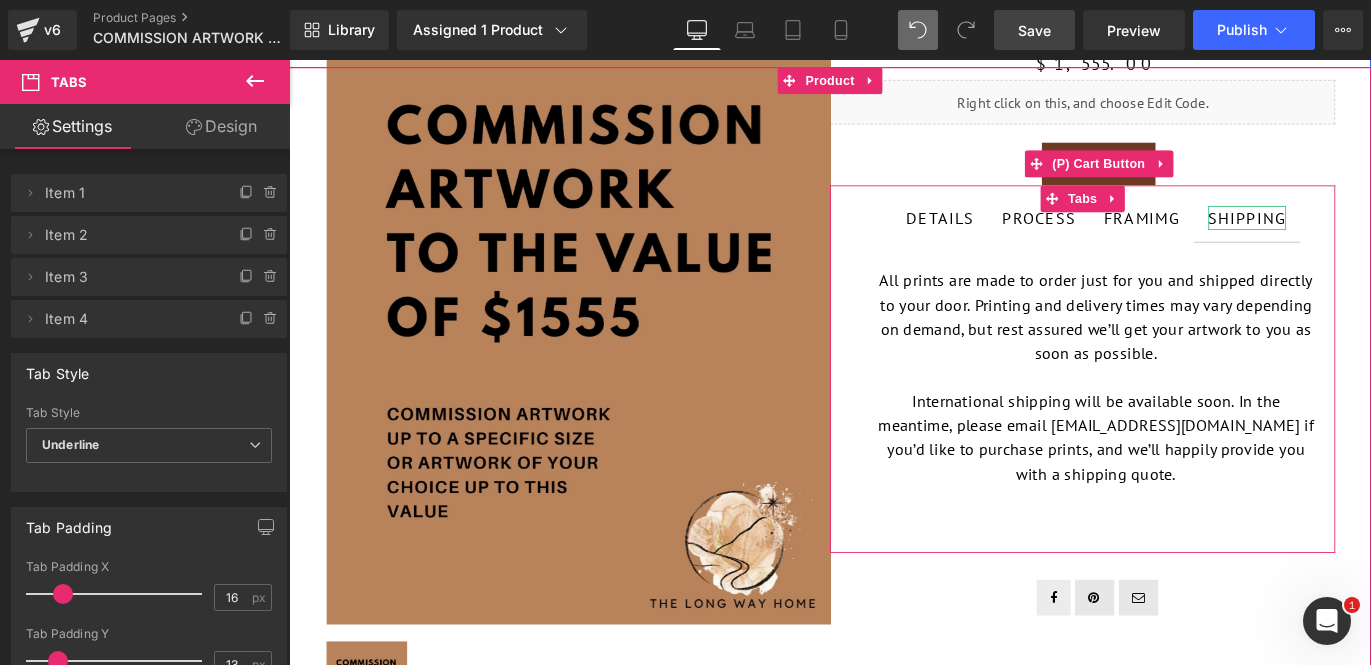 click on "SHIPPING" at bounding box center [1360, 236] 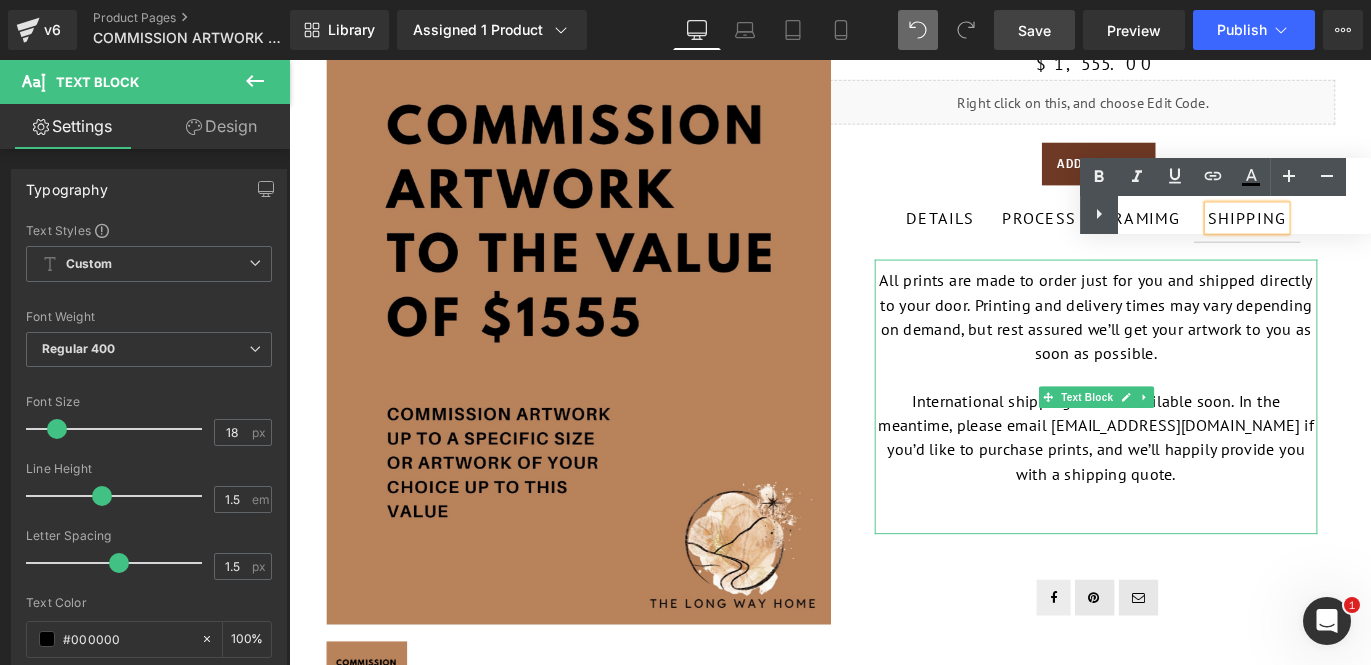 click on "International shipping will be available soon. In the meantime, please email [EMAIL_ADDRESS][DOMAIN_NAME] if you’d like to purchase prints, and we’ll happily provide you with a shipping quote." at bounding box center (1191, 482) 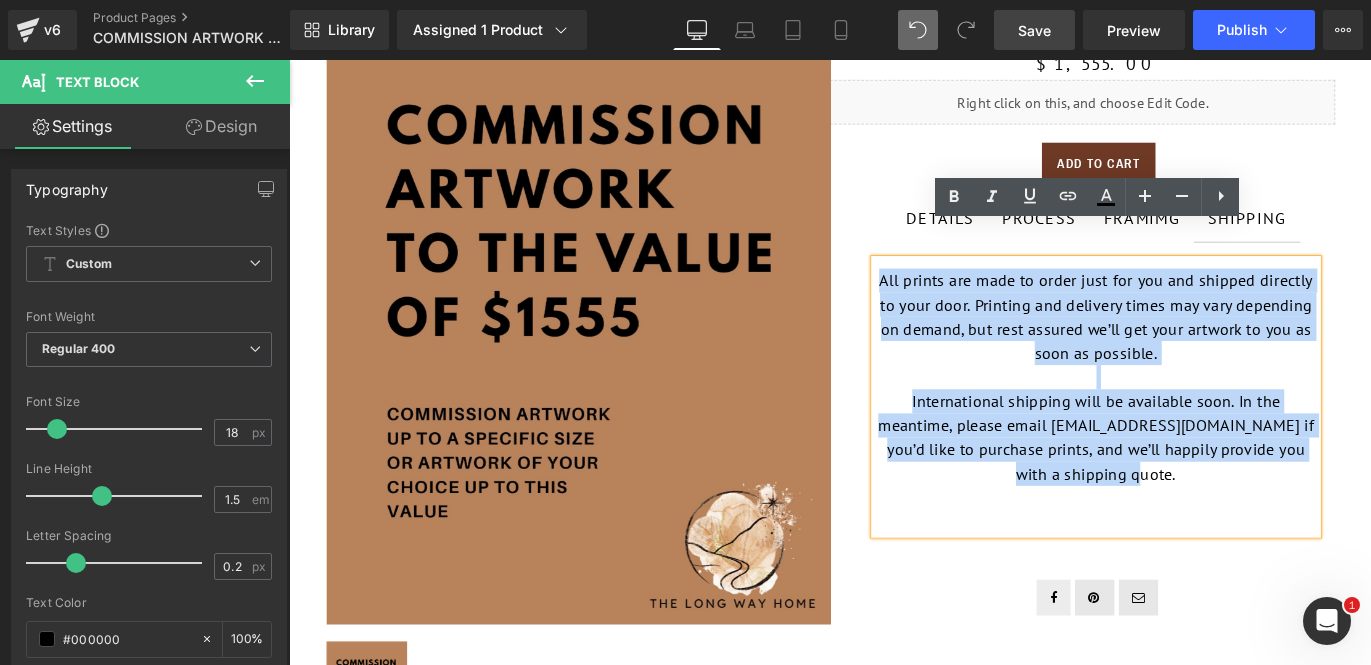 drag, startPoint x: 1271, startPoint y: 526, endPoint x: 953, endPoint y: 313, distance: 382.74405 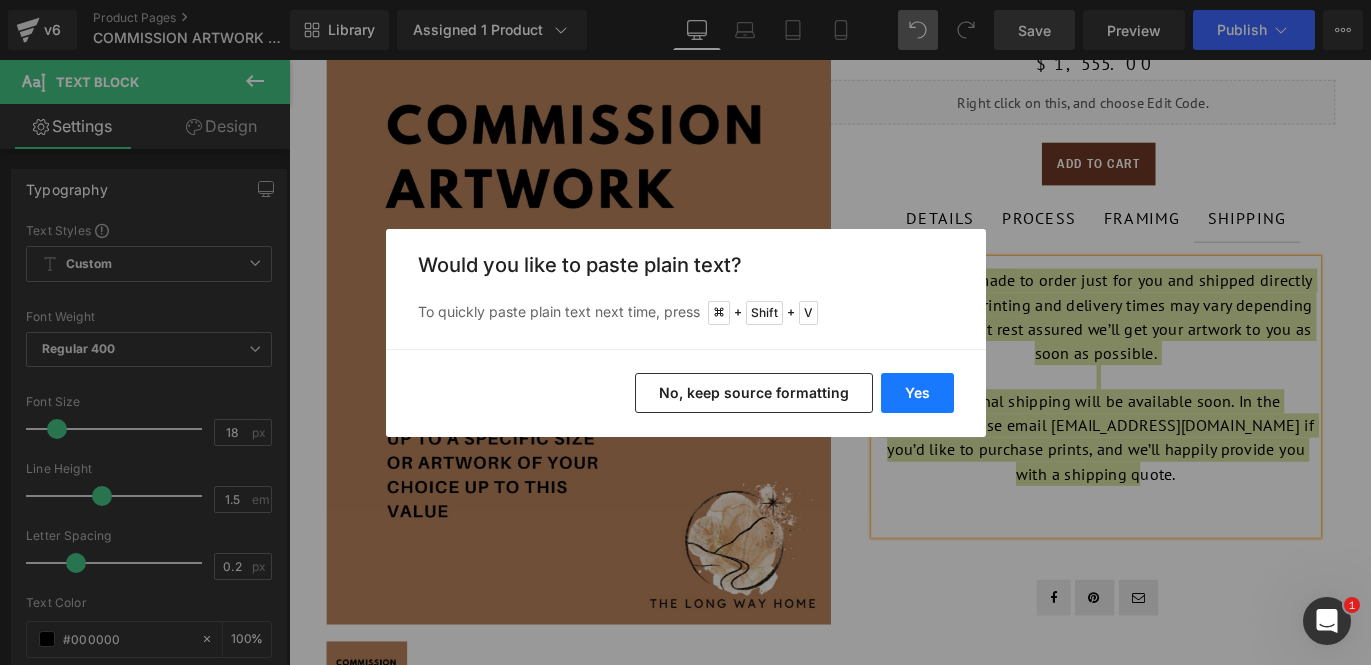 click on "Yes" at bounding box center [917, 393] 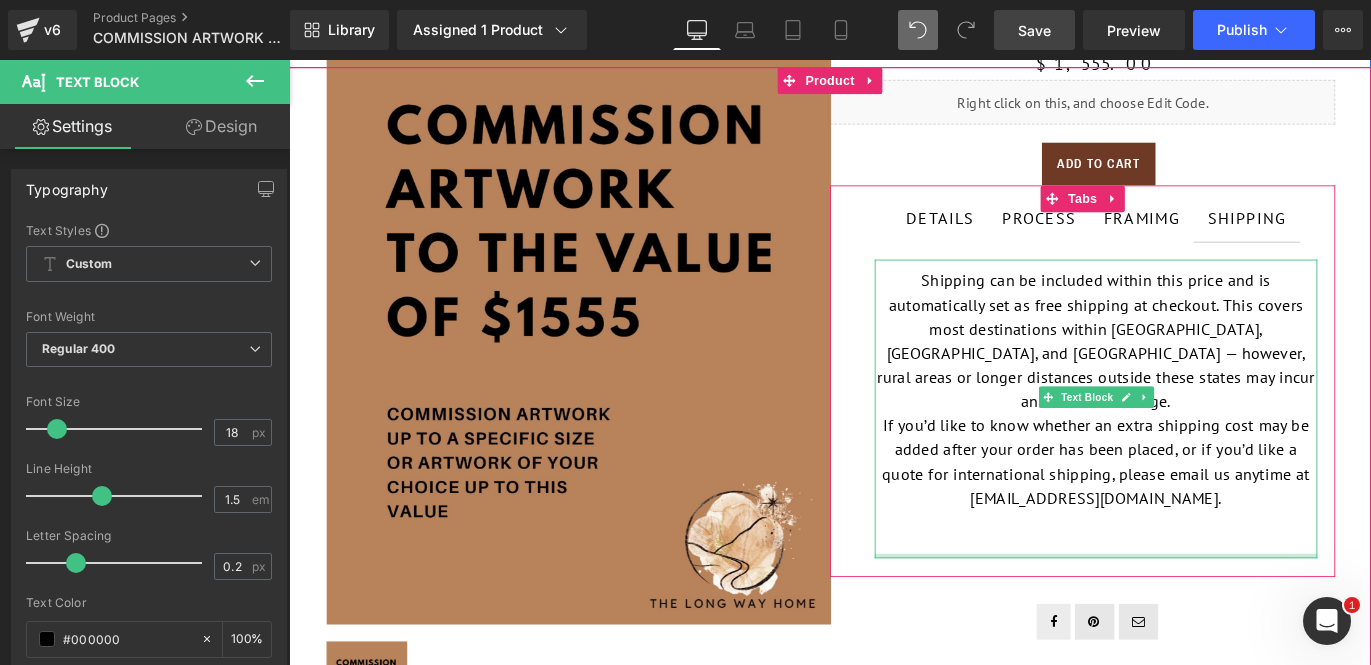 click at bounding box center [1191, 614] 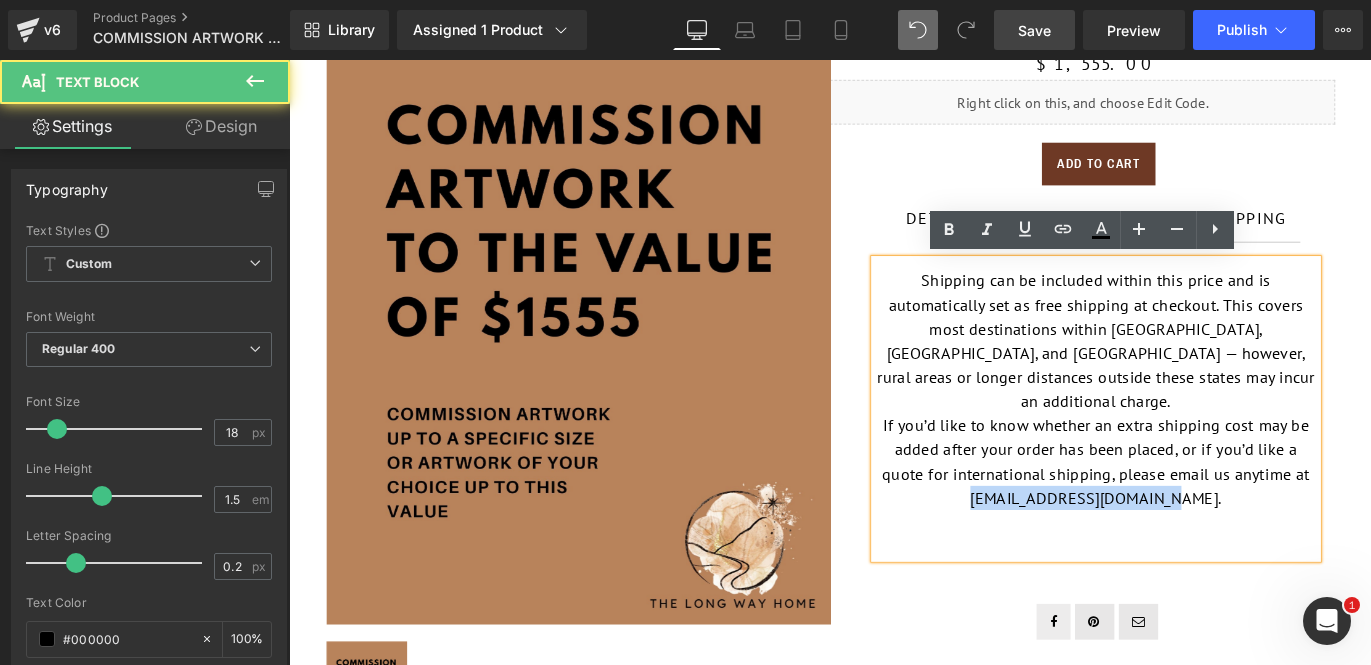 drag, startPoint x: 1314, startPoint y: 527, endPoint x: 1080, endPoint y: 526, distance: 234.00214 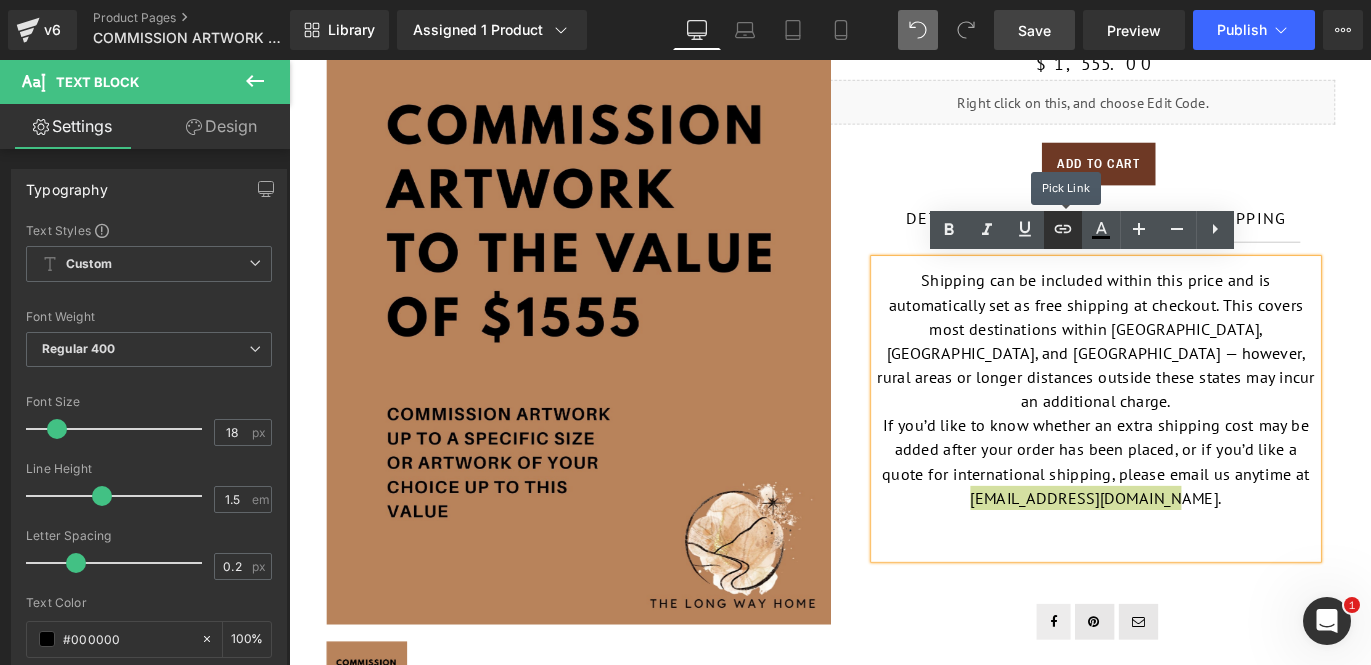 click 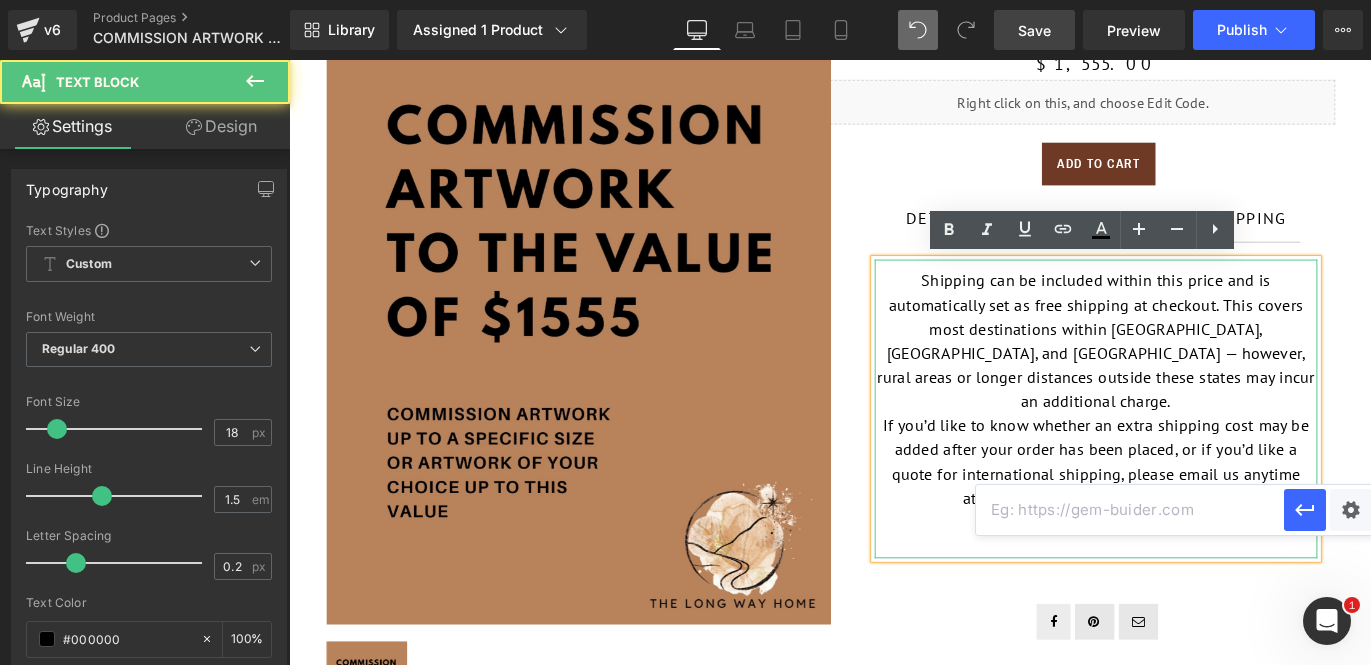 click on "If you’d like to know whether an extra shipping cost may be added after your order has been placed, or if you’d like a quote for international shipping, please email us anytime at  [EMAIL_ADDRESS][DOMAIN_NAME]." at bounding box center (1191, 509) 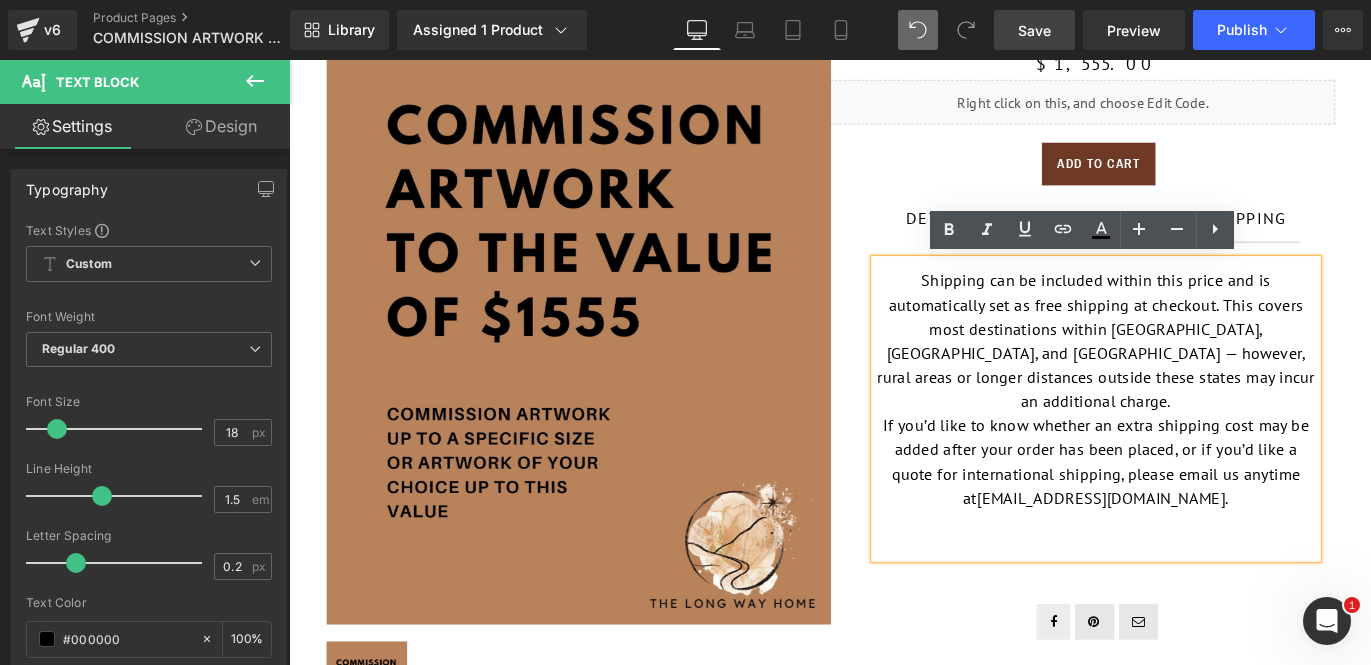 click on "Shipping can be included within this price and is automatically set as free shipping at checkout. This covers most destinations within [GEOGRAPHIC_DATA], [GEOGRAPHIC_DATA], and [GEOGRAPHIC_DATA] — however, rural areas or longer distances outside these states may incur an additional charge." at bounding box center (1191, 374) 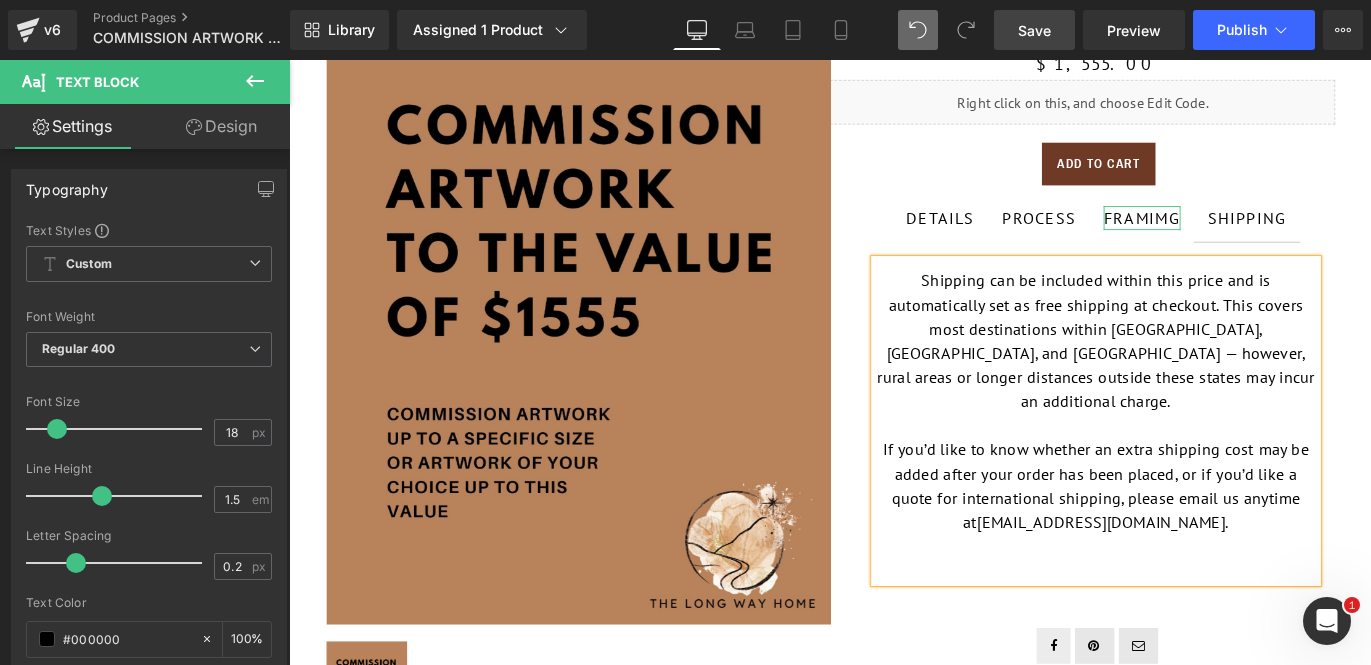 click on "FRAMIMG" at bounding box center (1243, 236) 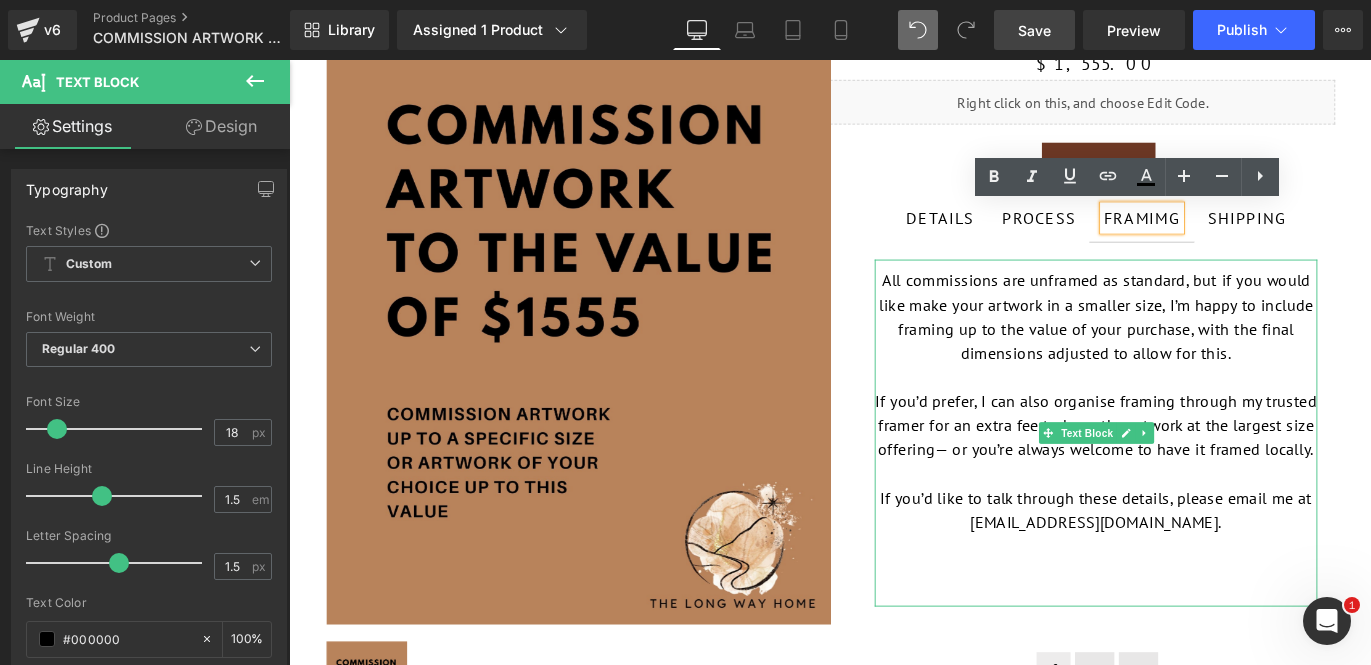 click on "If you’d prefer, I can also organise framing through my trusted framer for an extra fee to keep the artwork at the largest size offering— or you’re always welcome to have it framed locally." at bounding box center [1191, 468] 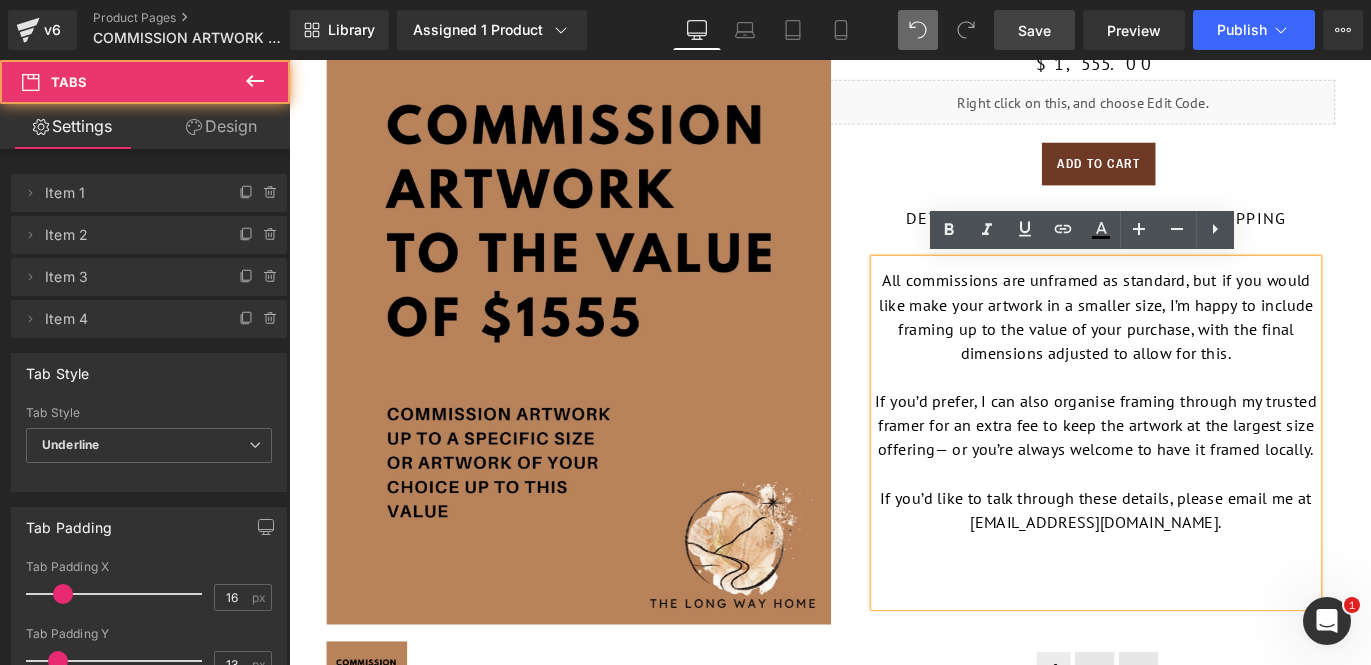 click on "DETAILS
Text Block
PROCESS Text Block
FRAMIMG Text Block
SHIPPING Text Block
All commissions are unframed as standard, but if you would like make your artwork in a smaller size, I’m happy to include framing up to the value of your purchase, with the final dimensions adjusted to allow for this.  If you’d prefer, I can also organise framing through my trusted framer for an extra fee to keep the artwork at the largest size offering— or you’re always welcome to have it framed locally. If you’d like to talk through these details, please email me at [EMAIL_ADDRESS][DOMAIN_NAME]. Text Block
Tabs" at bounding box center [1176, 446] 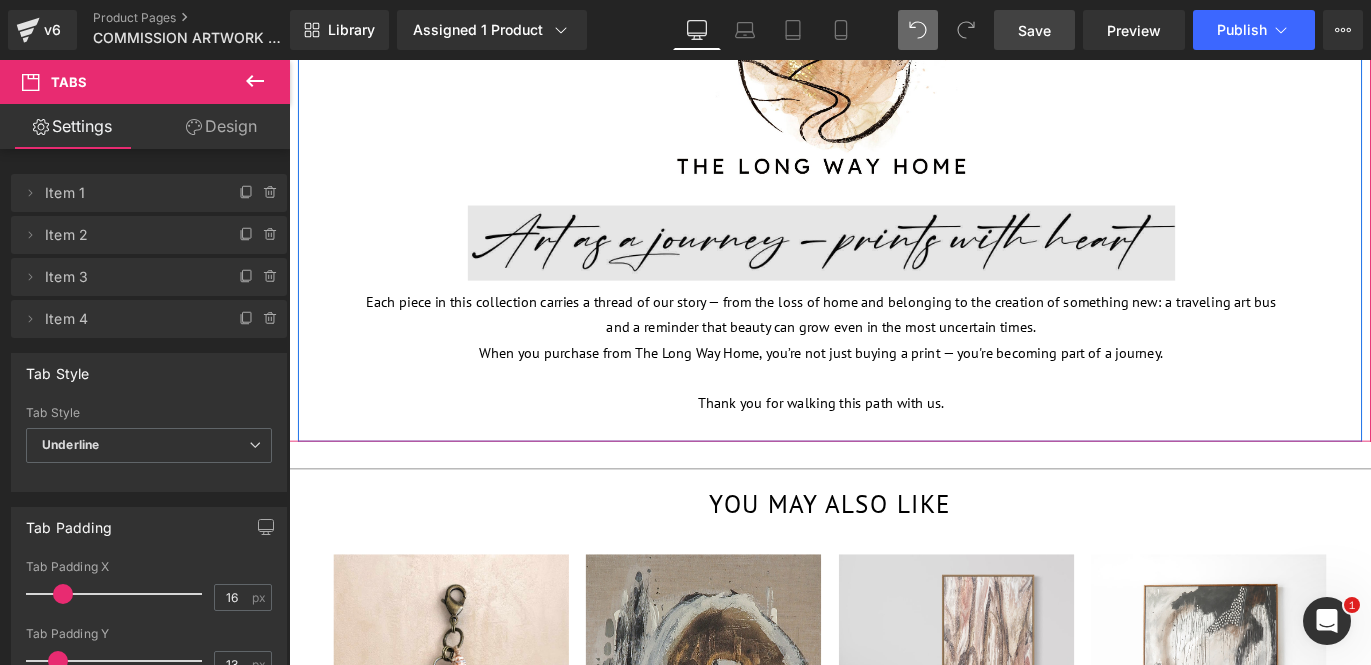scroll, scrollTop: 1079, scrollLeft: 0, axis: vertical 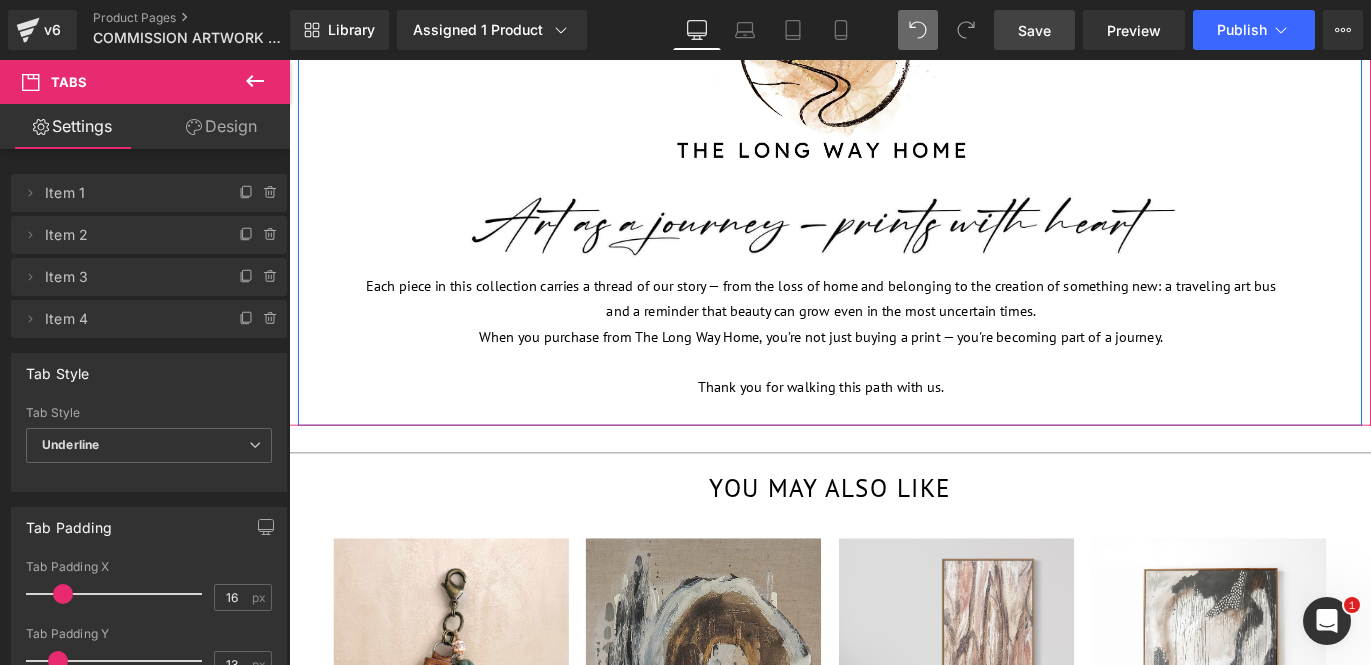 click on "Thank you for walking this path with us." at bounding box center [884, 425] 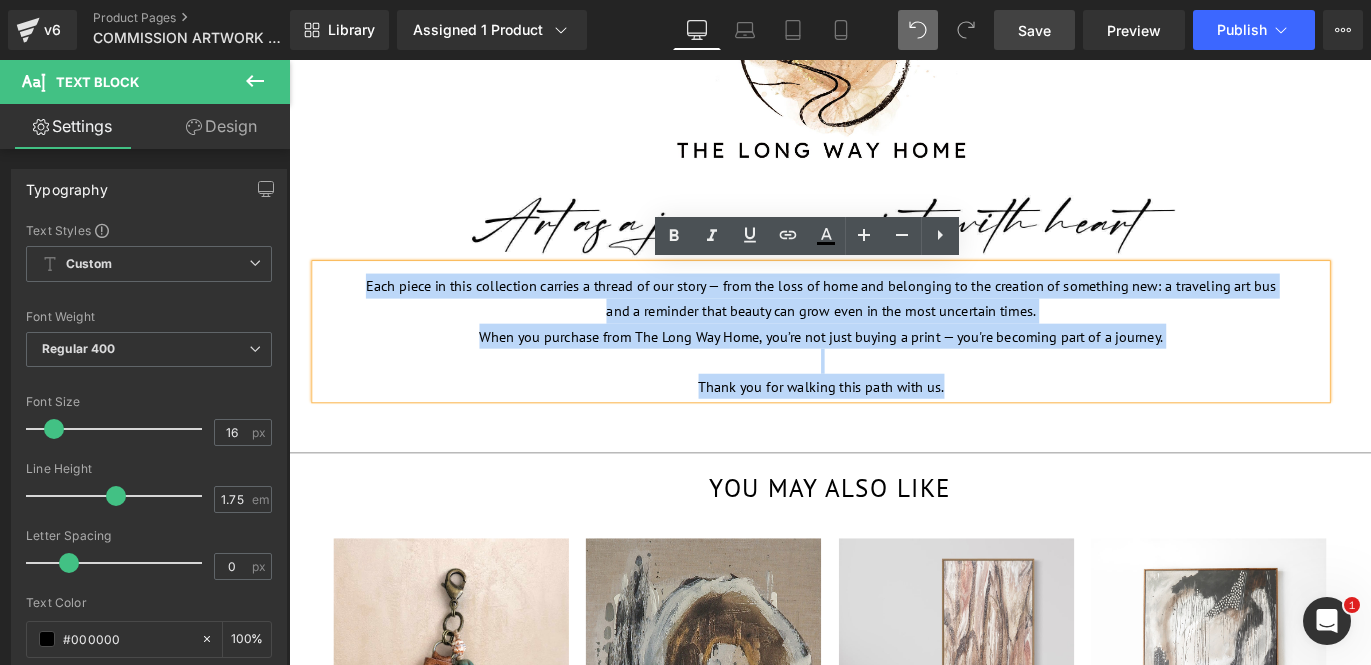 drag, startPoint x: 1056, startPoint y: 423, endPoint x: 368, endPoint y: 305, distance: 698.04584 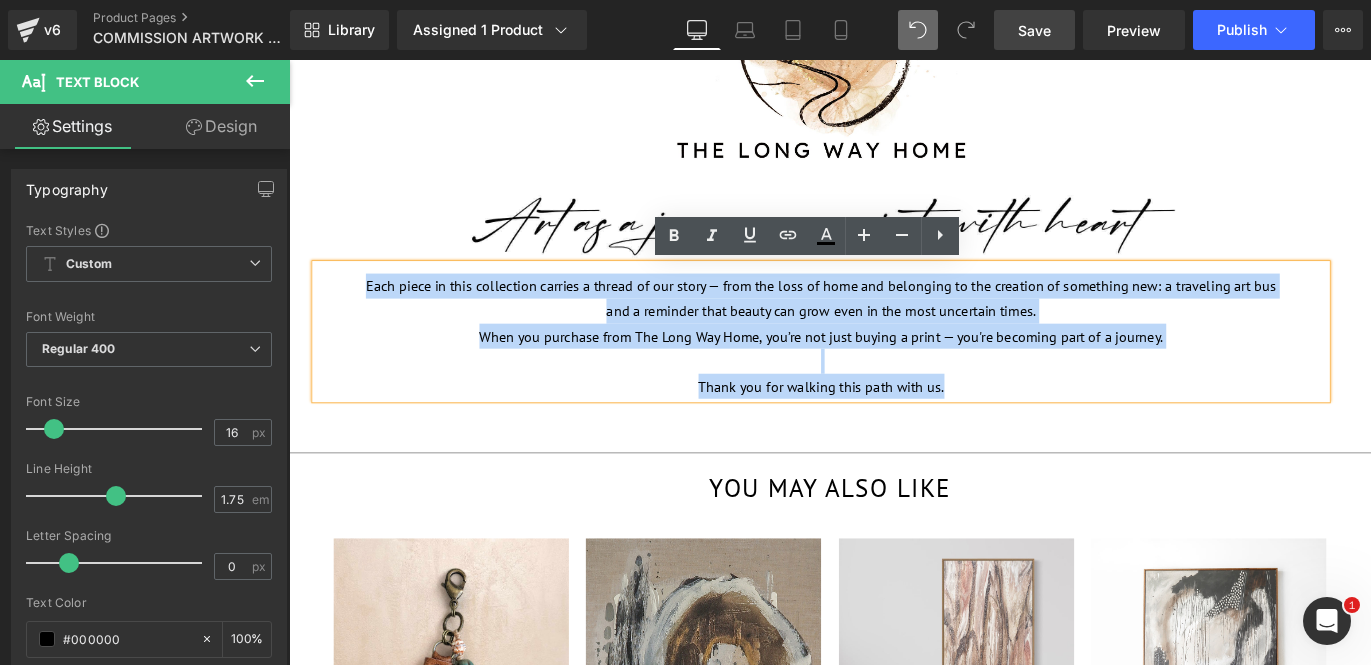 click on "Each piece in this collection carries a thread of our story — from the loss of home and belonging to the creation of something new: a traveling art bus and a reminder that beauty can grow even in the most uncertain times. When you purchase from The Long Way Home, you’re not just buying a print — you're becoming part of a journey.  Thank you for walking this path with us." at bounding box center [884, 364] 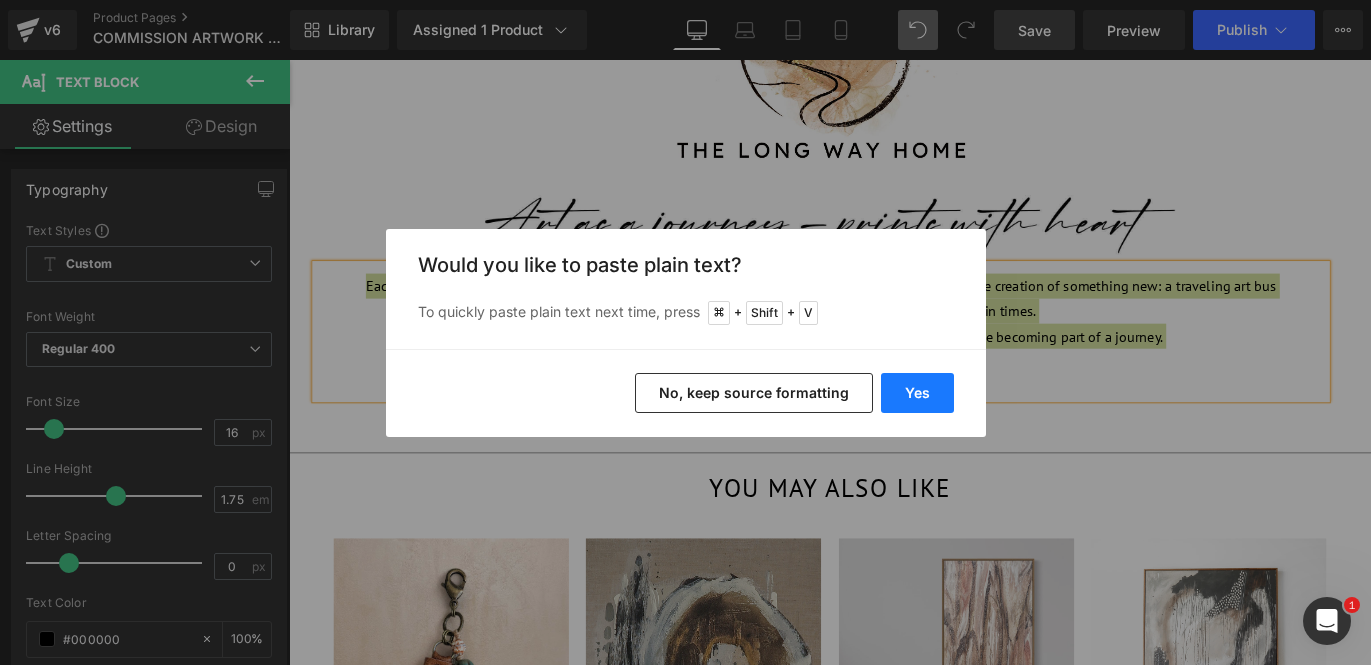 click on "Yes" at bounding box center (917, 393) 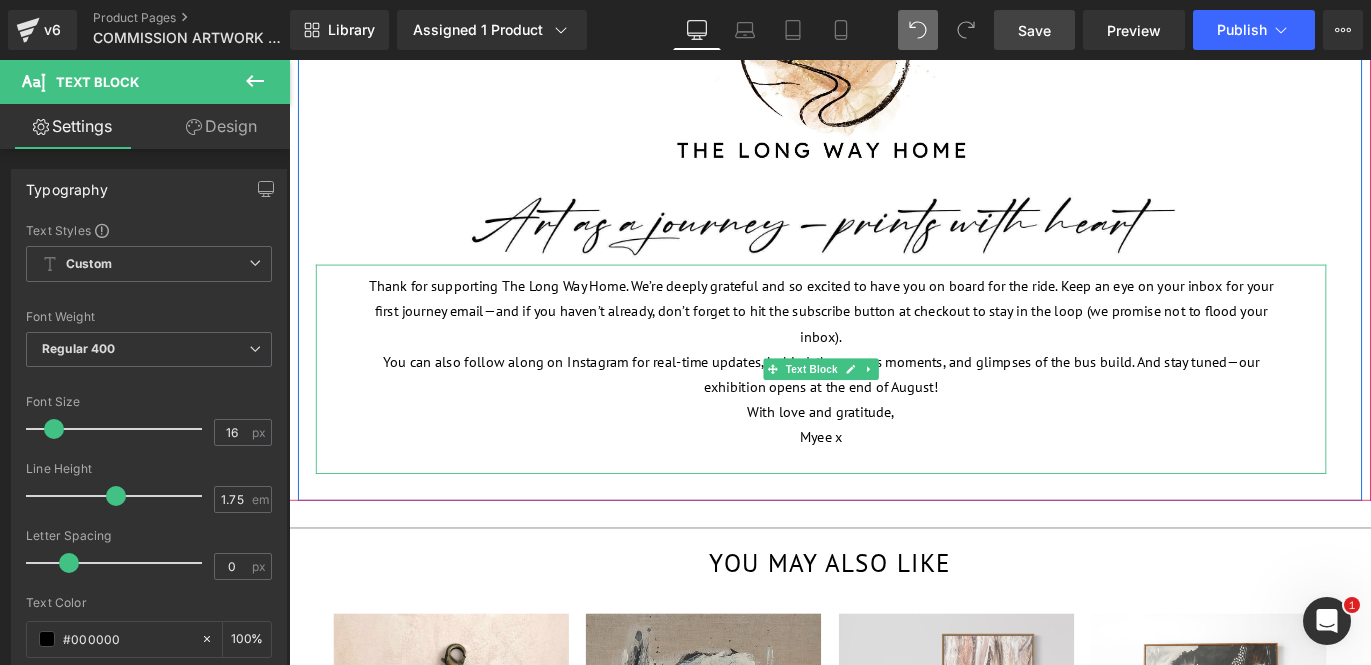 scroll, scrollTop: 1120, scrollLeft: 0, axis: vertical 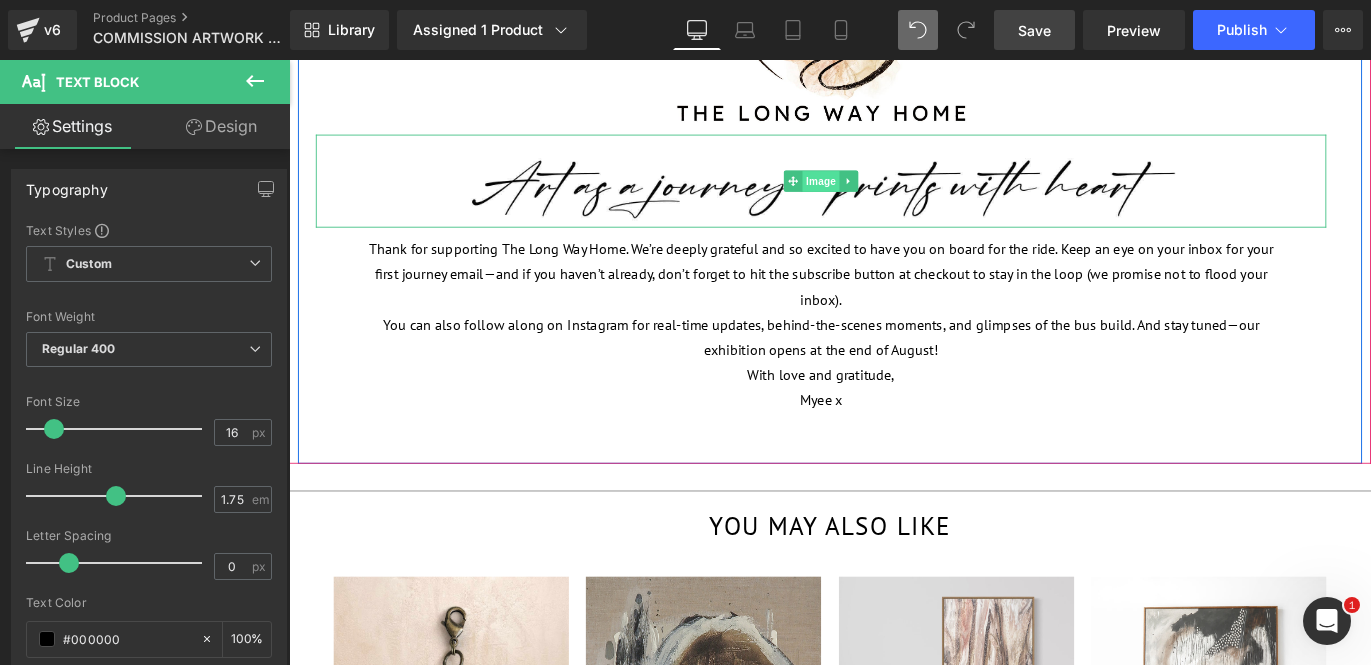 click on "Image" at bounding box center (884, 196) 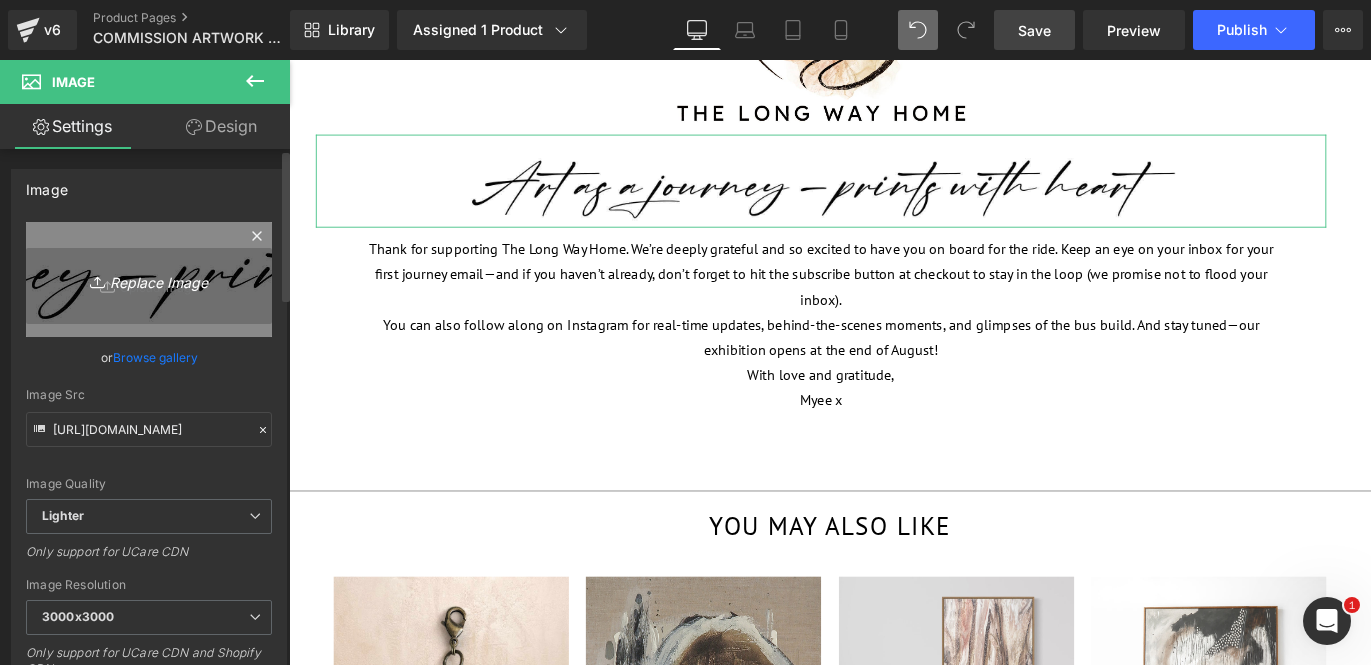 click on "Replace Image" at bounding box center (149, 279) 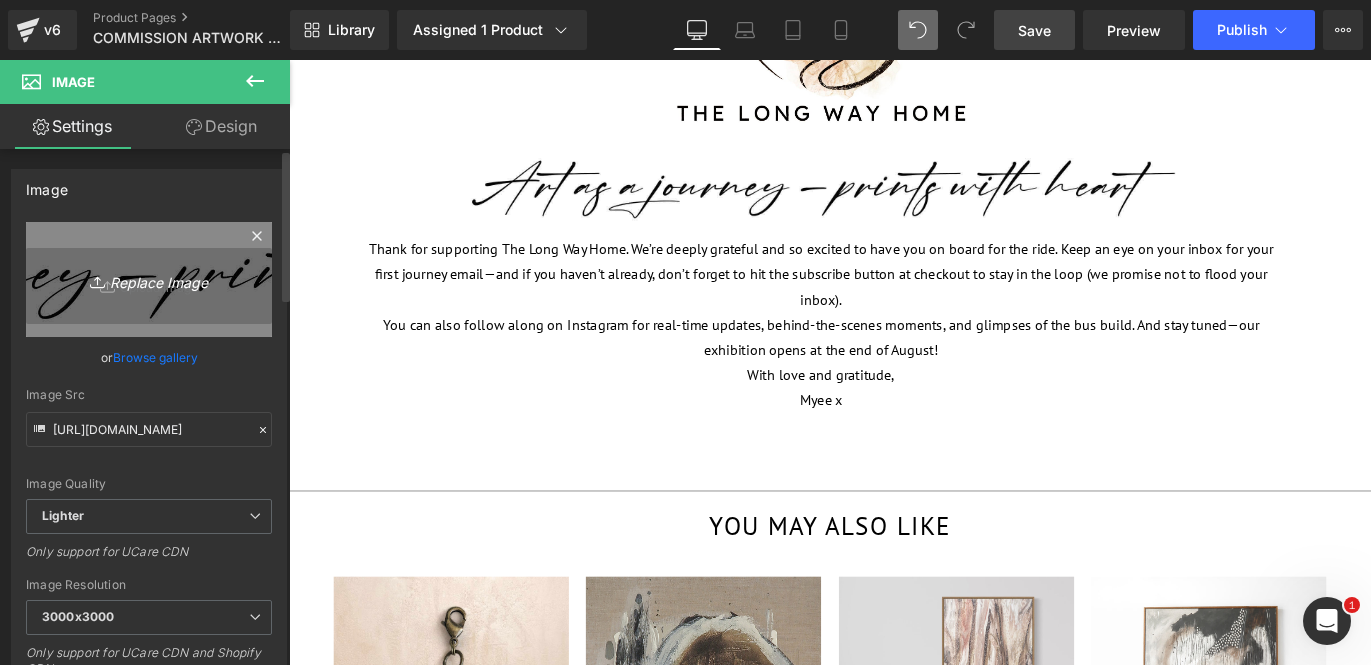 type on "C:\fakepath\Art-as-a-Journey--Originals-with-Heart.png" 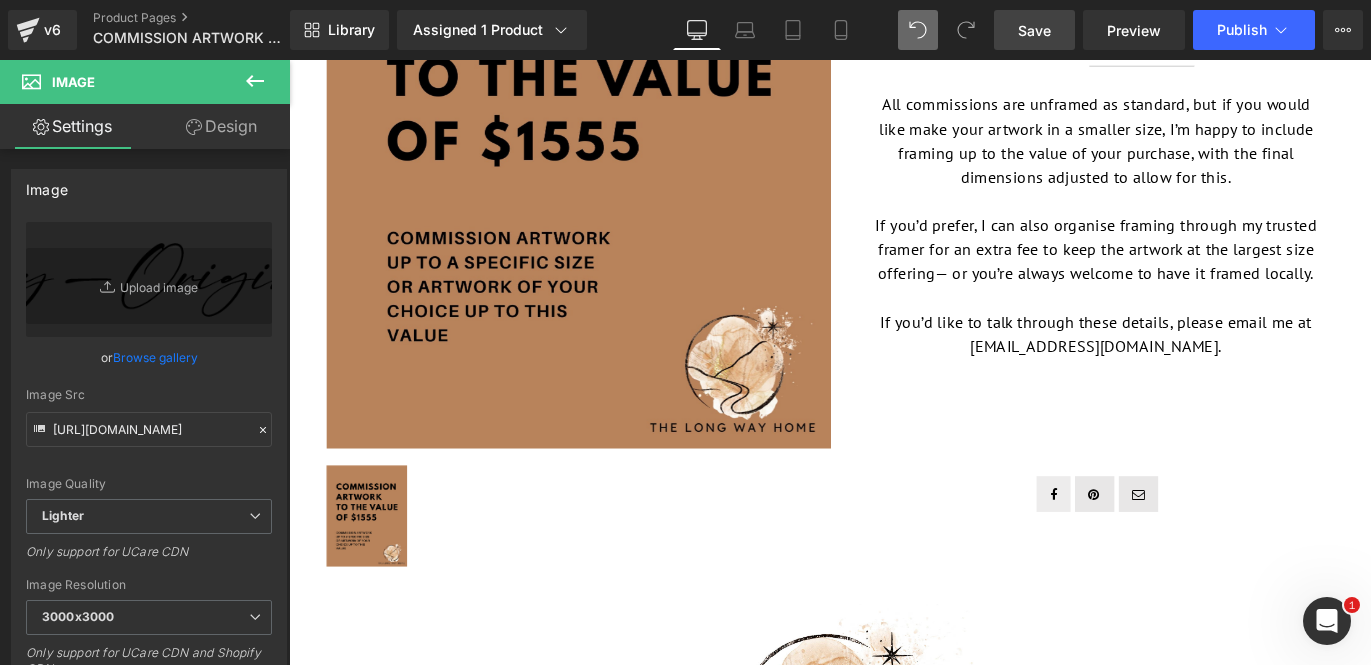 scroll, scrollTop: 454, scrollLeft: 0, axis: vertical 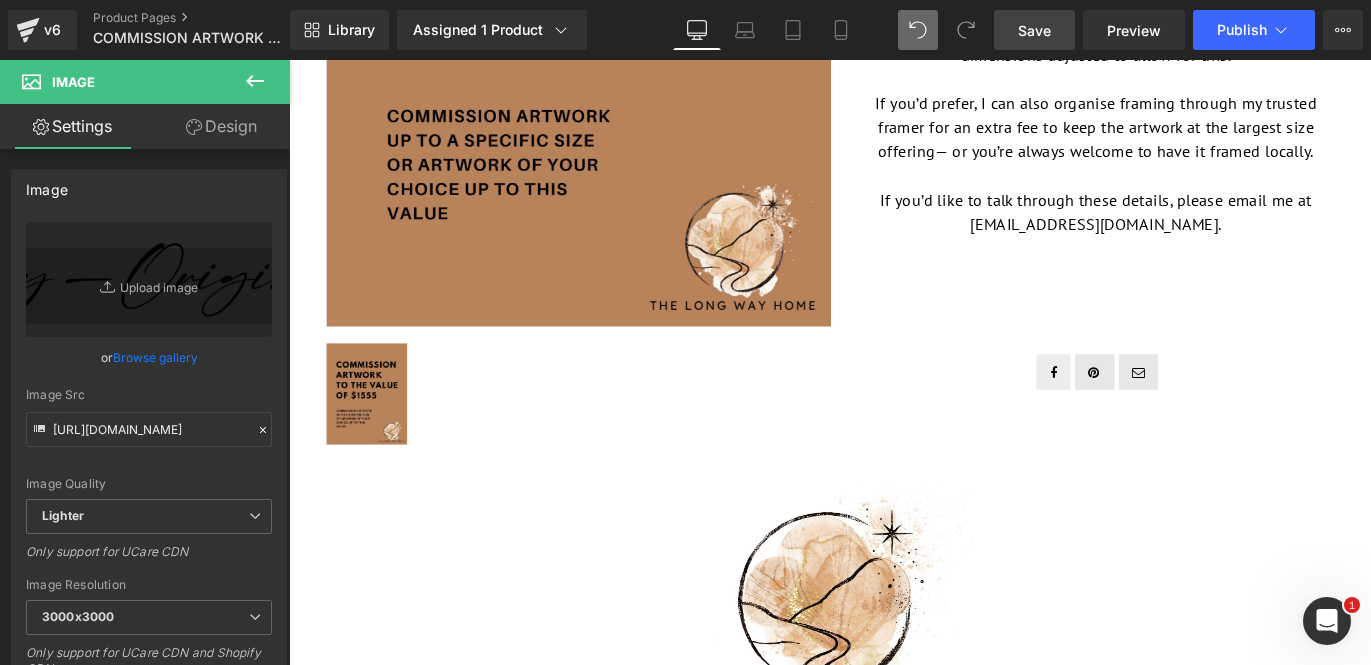 click 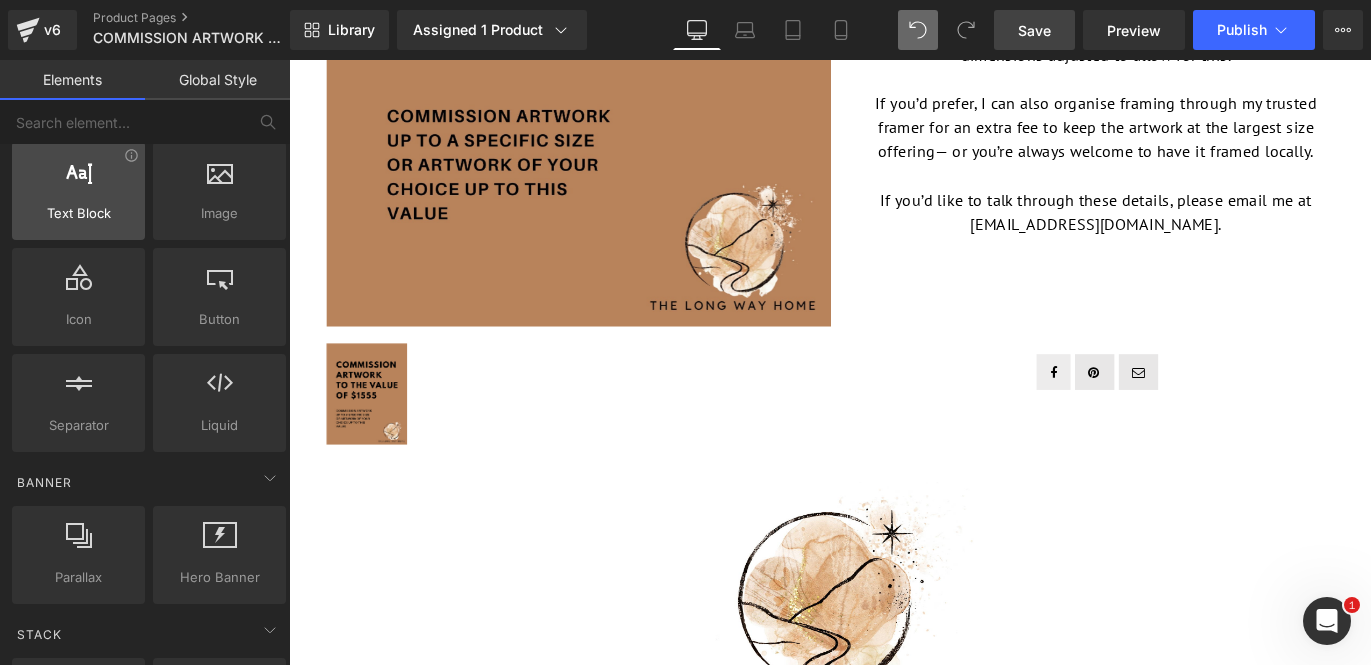 scroll, scrollTop: 0, scrollLeft: 0, axis: both 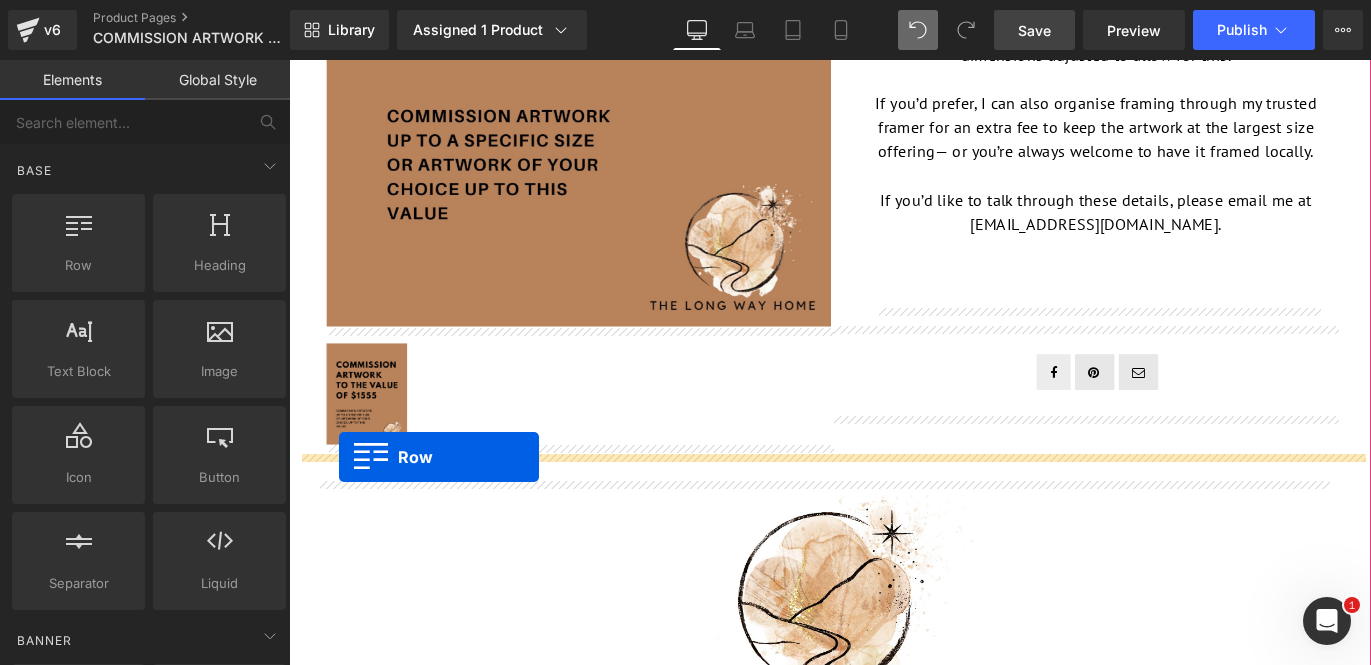 drag, startPoint x: 368, startPoint y: 308, endPoint x: 345, endPoint y: 504, distance: 197.34488 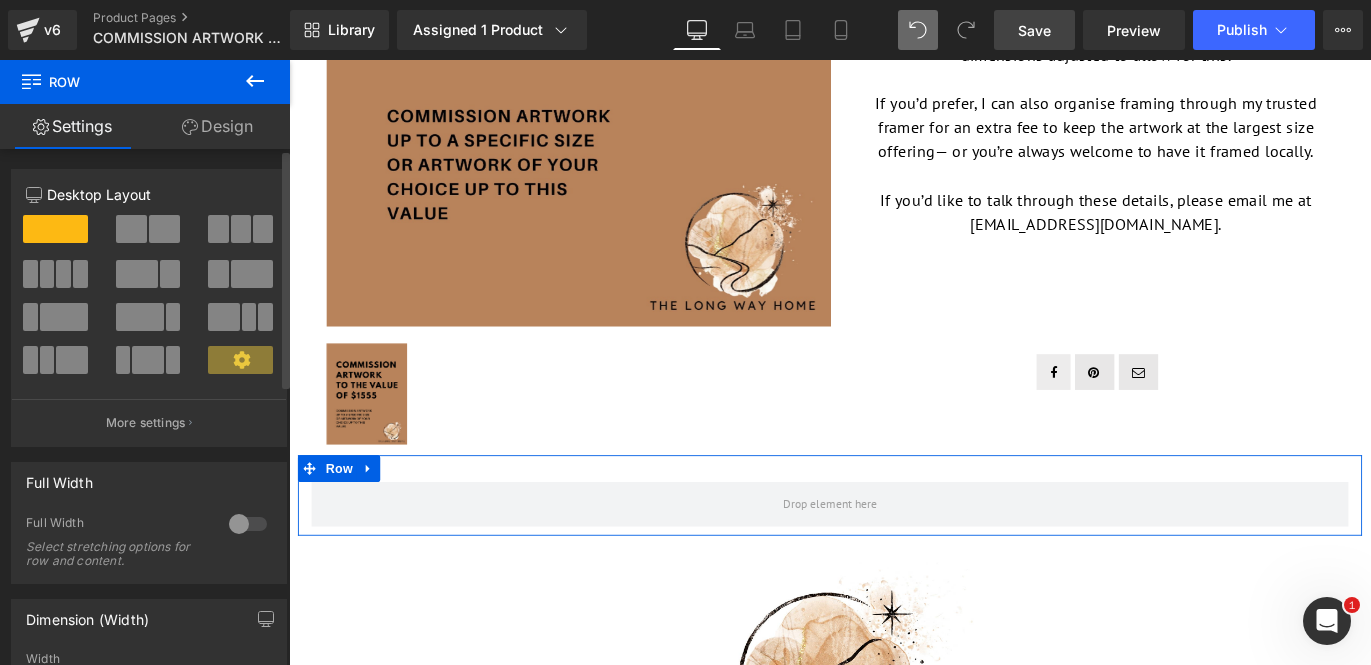 click at bounding box center [131, 229] 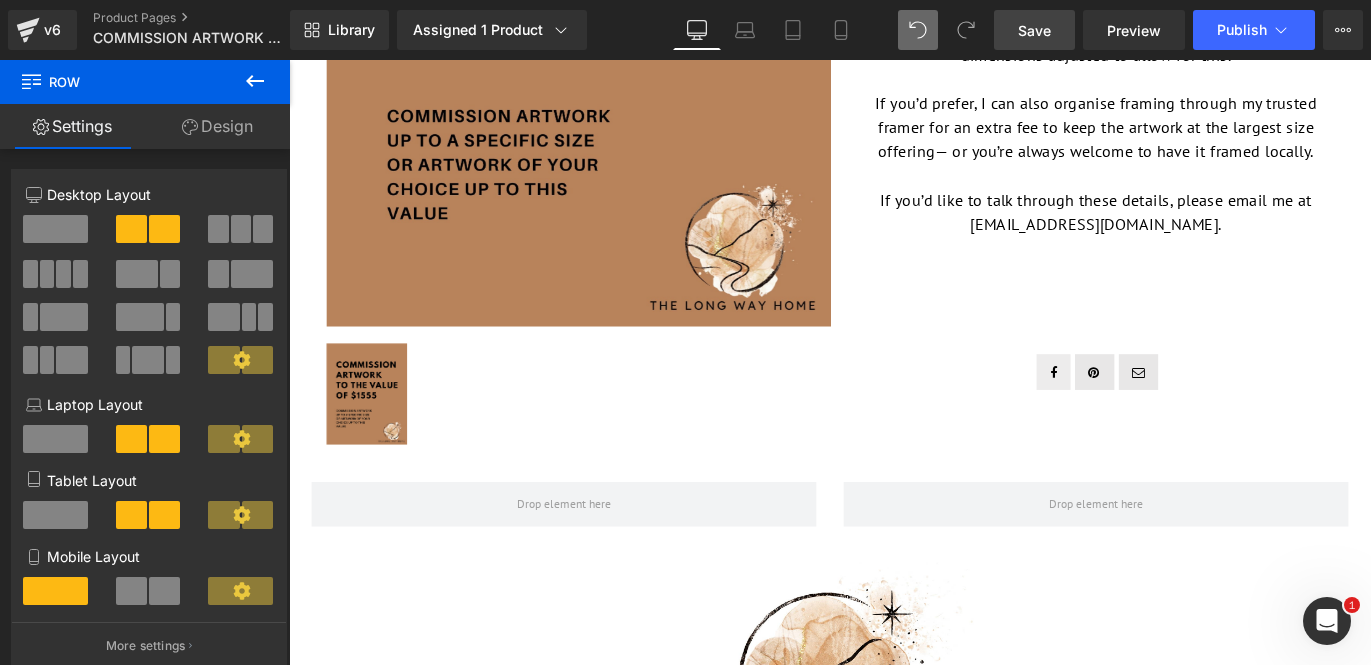 click 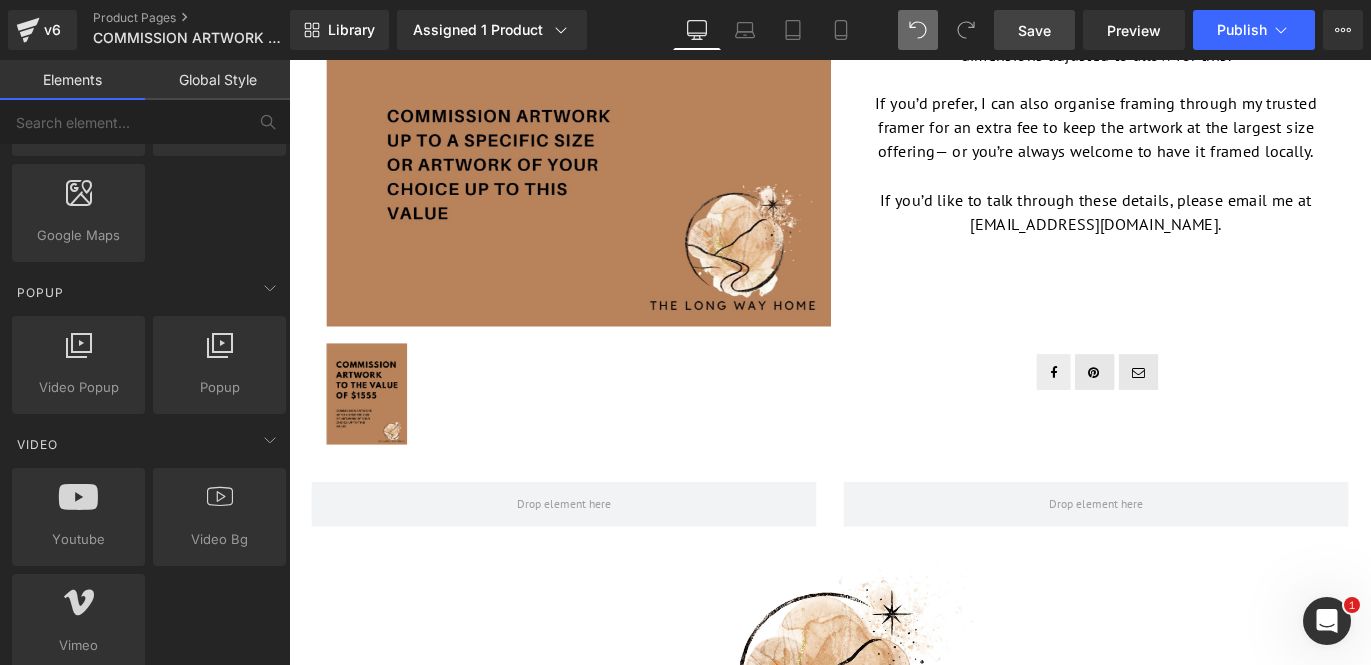 scroll, scrollTop: 1296, scrollLeft: 0, axis: vertical 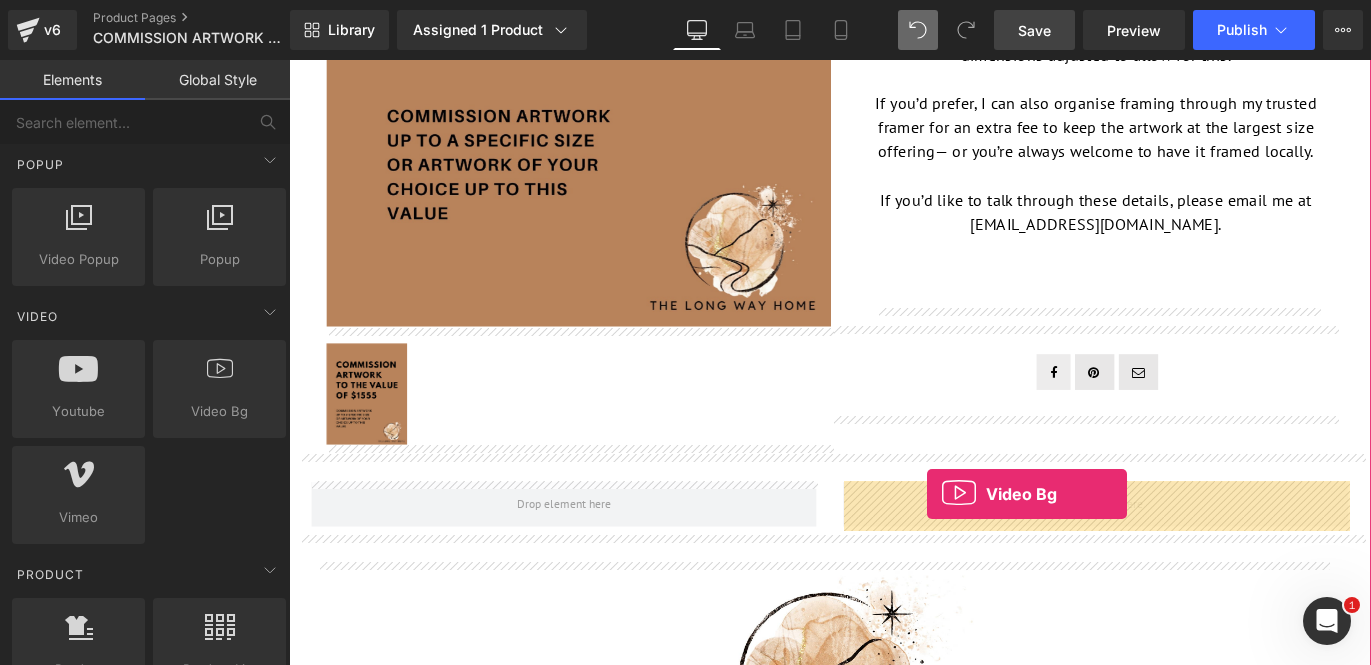 drag, startPoint x: 517, startPoint y: 448, endPoint x: 1002, endPoint y: 545, distance: 494.6049 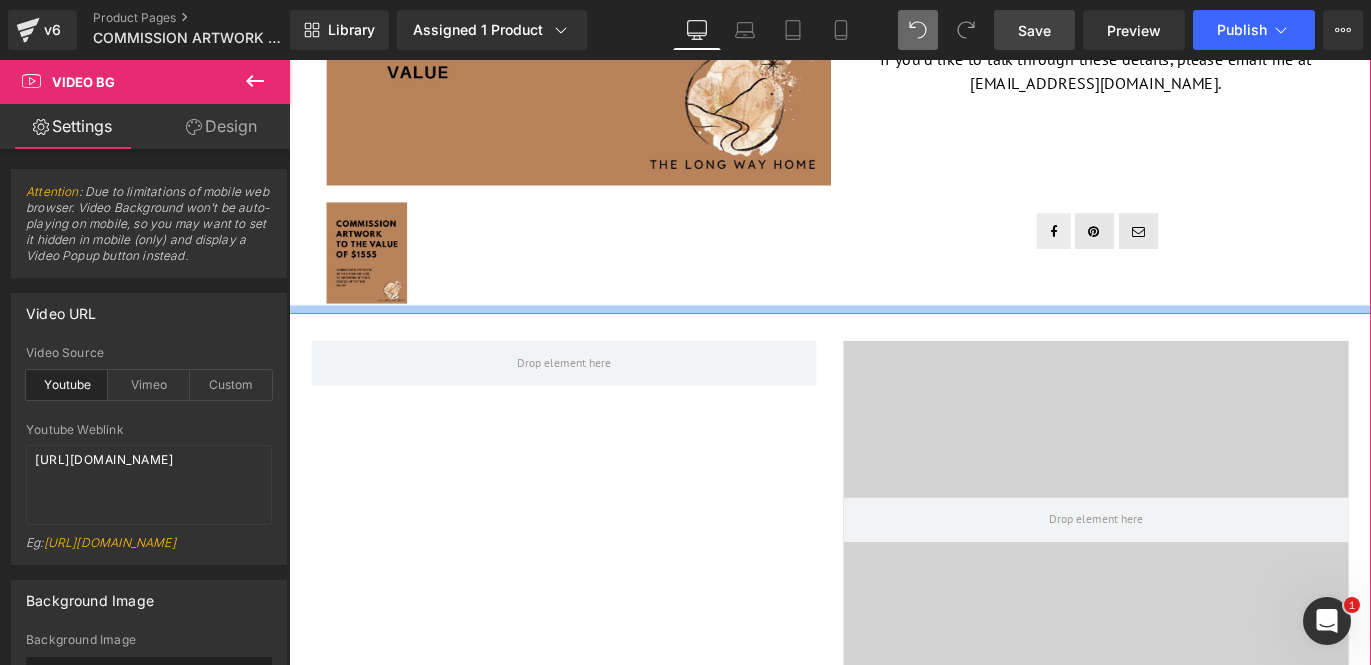 scroll, scrollTop: 759, scrollLeft: 0, axis: vertical 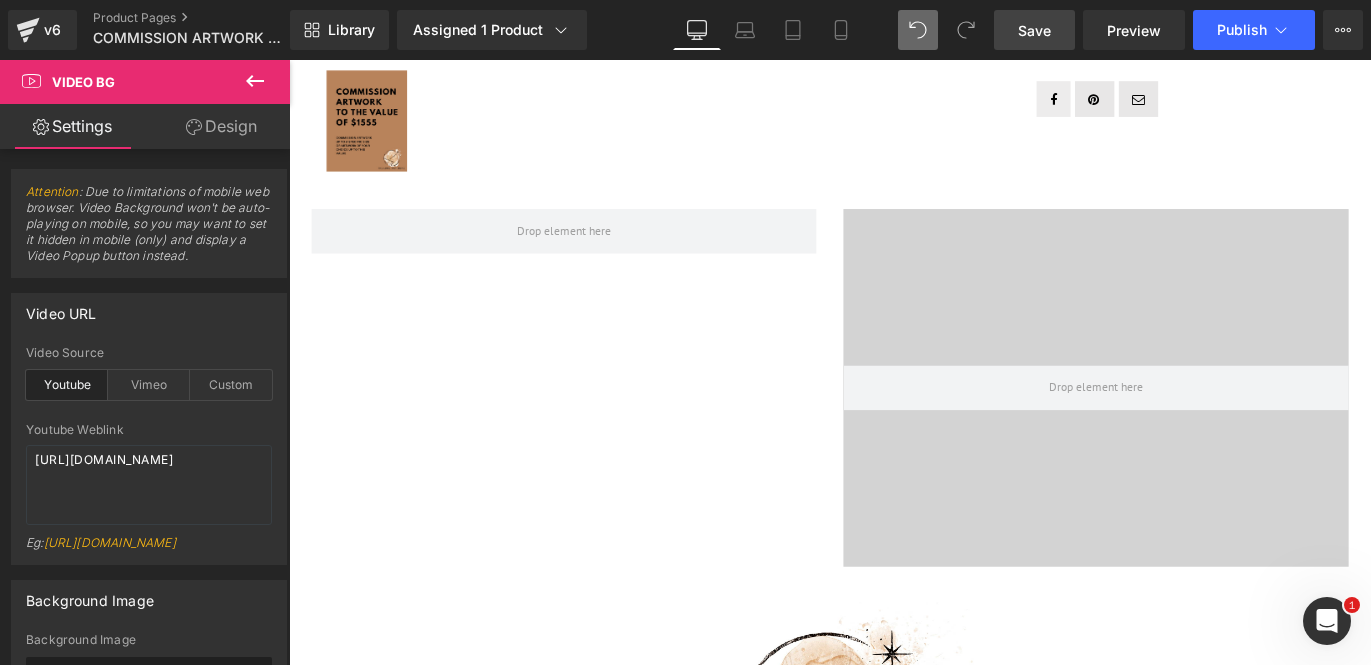 click 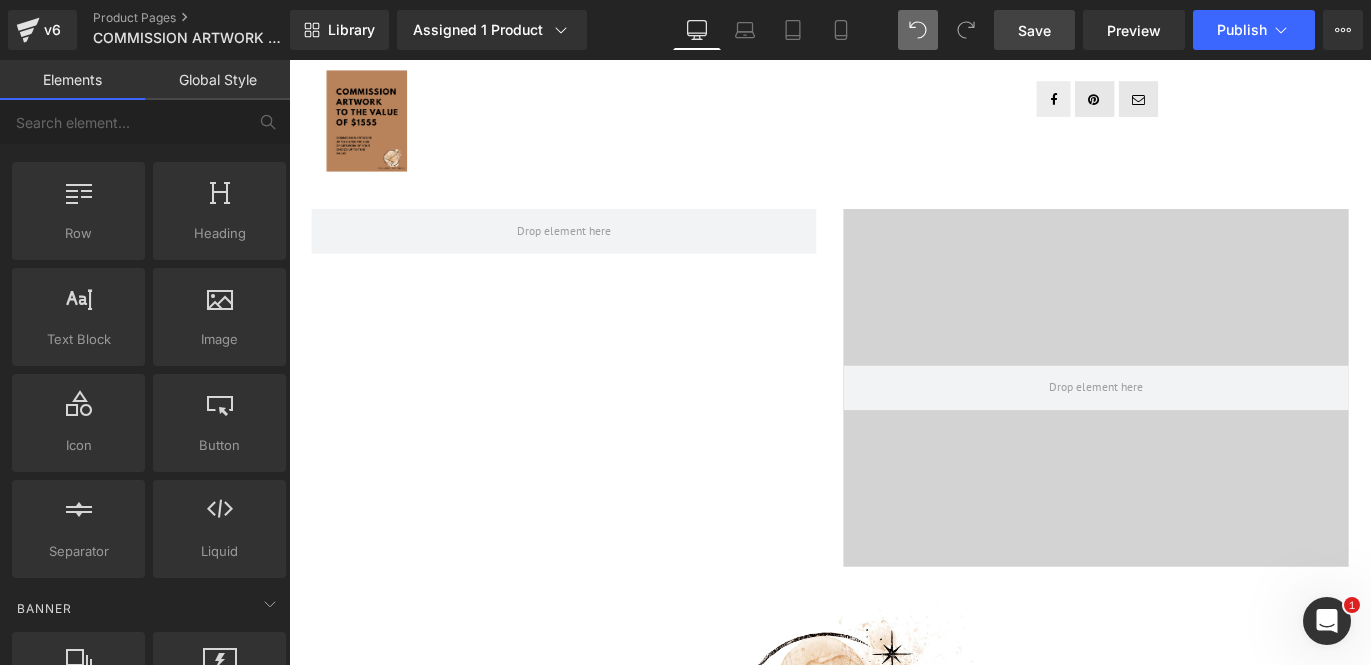 scroll, scrollTop: 29, scrollLeft: 0, axis: vertical 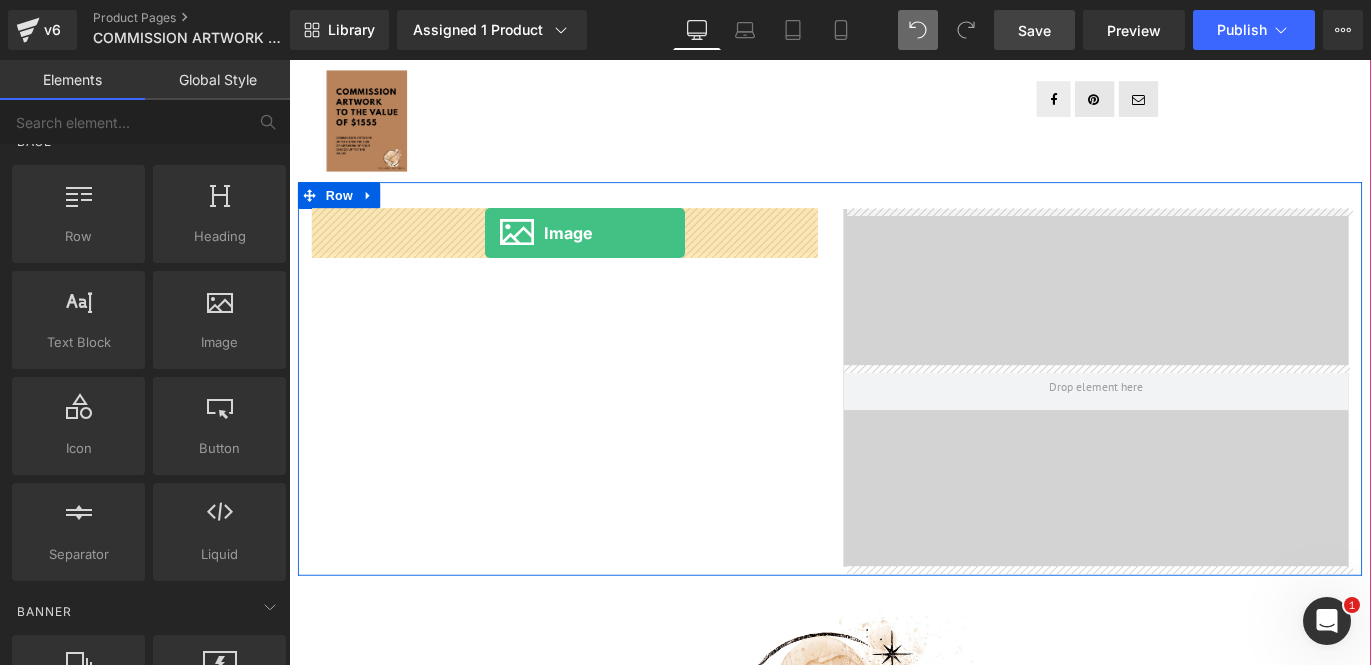 drag, startPoint x: 501, startPoint y: 390, endPoint x: 508, endPoint y: 253, distance: 137.17871 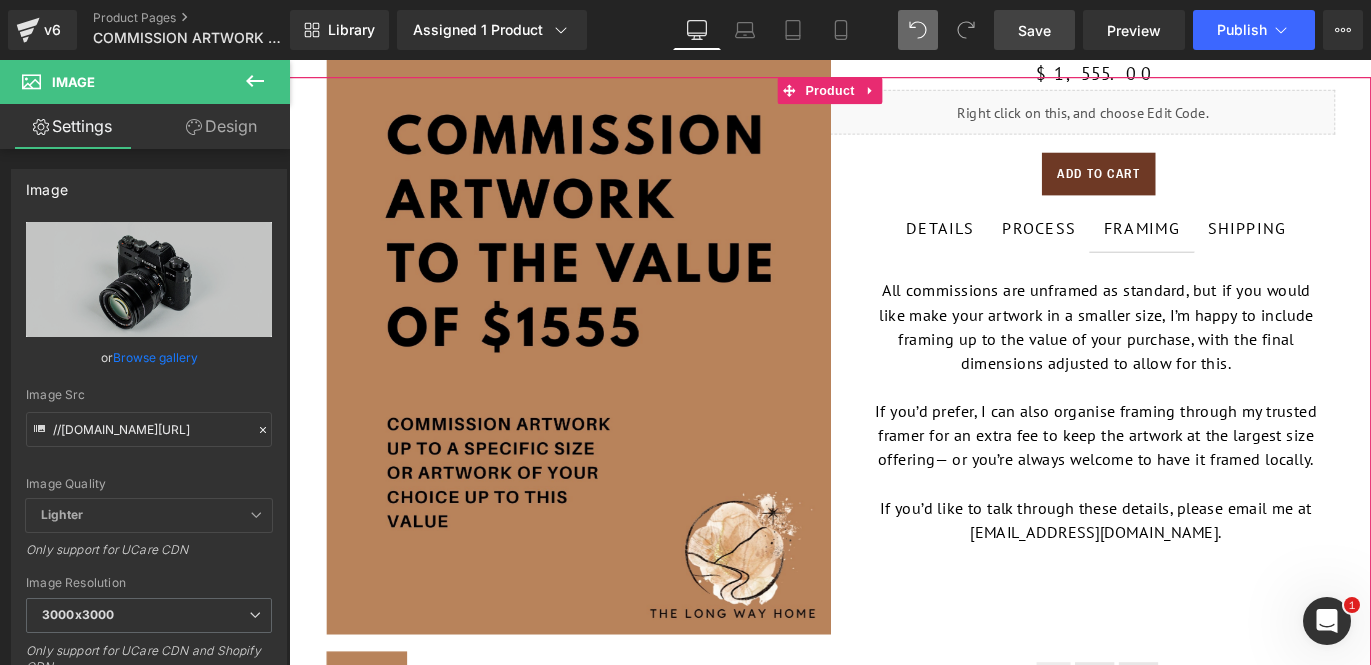 scroll, scrollTop: 95, scrollLeft: 0, axis: vertical 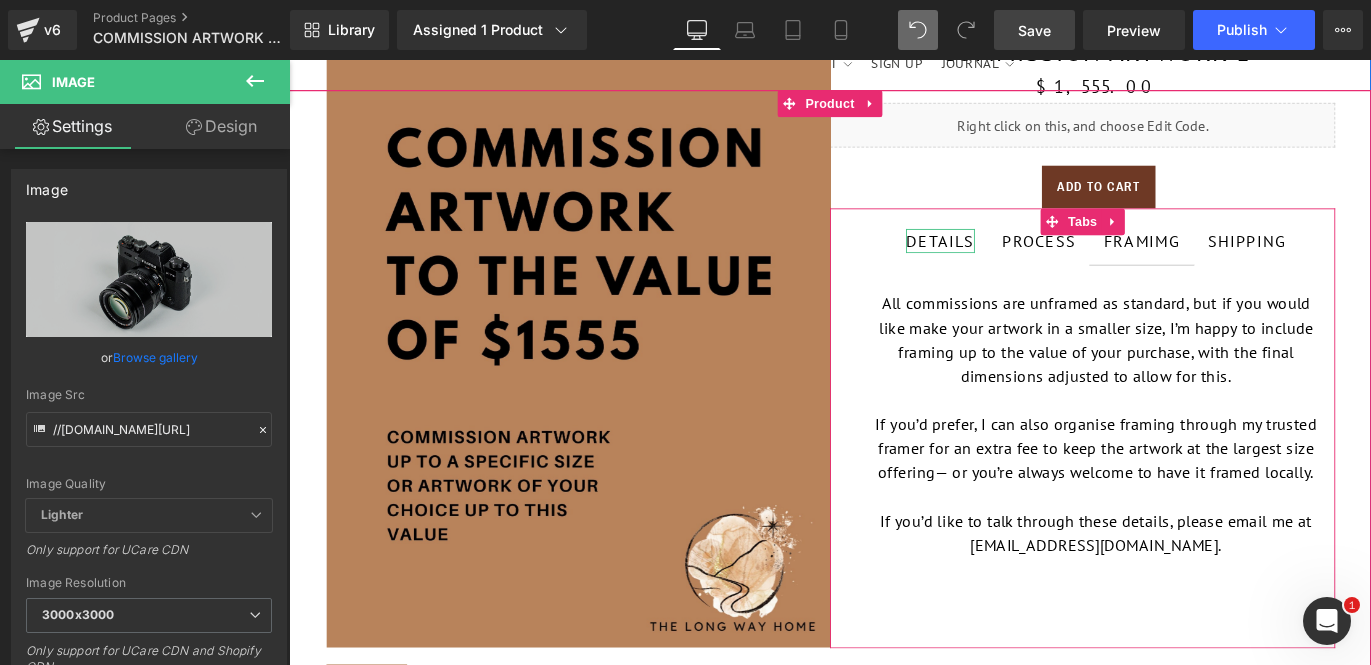 click on "DETAILS" at bounding box center [1017, 262] 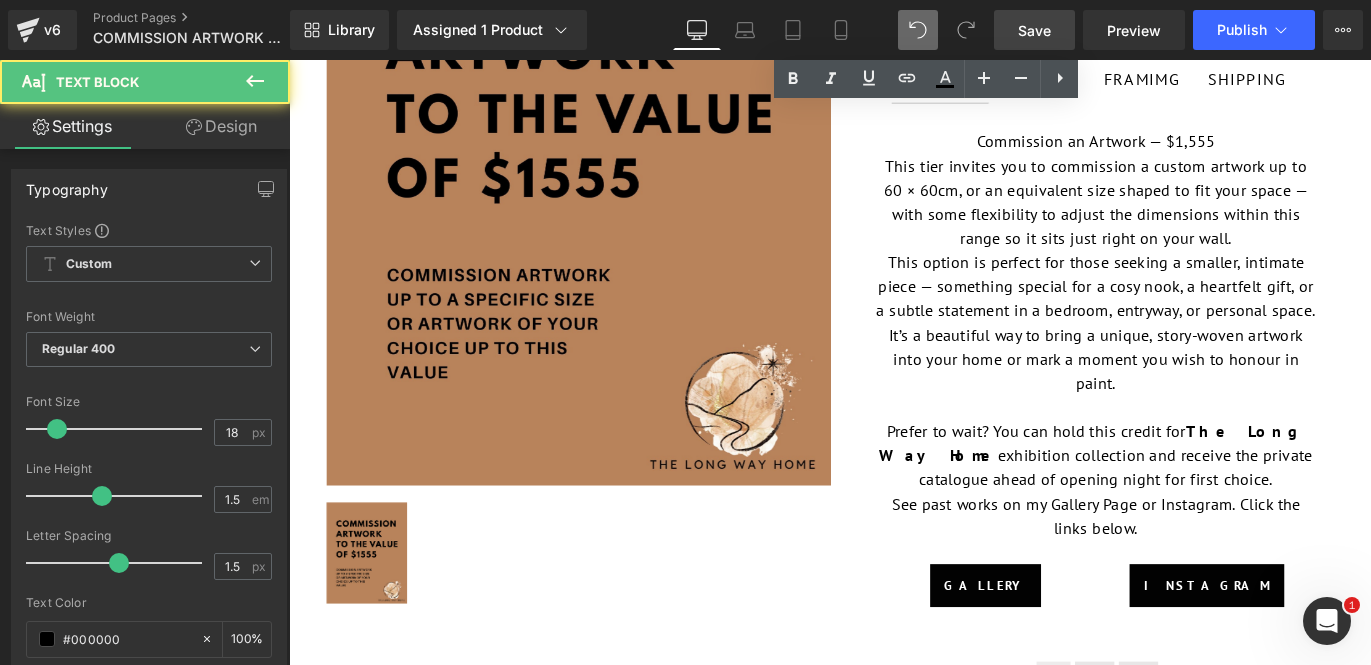 scroll, scrollTop: 476, scrollLeft: 0, axis: vertical 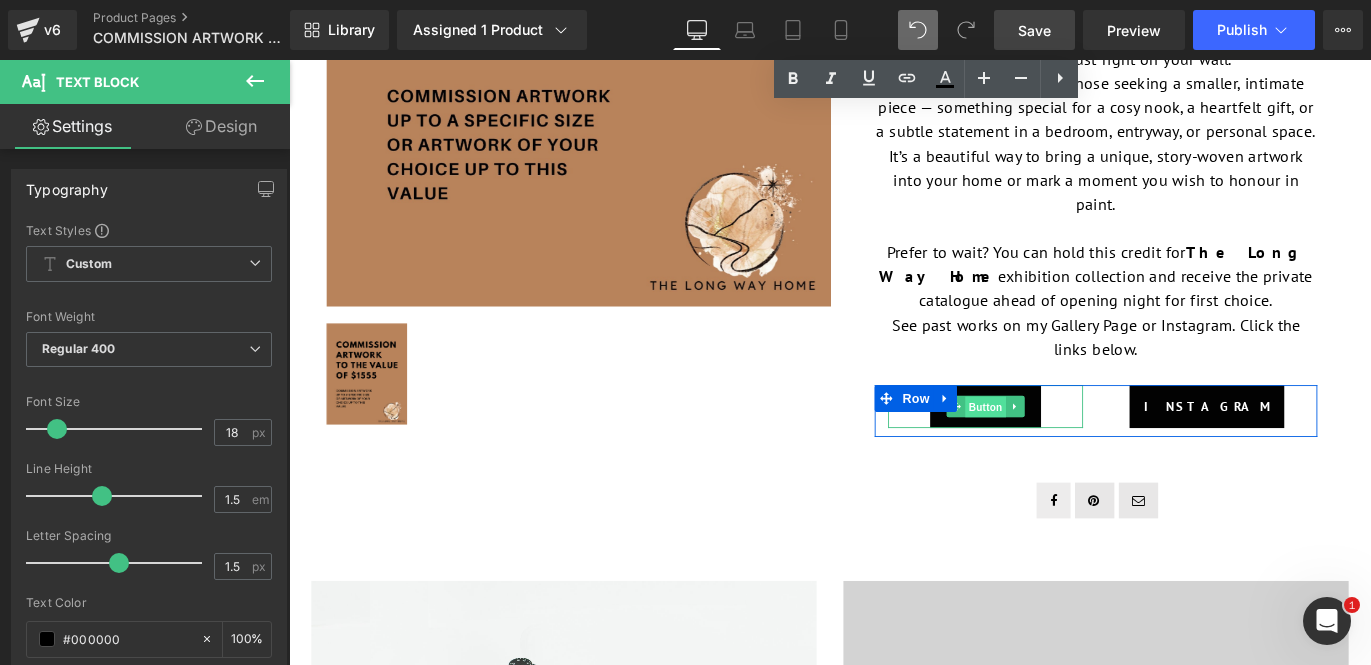 click on "Button" at bounding box center [1068, 449] 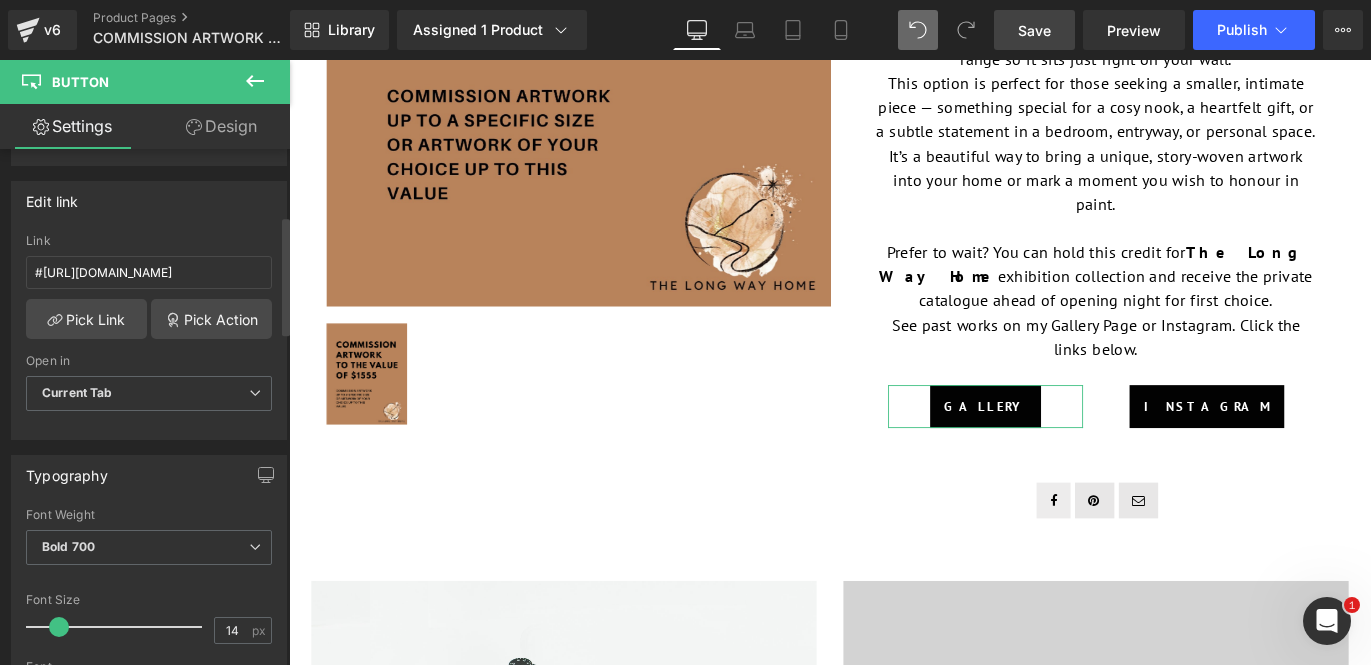 scroll, scrollTop: 293, scrollLeft: 0, axis: vertical 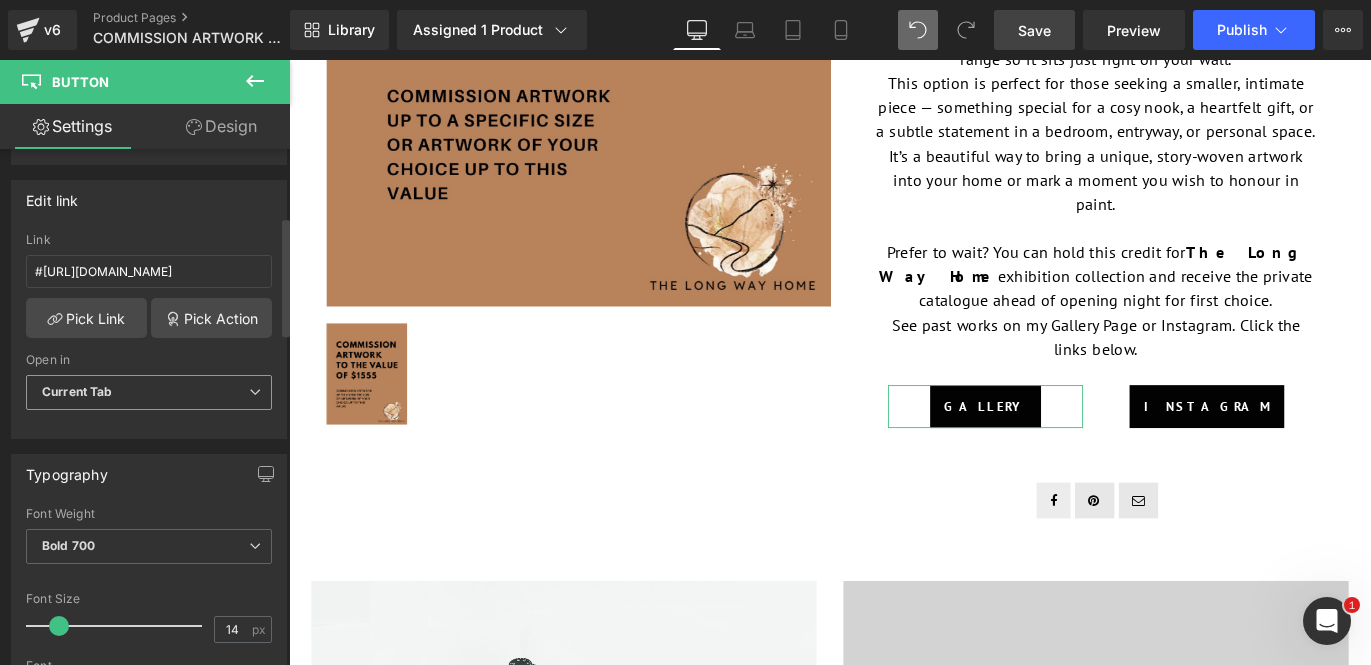 click at bounding box center [255, 392] 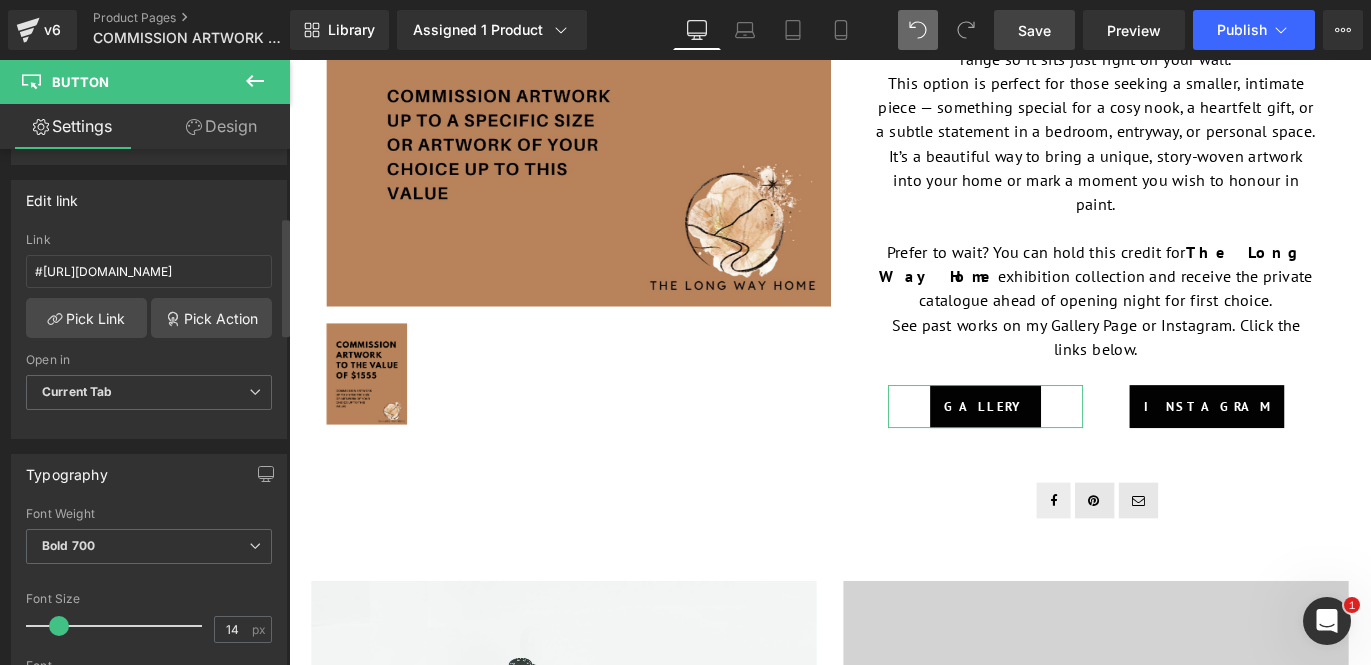 click on "#[URL][DOMAIN_NAME] Link #[URL][DOMAIN_NAME]  Pick Link  Pick Action Current Tab New Tab Open in
Current Tab
Current Tab New Tab" at bounding box center [149, 335] 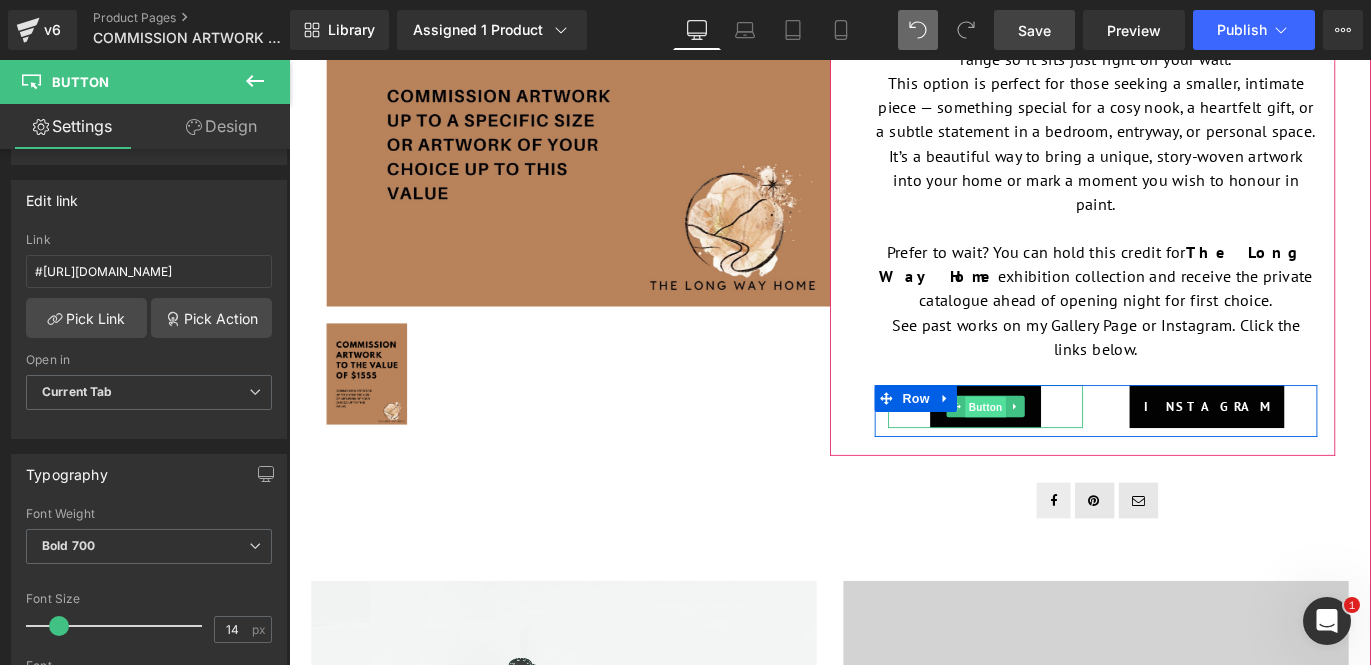 click on "Button" at bounding box center [1068, 449] 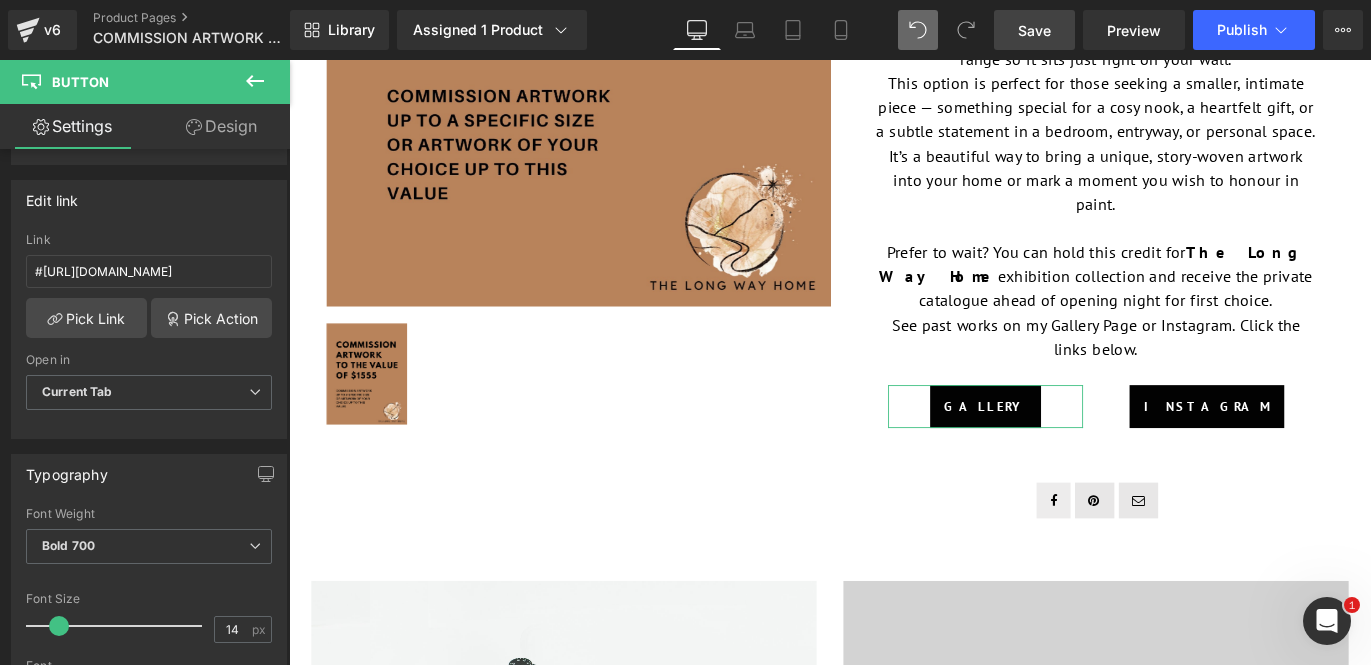 click on "Design" at bounding box center (221, 126) 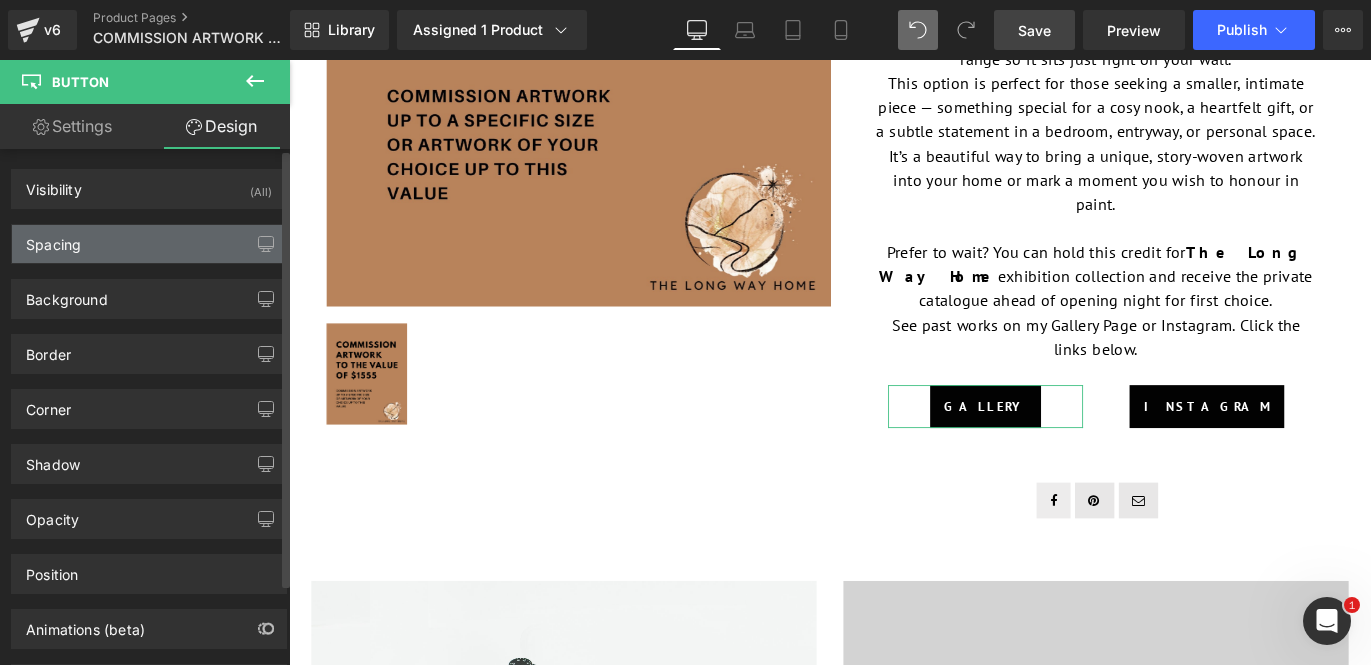 click on "Spacing" at bounding box center [149, 244] 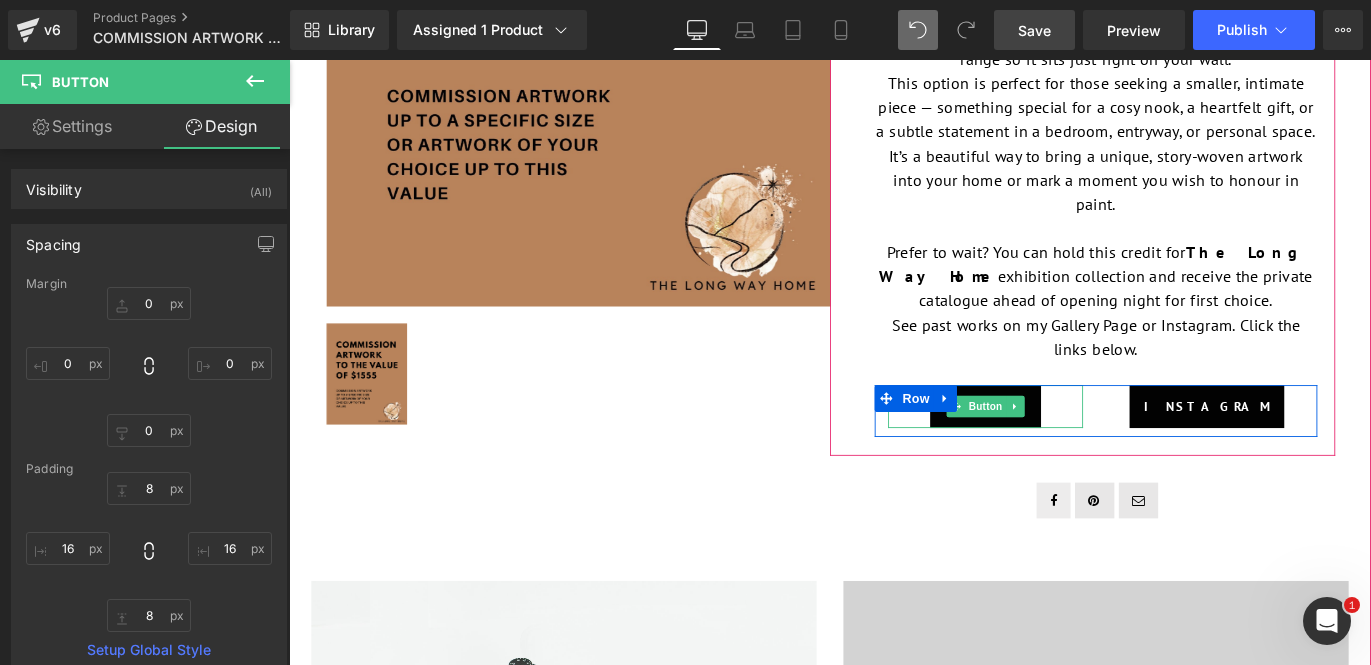 click on "Gallery" at bounding box center (1068, 448) 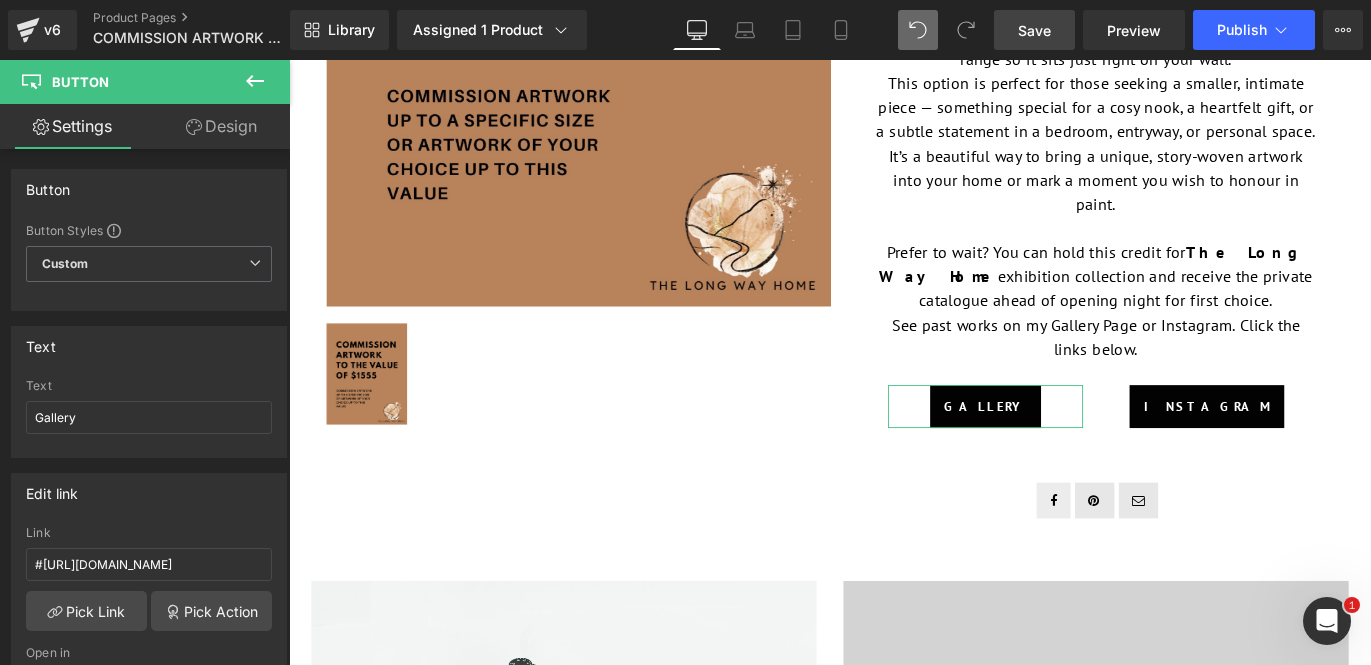 click on "Design" at bounding box center (221, 126) 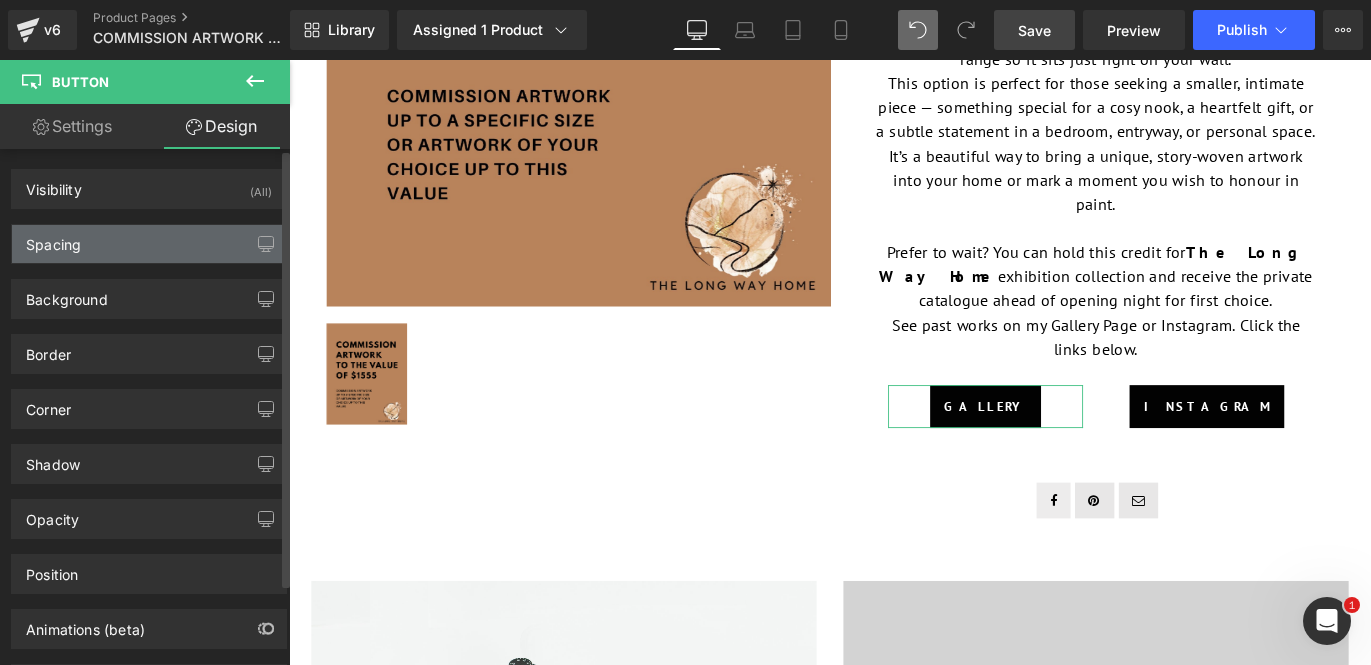 click on "Spacing" at bounding box center (149, 244) 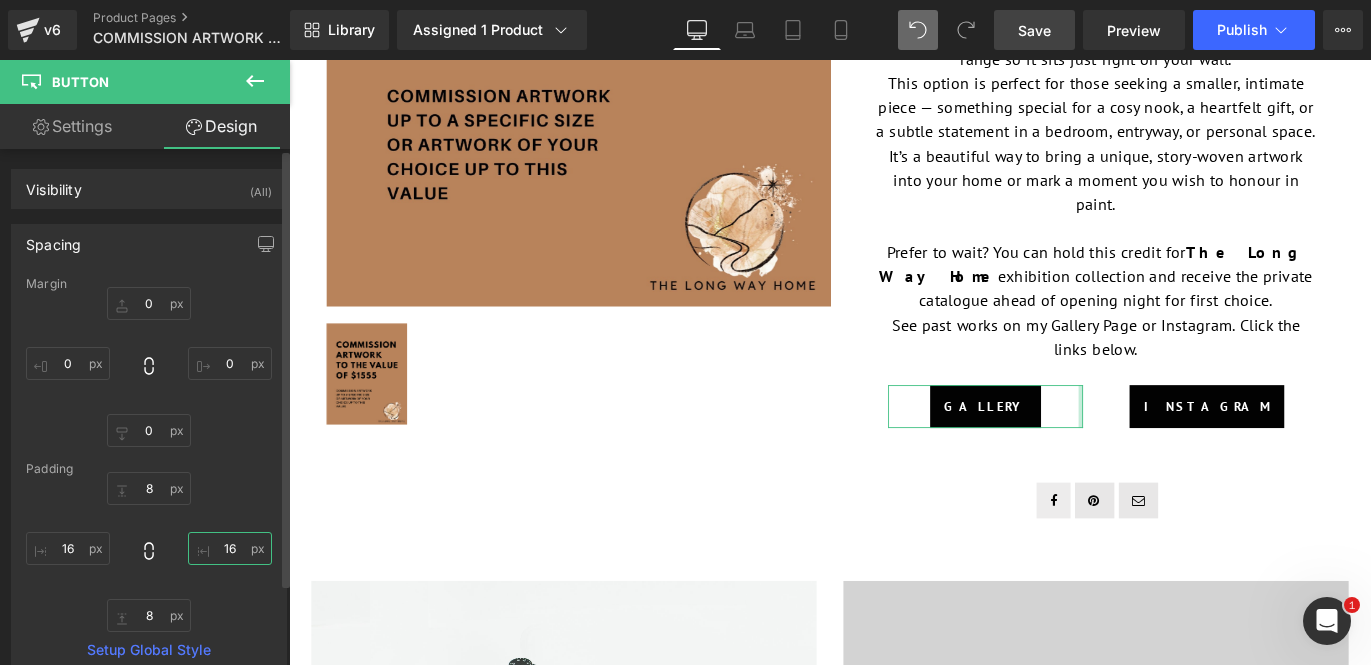 click on "16" at bounding box center (230, 548) 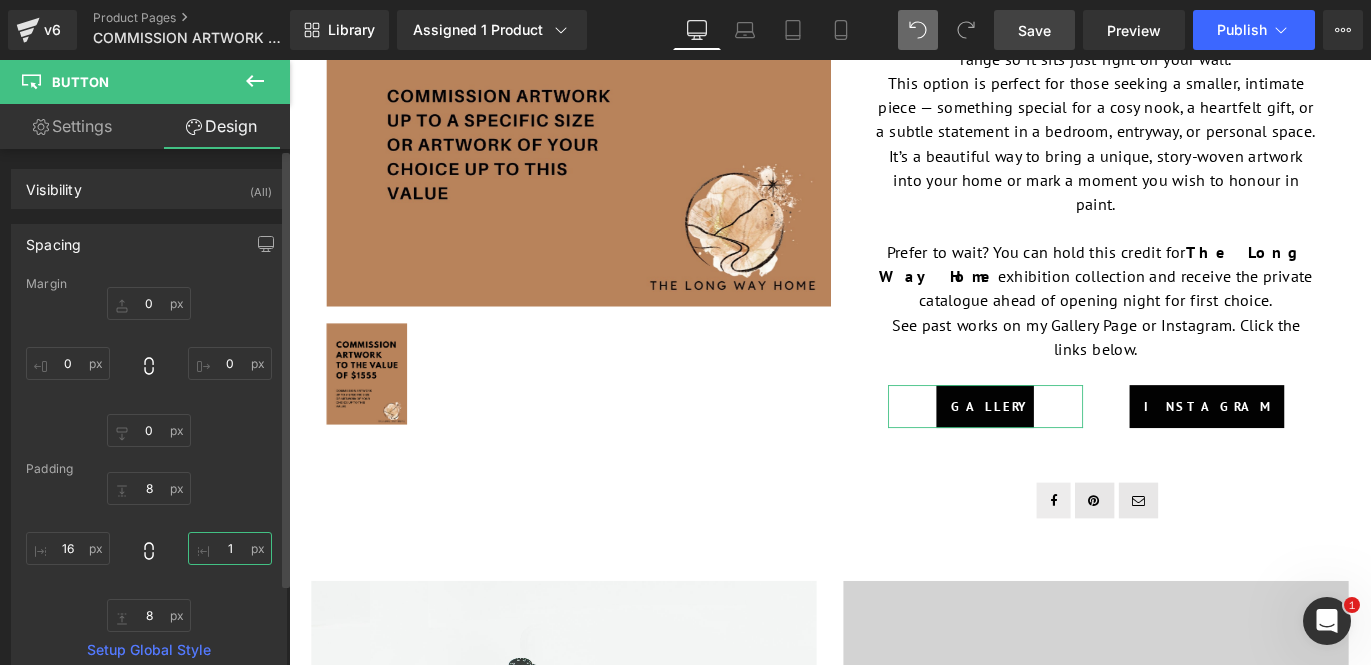 type on "16" 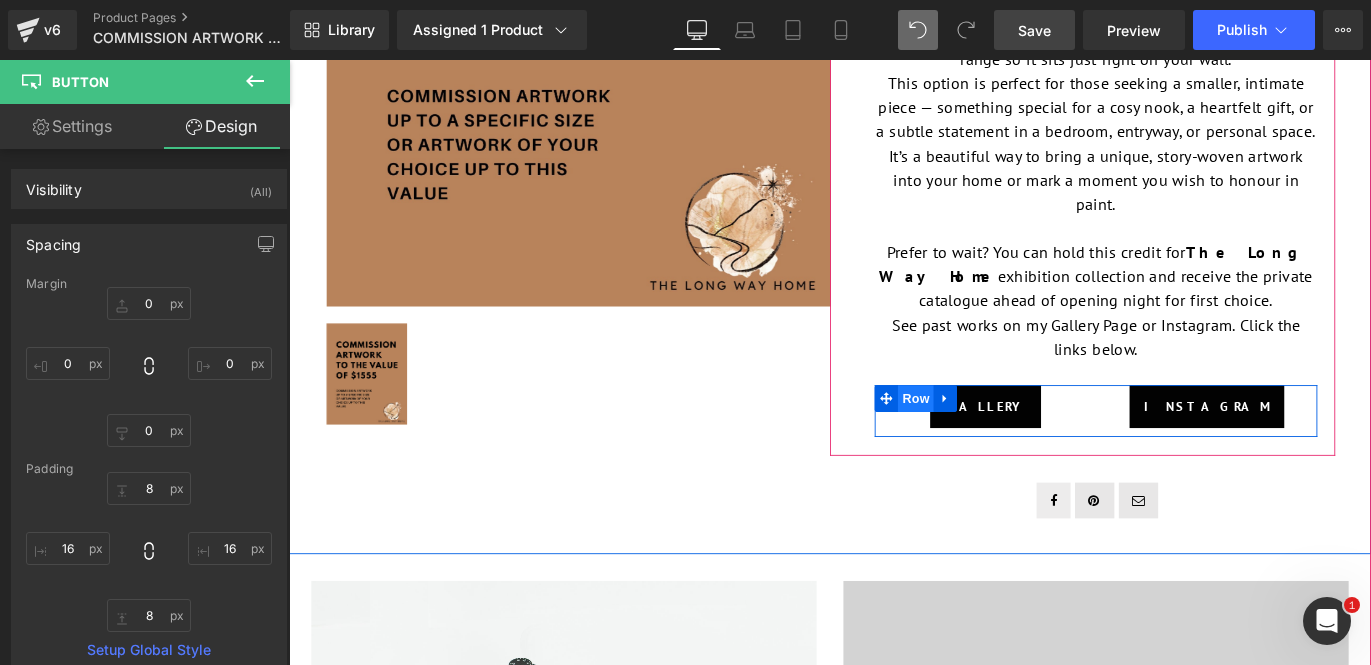 click on "Row" at bounding box center [990, 439] 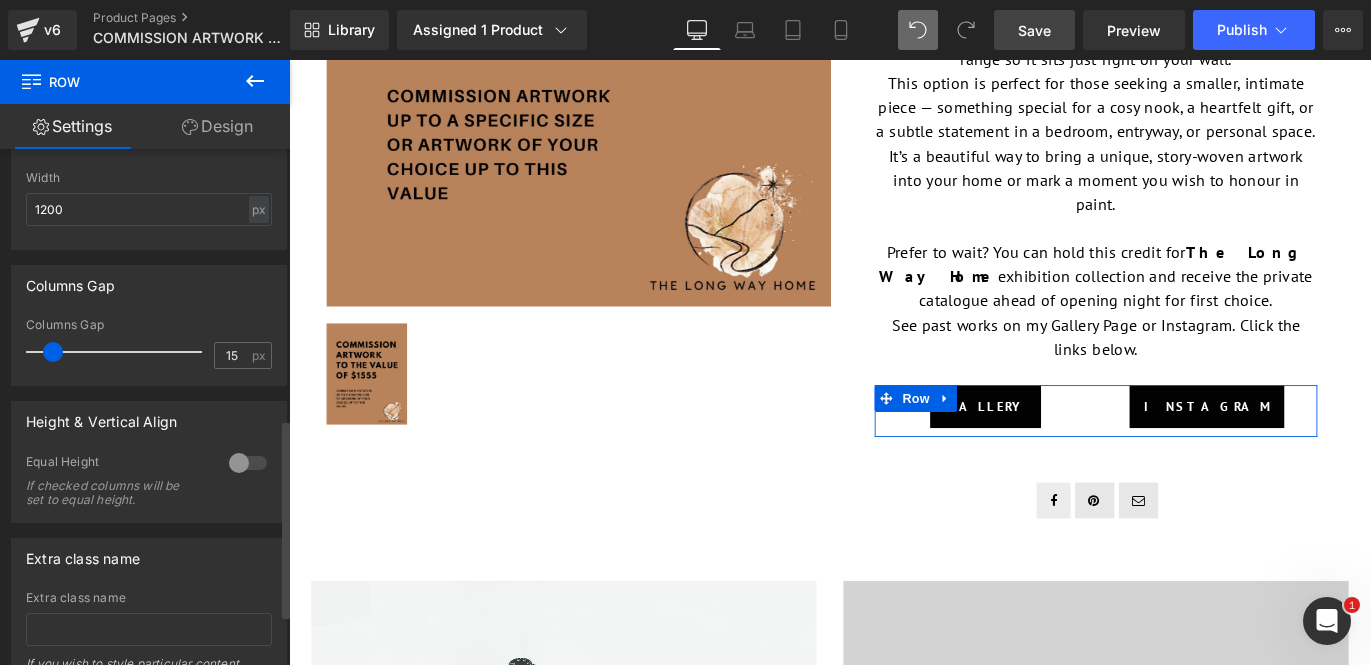scroll, scrollTop: 701, scrollLeft: 0, axis: vertical 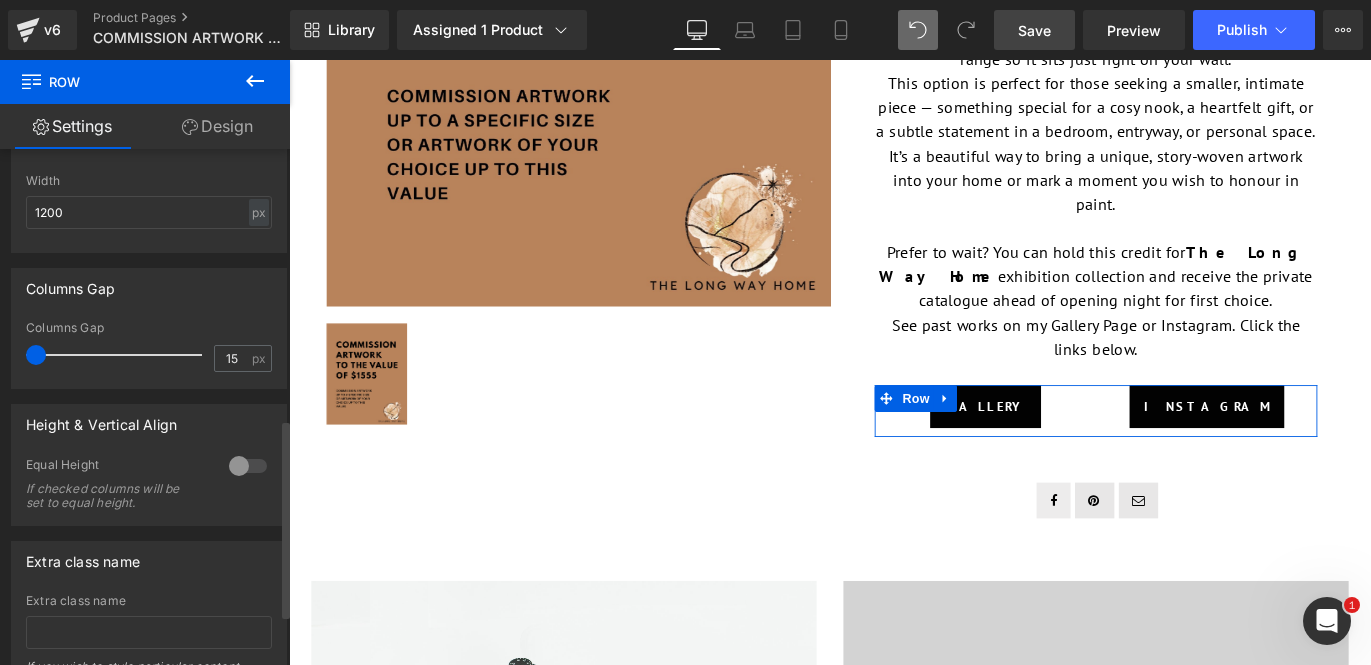 drag, startPoint x: 55, startPoint y: 360, endPoint x: 29, endPoint y: 360, distance: 26 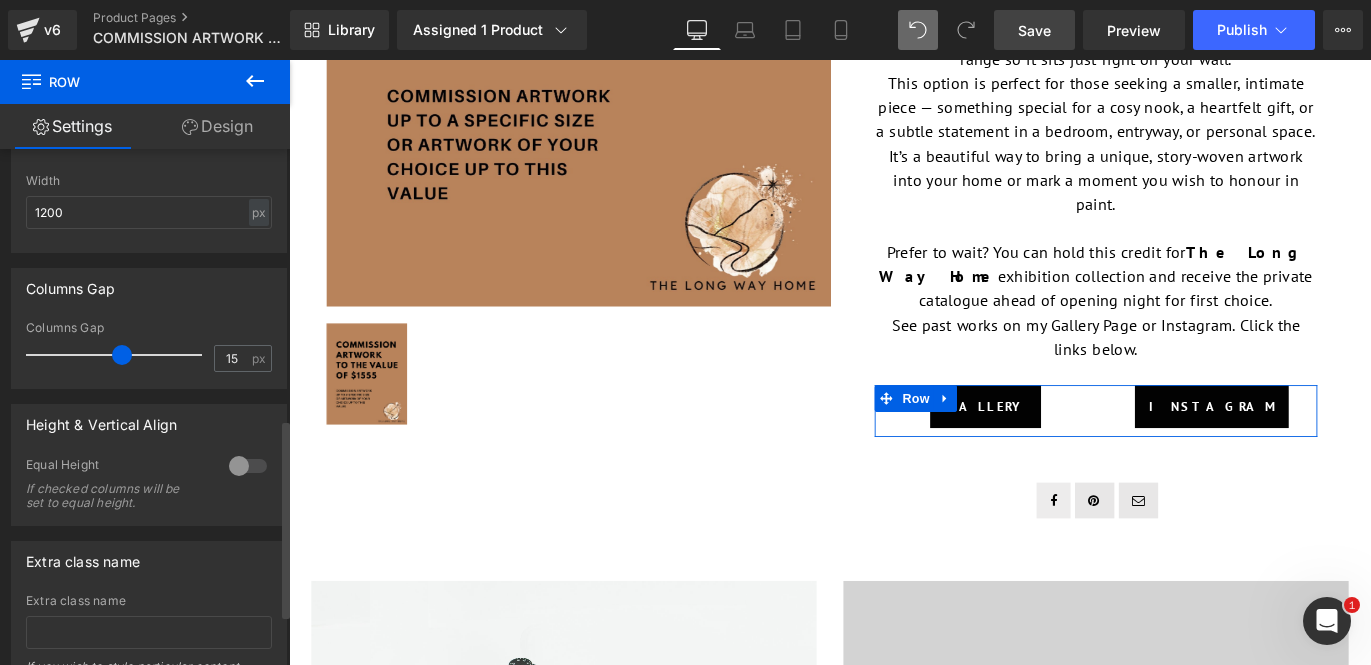 drag, startPoint x: 37, startPoint y: 361, endPoint x: 119, endPoint y: 363, distance: 82.02438 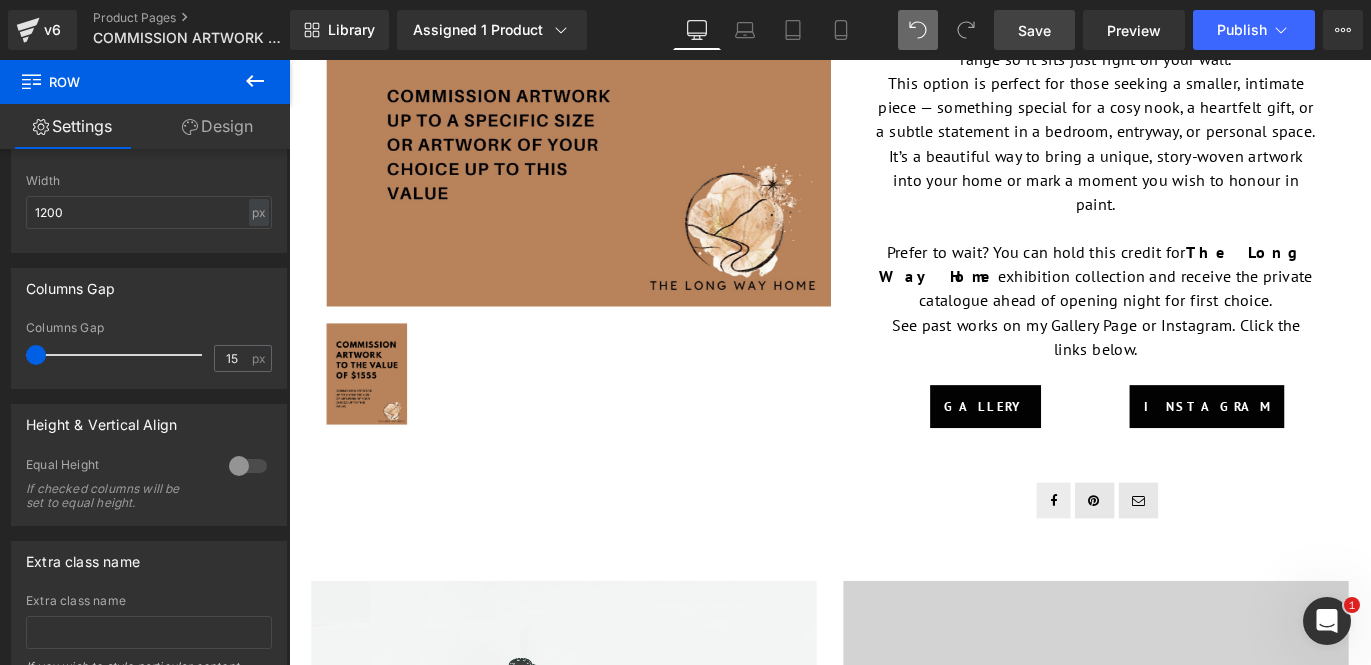 drag, startPoint x: 120, startPoint y: 363, endPoint x: -7, endPoint y: 360, distance: 127.03543 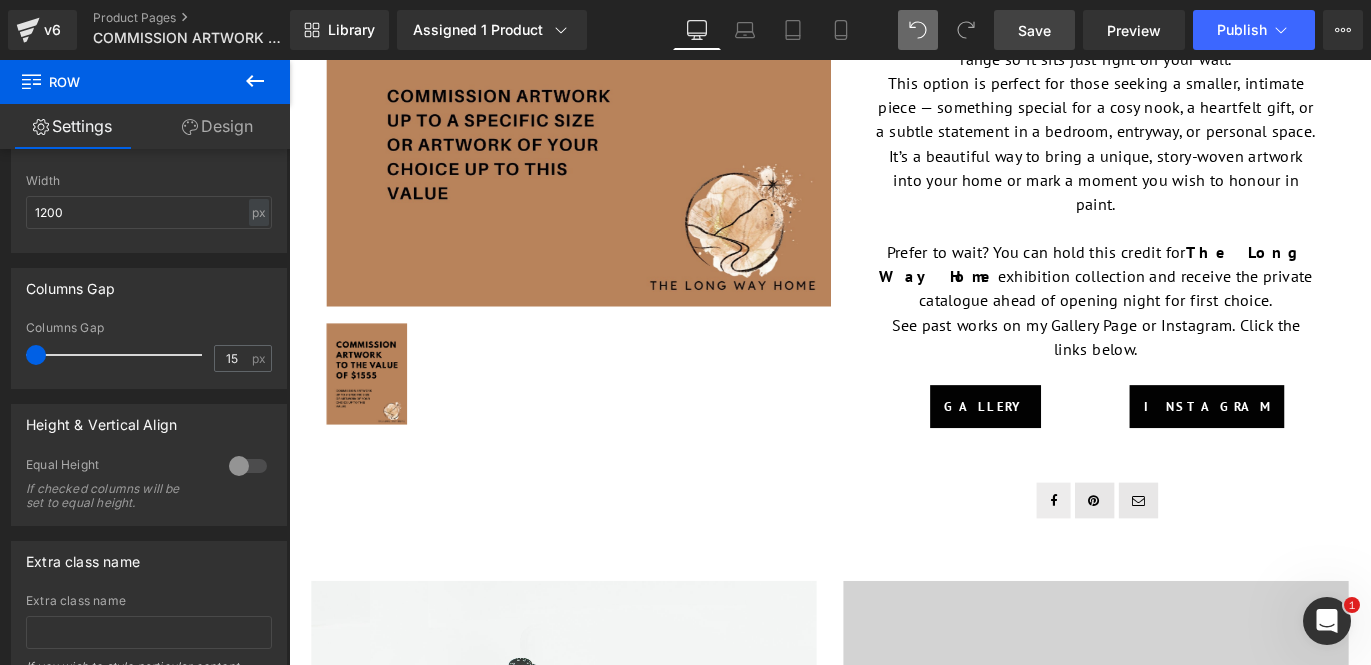 click on "Save" at bounding box center (1034, 30) 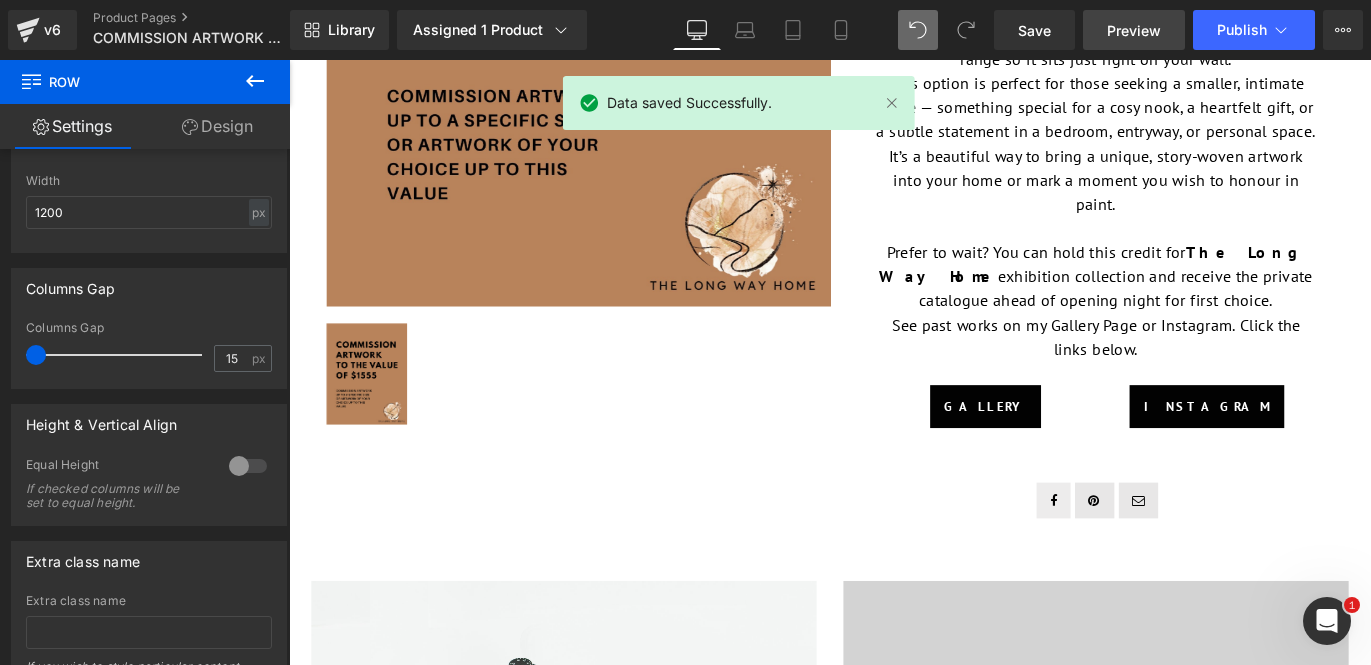 click on "Preview" at bounding box center (1134, 30) 